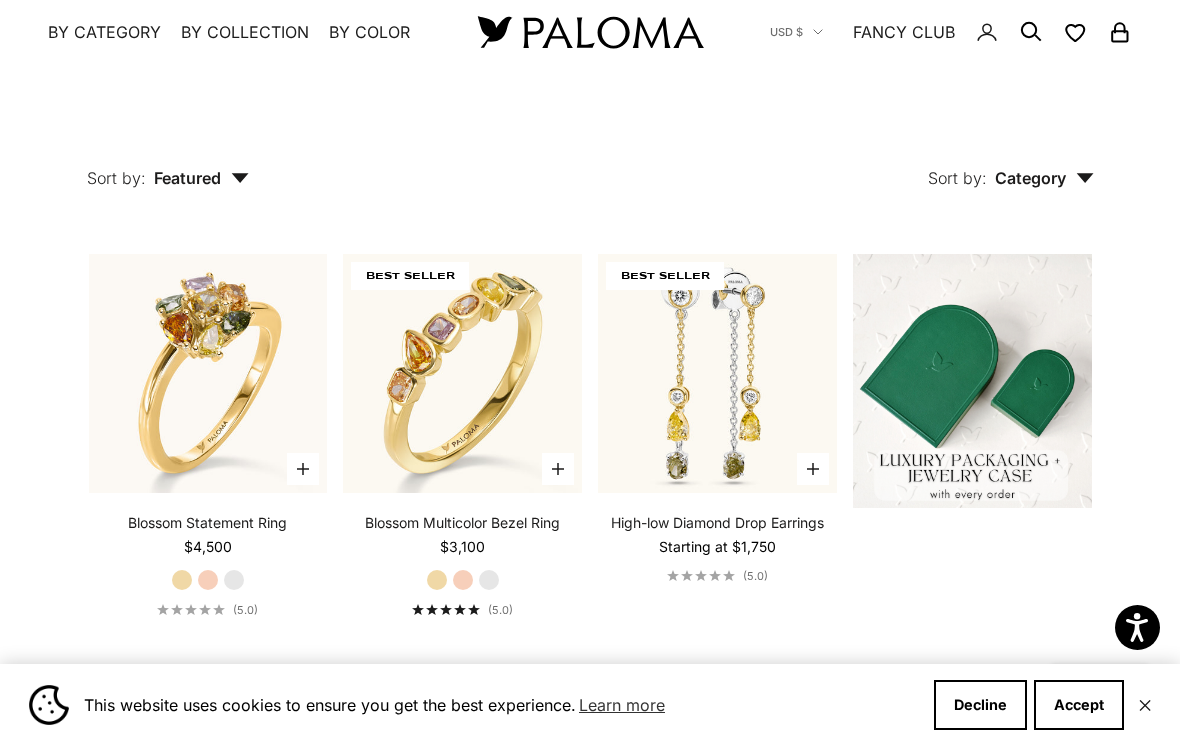 scroll, scrollTop: 152, scrollLeft: 0, axis: vertical 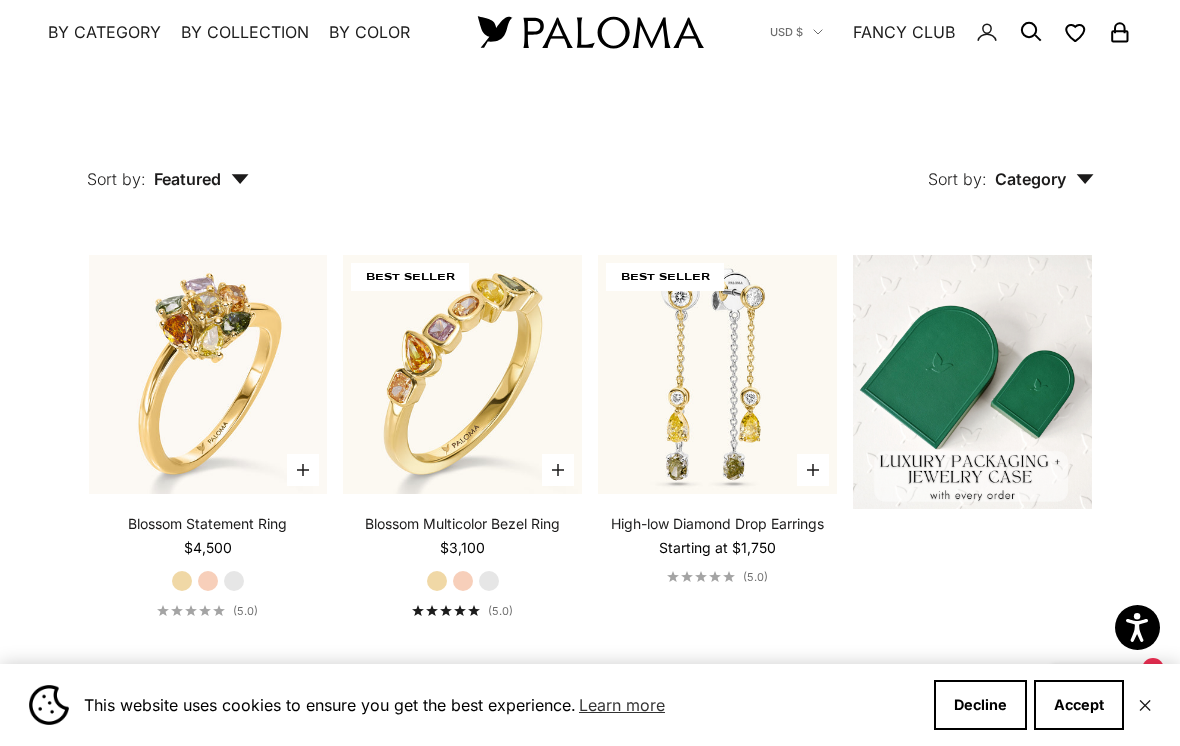 click on "✕" at bounding box center [1145, 705] 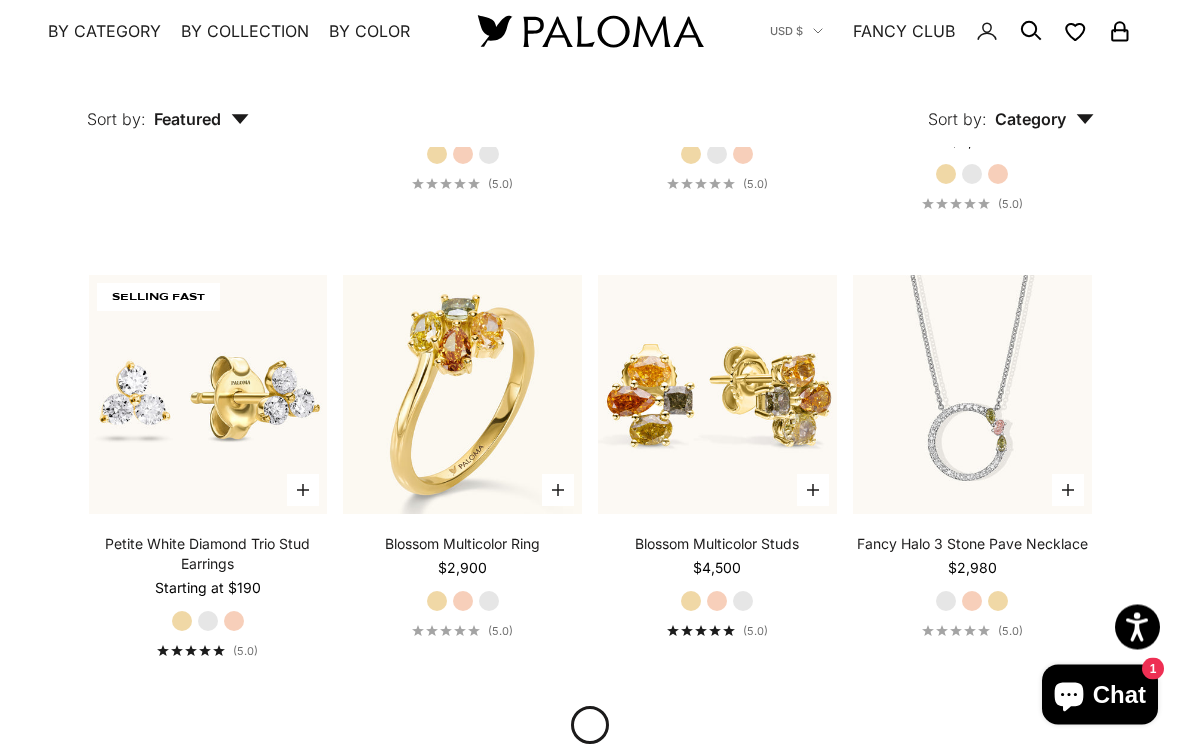 scroll, scrollTop: 1453, scrollLeft: 0, axis: vertical 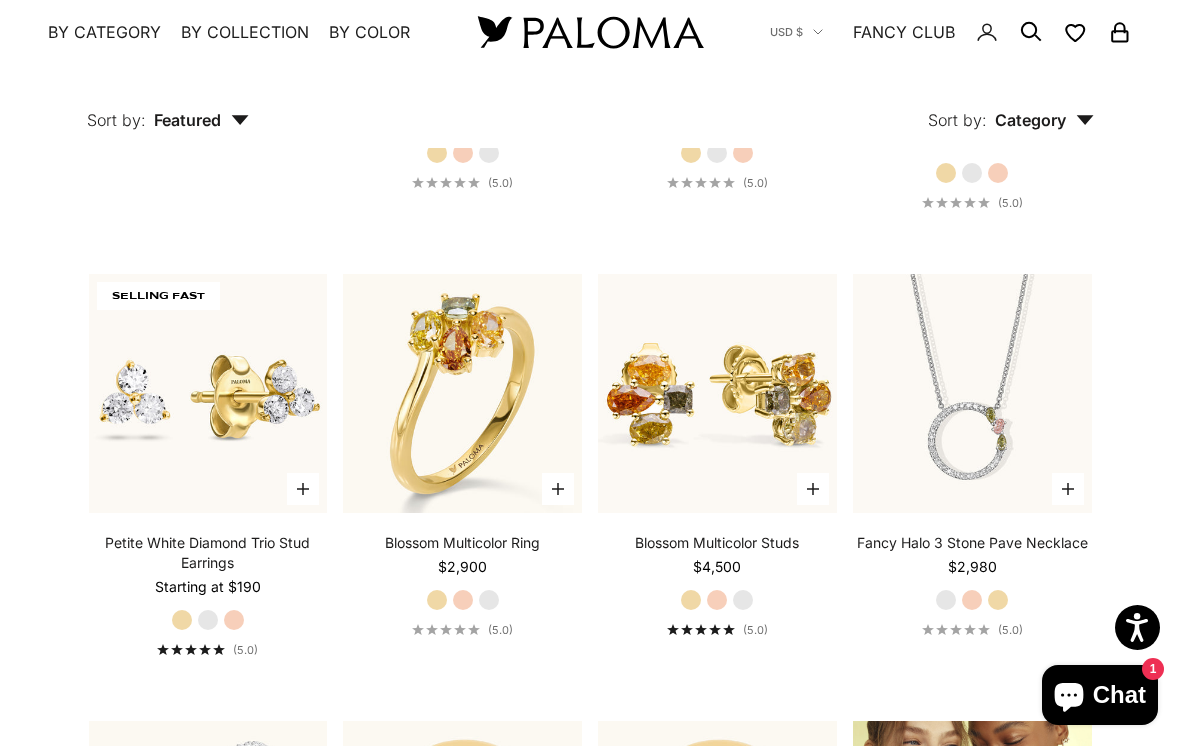 click at bounding box center (208, 394) 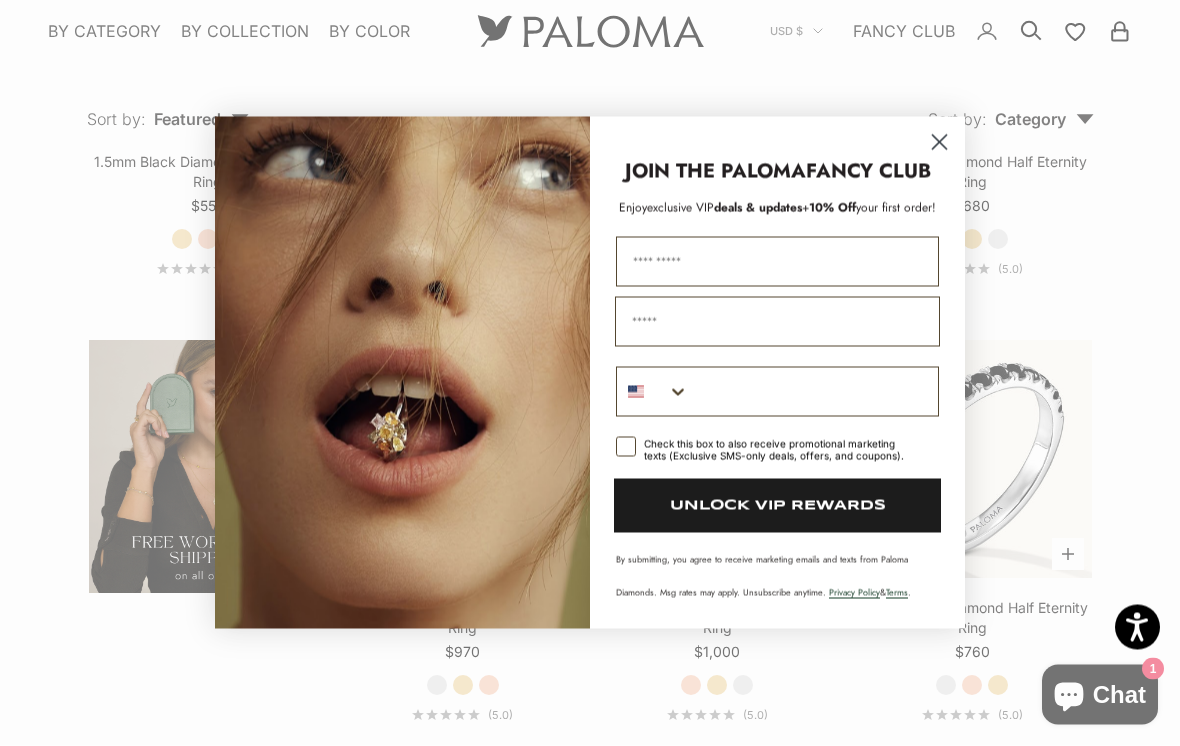 scroll, scrollTop: 2733, scrollLeft: 0, axis: vertical 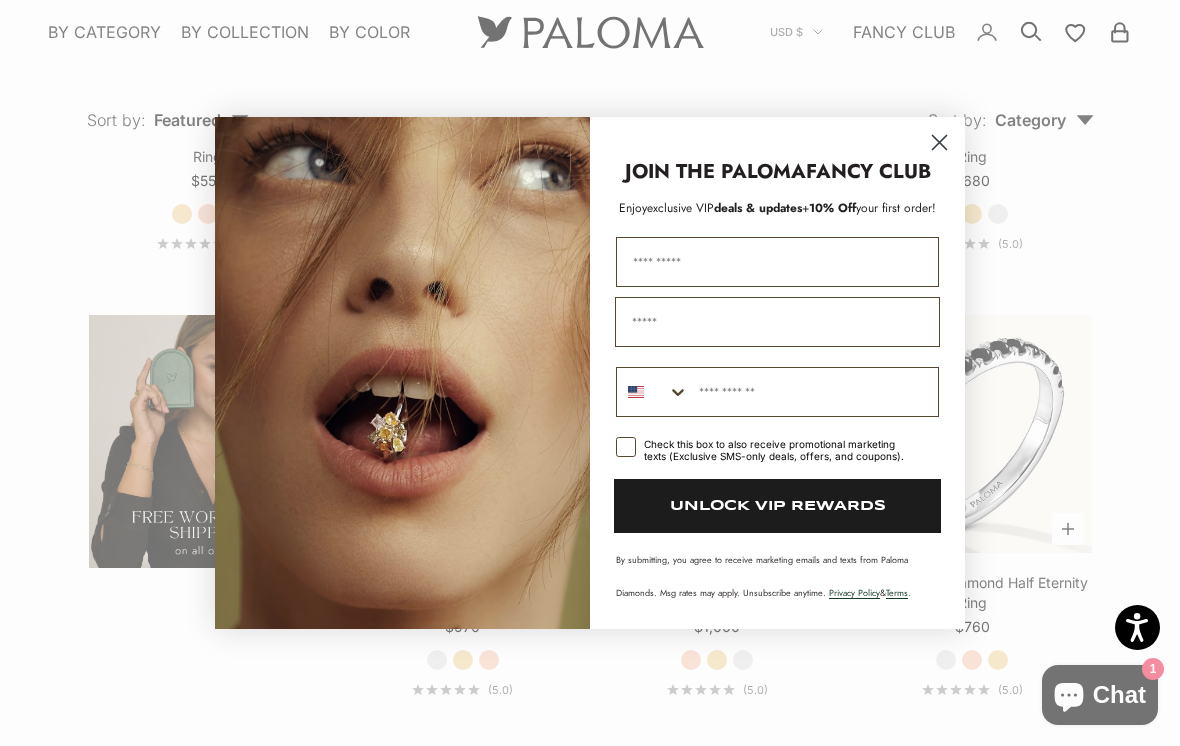 click 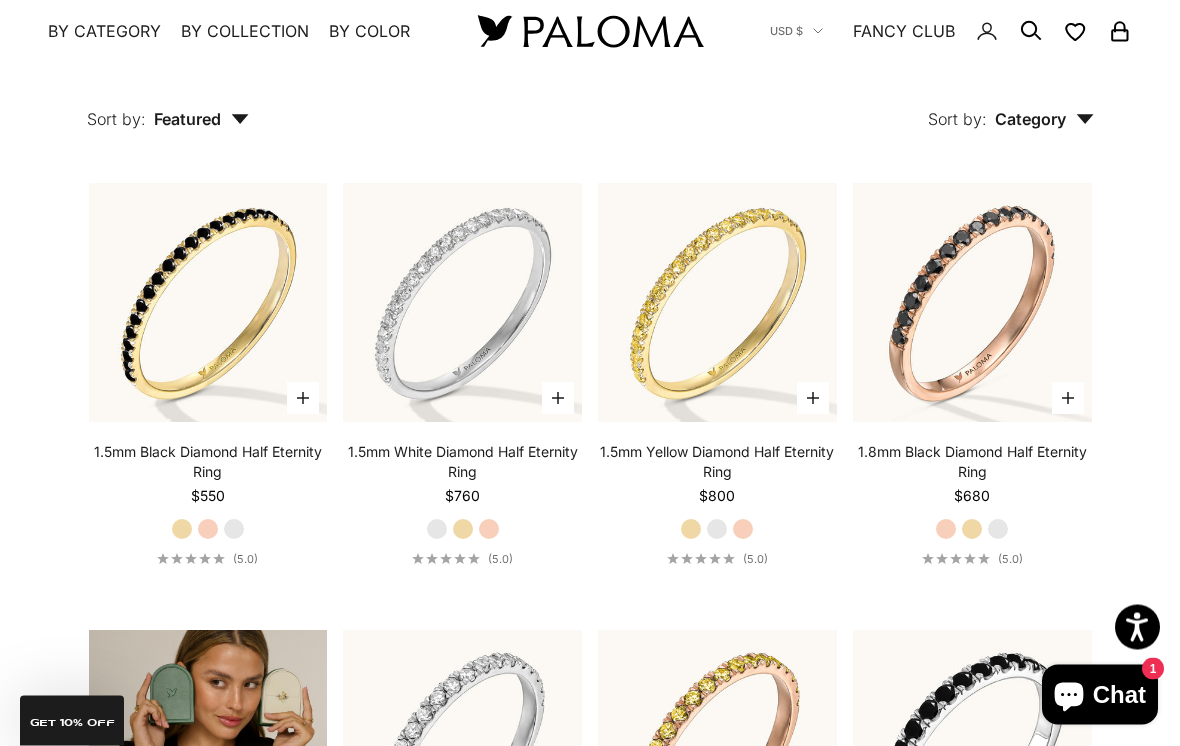 scroll, scrollTop: 2418, scrollLeft: 0, axis: vertical 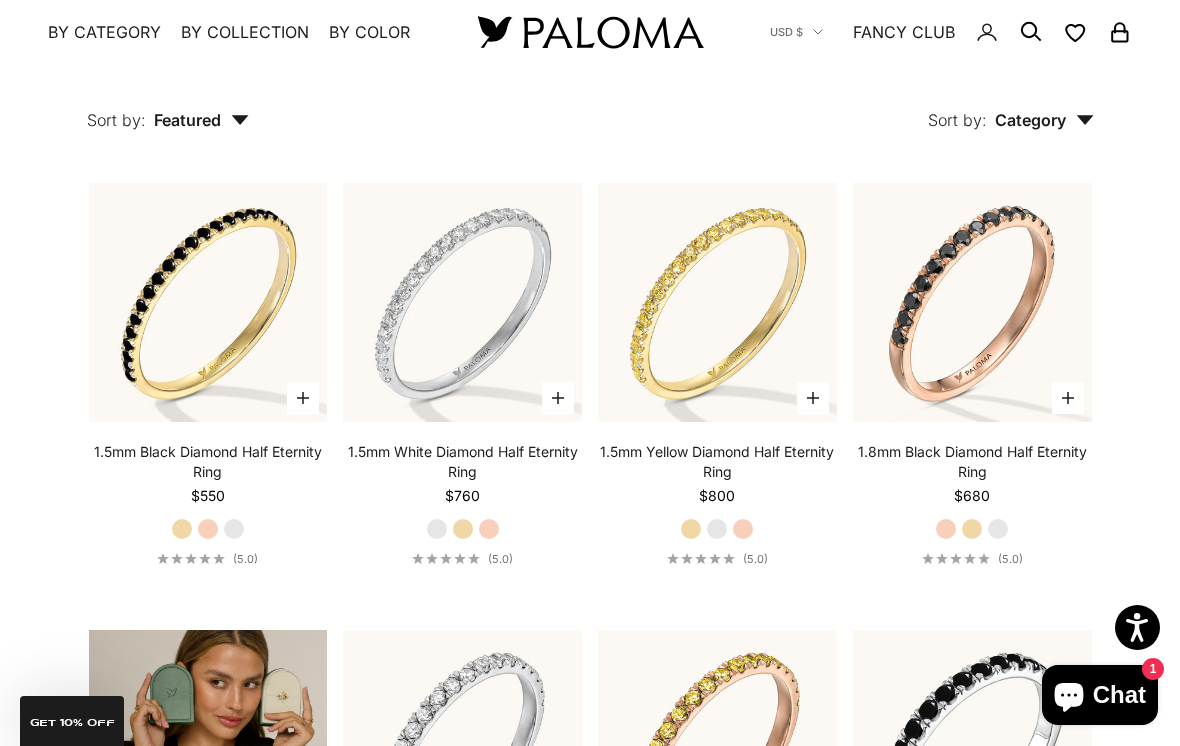 click at bounding box center (462, 302) 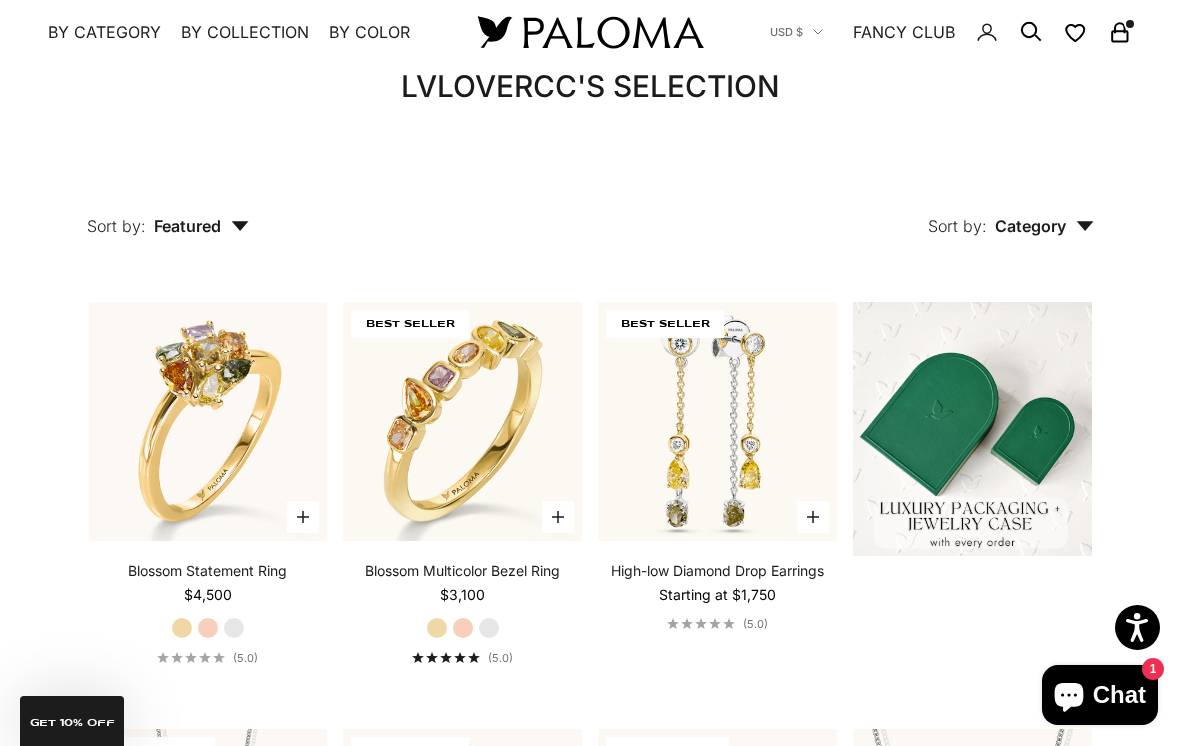 scroll, scrollTop: 0, scrollLeft: 0, axis: both 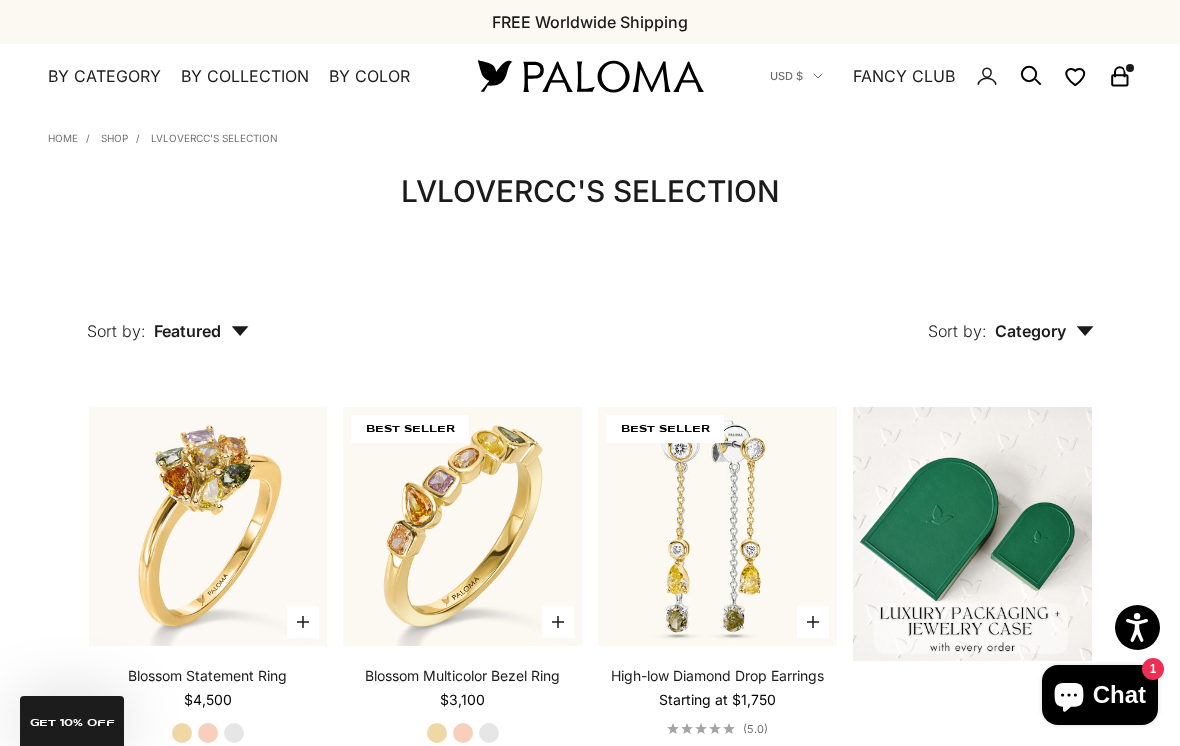 click on "Home
Shop
LVloverCC's Selection
LVloverCC's Selection
Filter
Sort by:
Featured
Sort by
Featured
Best selling
Alphabetically, A-Z
Alphabetically, Z-A
Price, low to high
Price, high to low
Date, old to new
Date, new to old" at bounding box center (590, 3573) 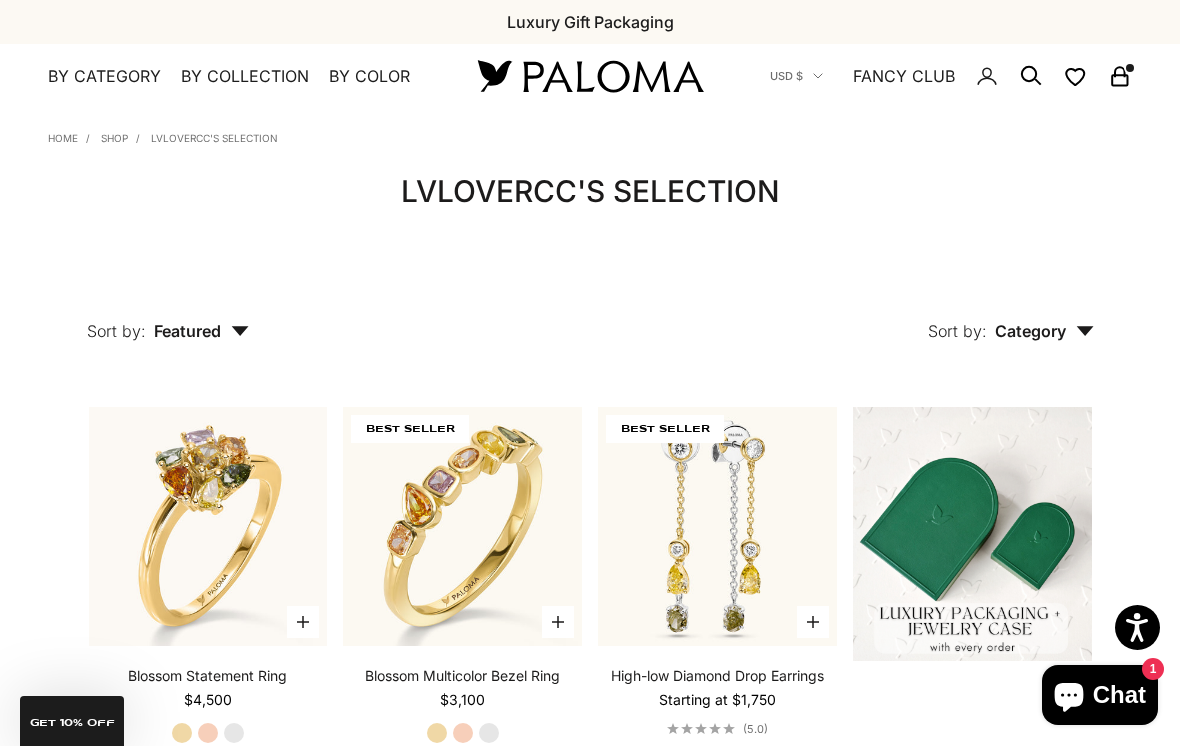 click on "Shop" at bounding box center [114, 138] 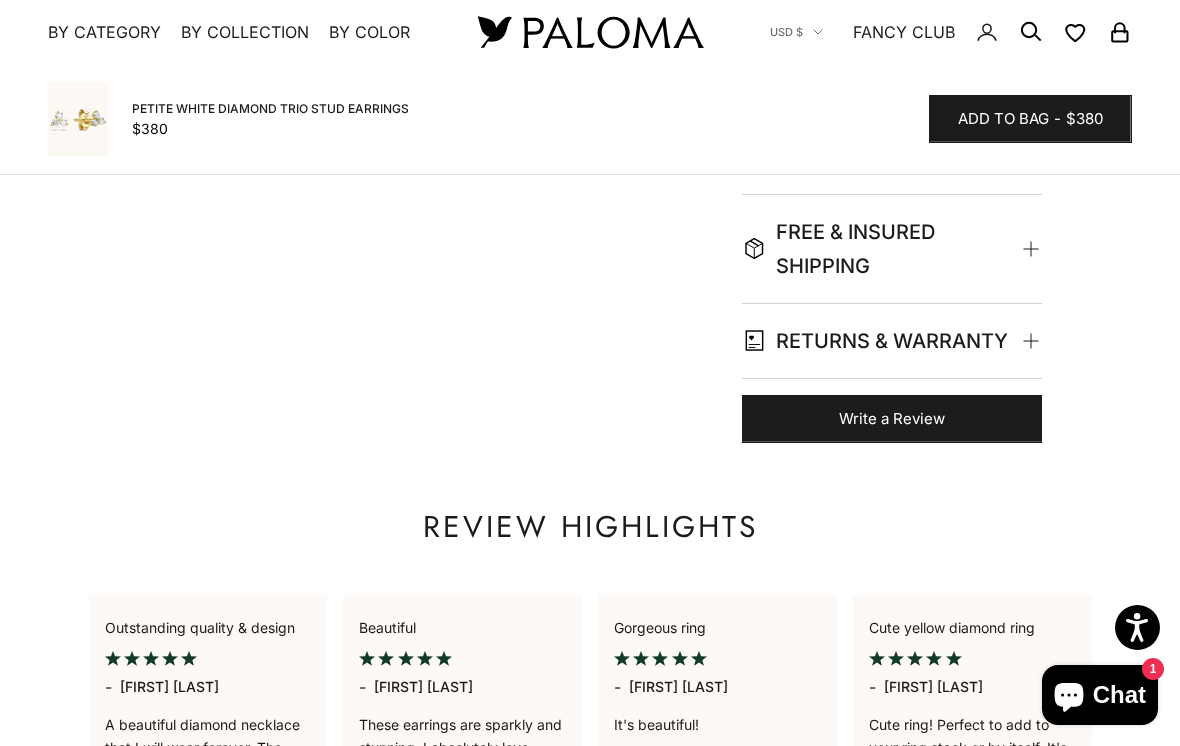 scroll, scrollTop: 1272, scrollLeft: 0, axis: vertical 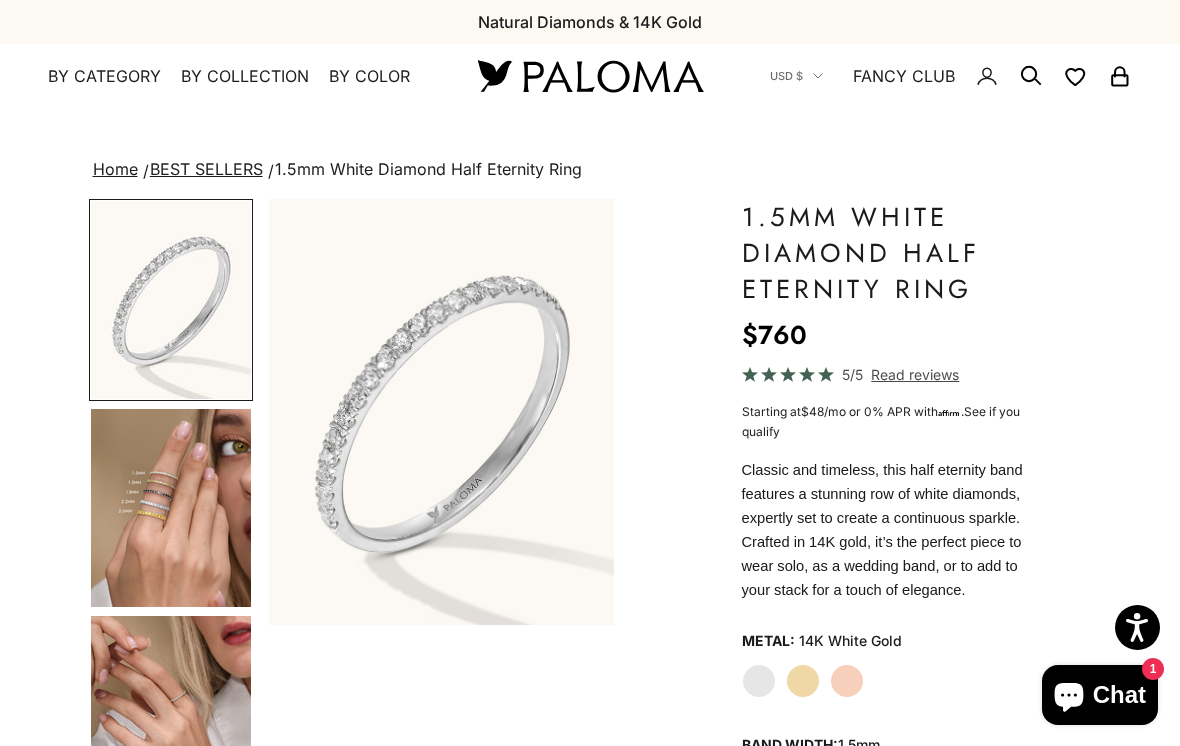 click at bounding box center [171, 508] 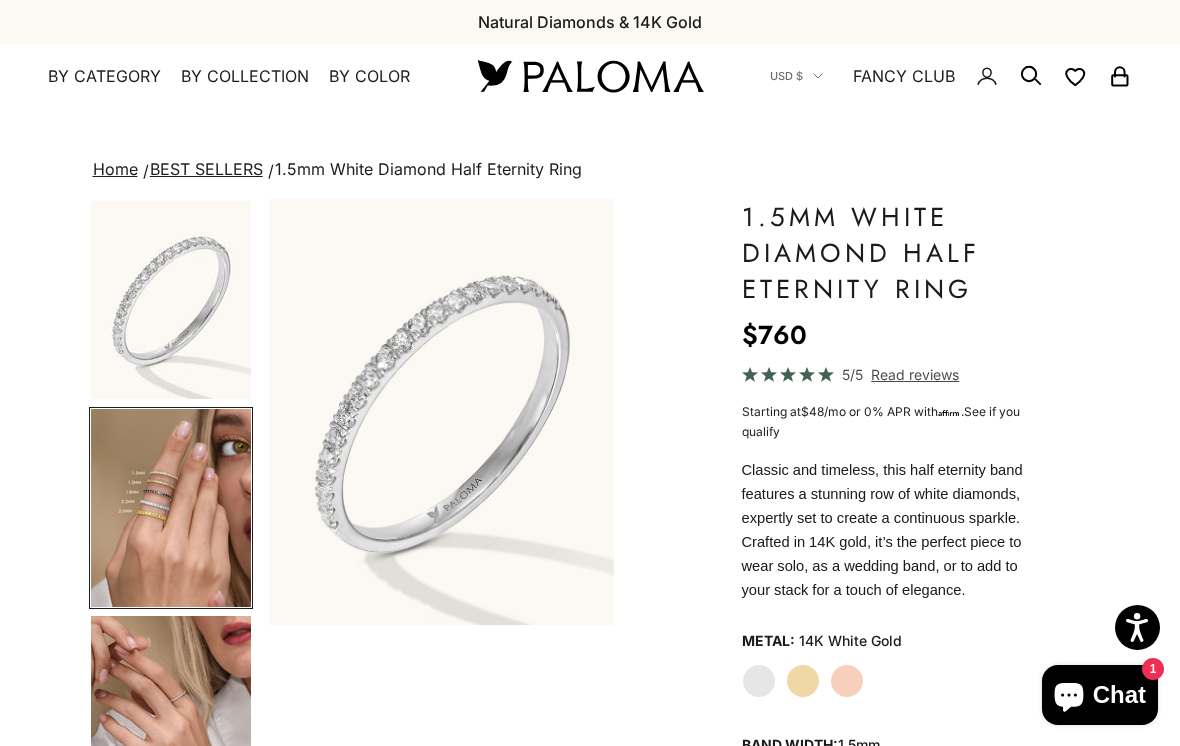 scroll, scrollTop: 0, scrollLeft: 369, axis: horizontal 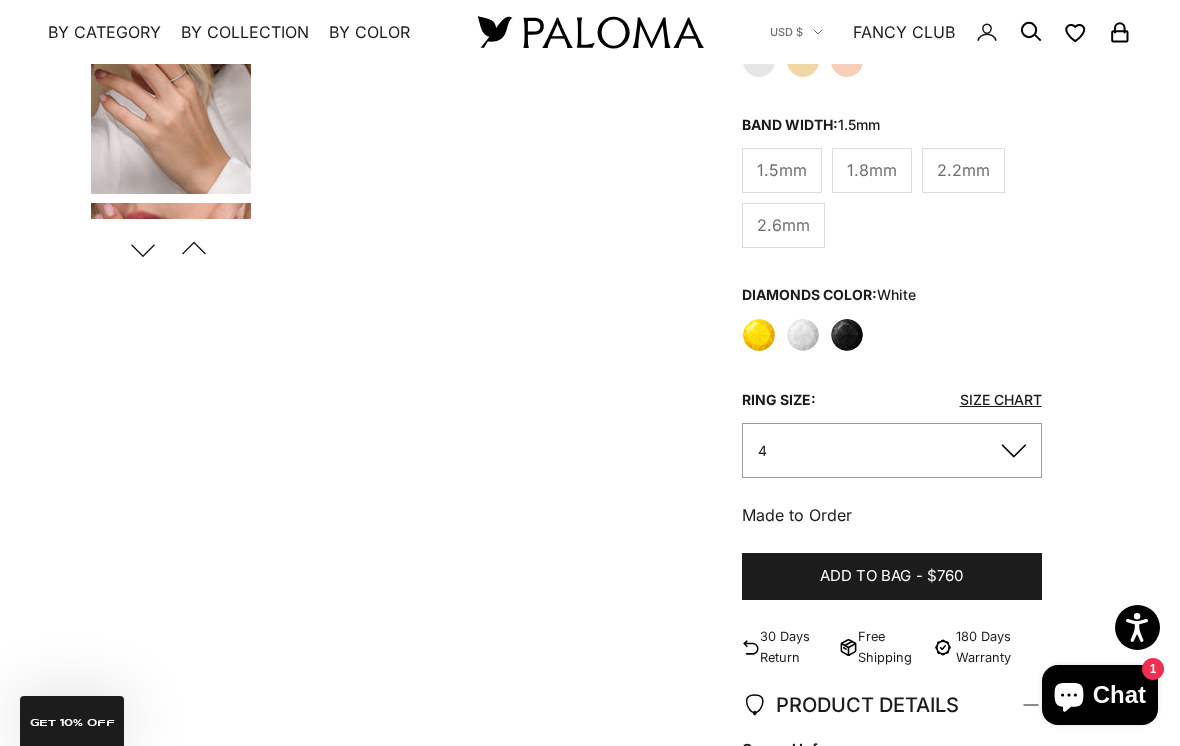 click on "4" 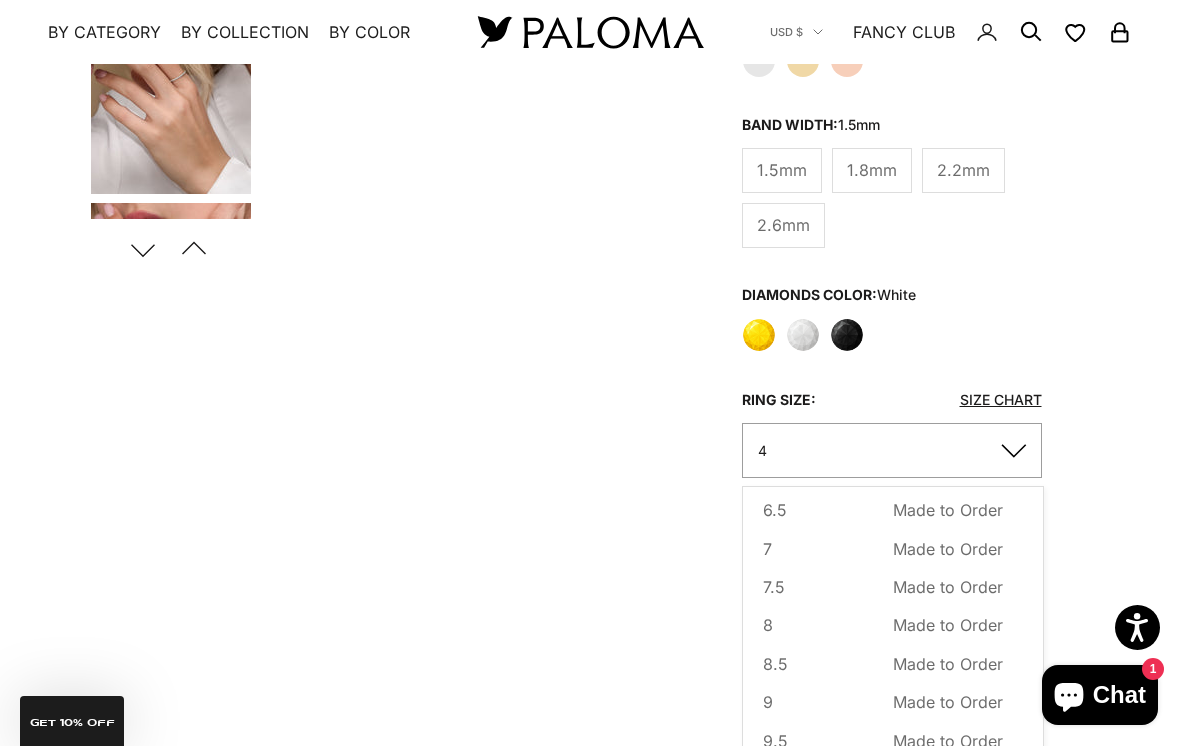 scroll, scrollTop: 198, scrollLeft: 0, axis: vertical 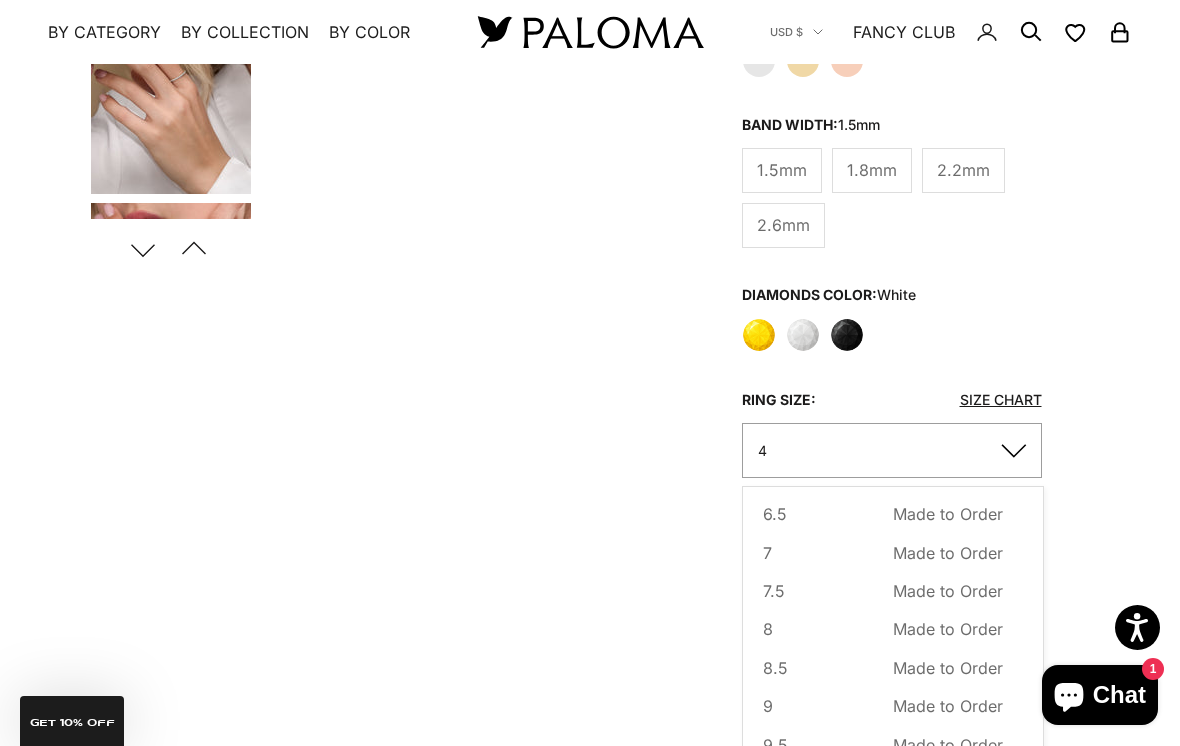 click on "Made to Order" at bounding box center [948, 553] 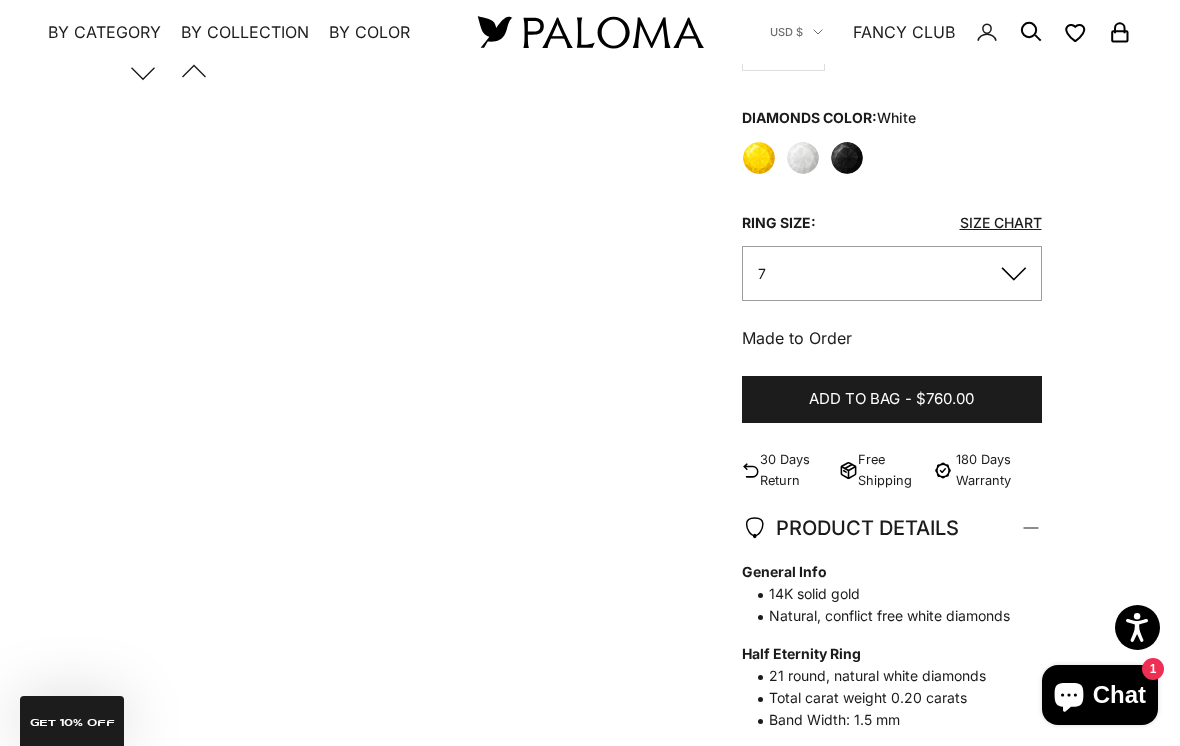 scroll, scrollTop: 801, scrollLeft: 0, axis: vertical 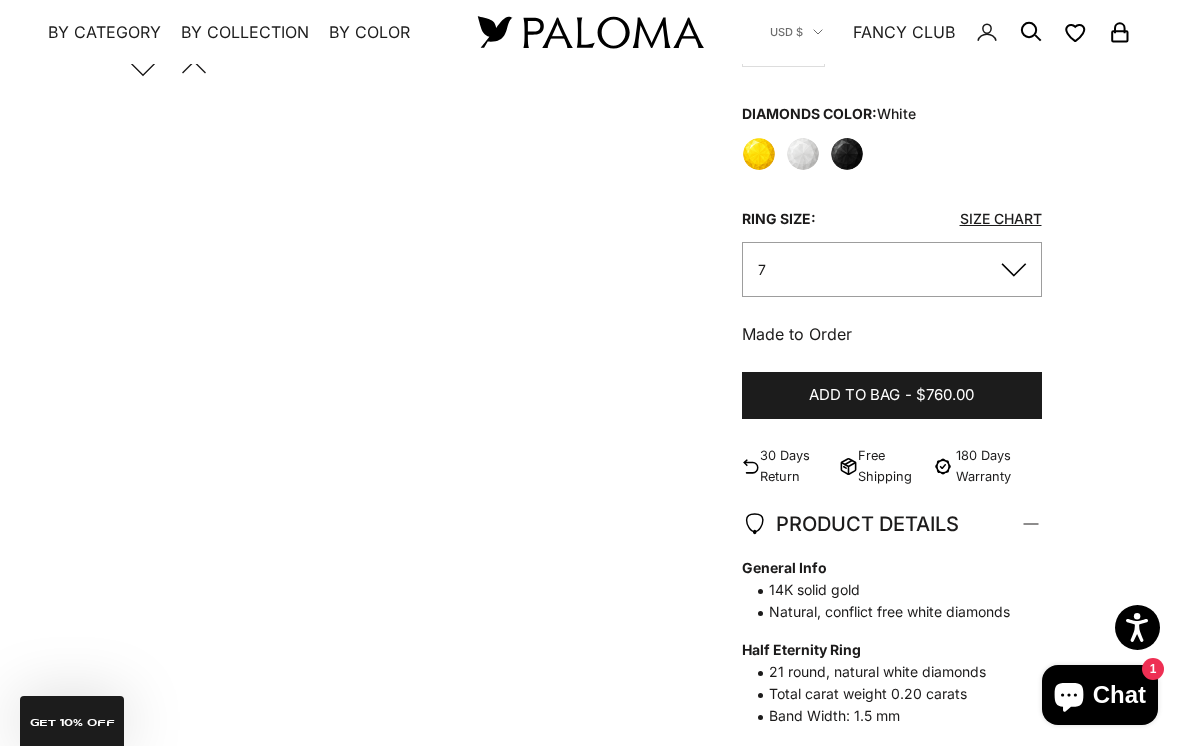 click on "$760.00" at bounding box center [945, 395] 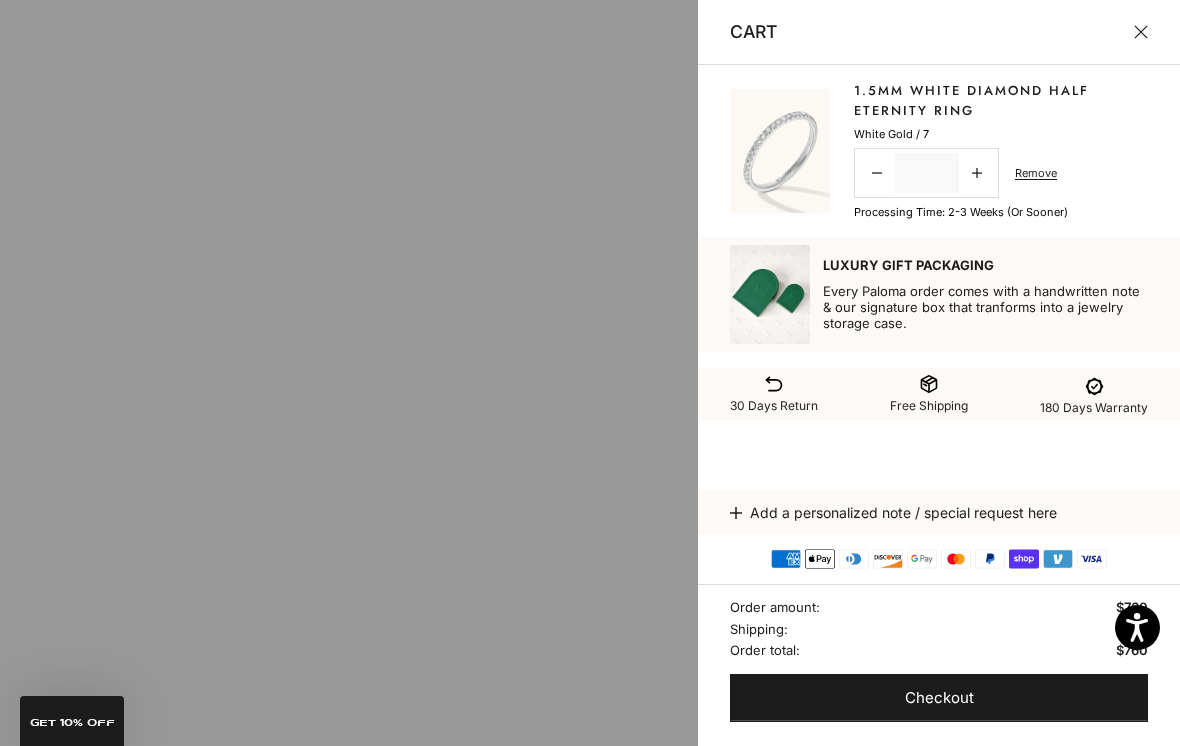 scroll, scrollTop: 983, scrollLeft: 0, axis: vertical 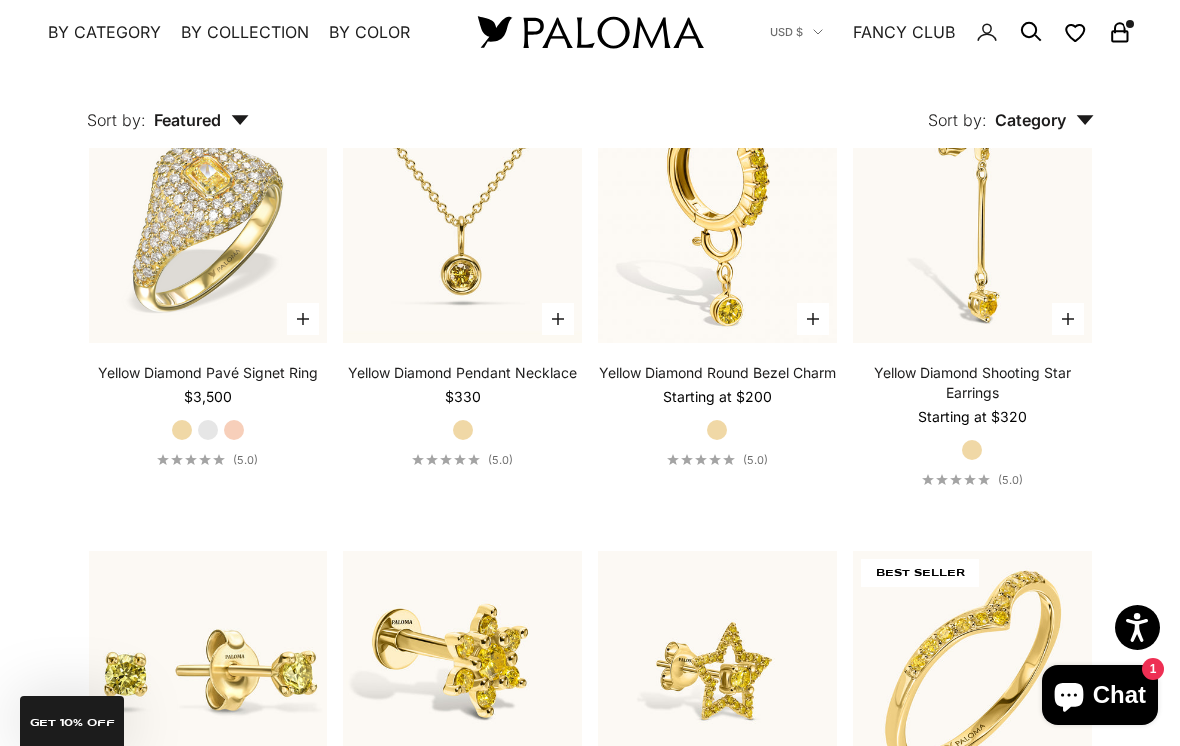 click 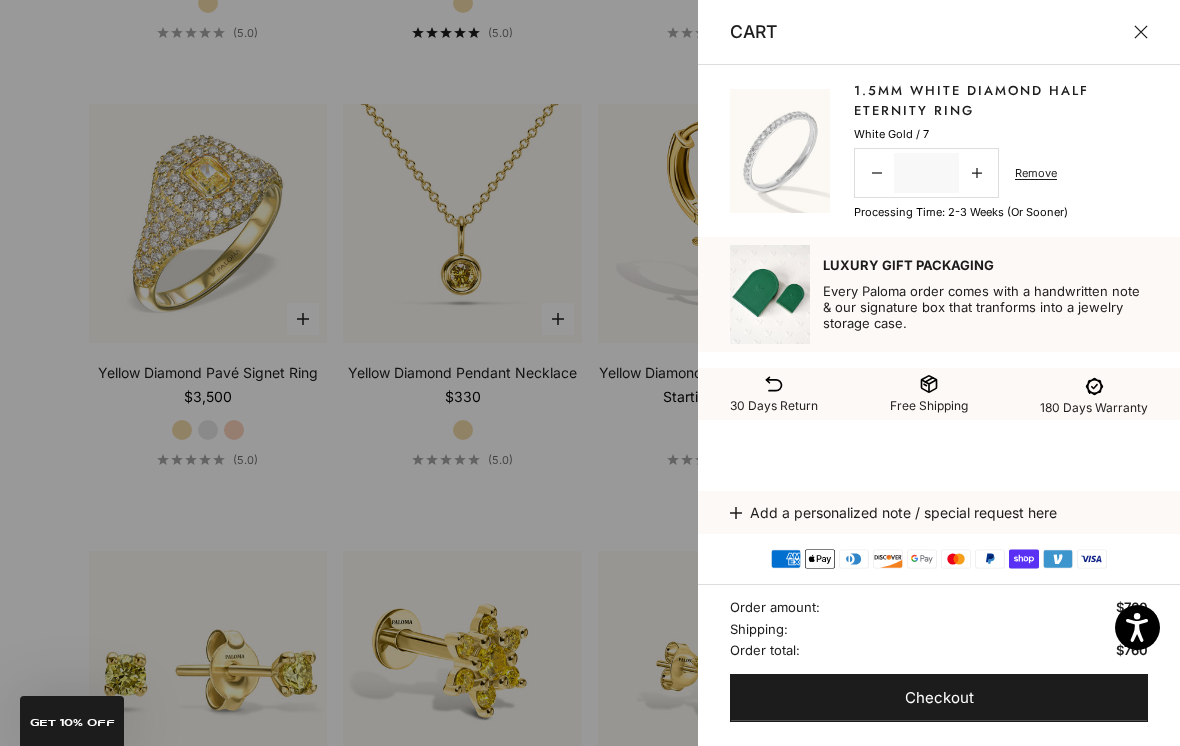 click at bounding box center [780, 150] 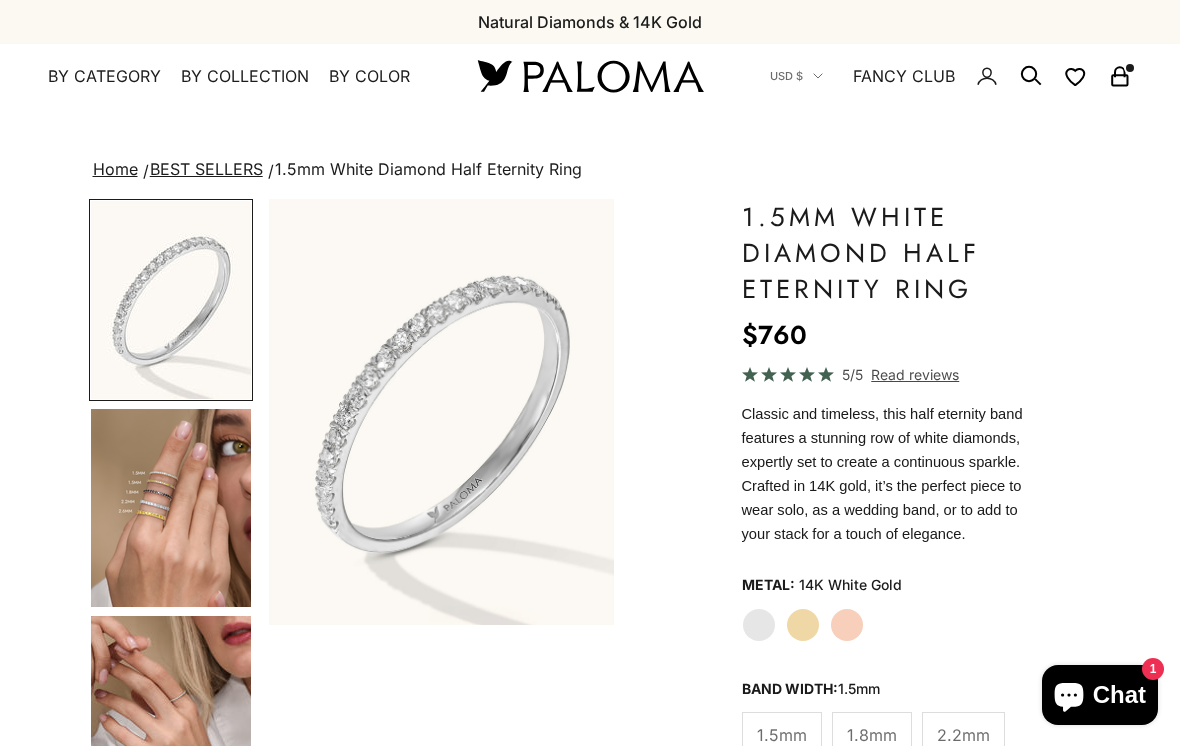 scroll, scrollTop: 0, scrollLeft: 0, axis: both 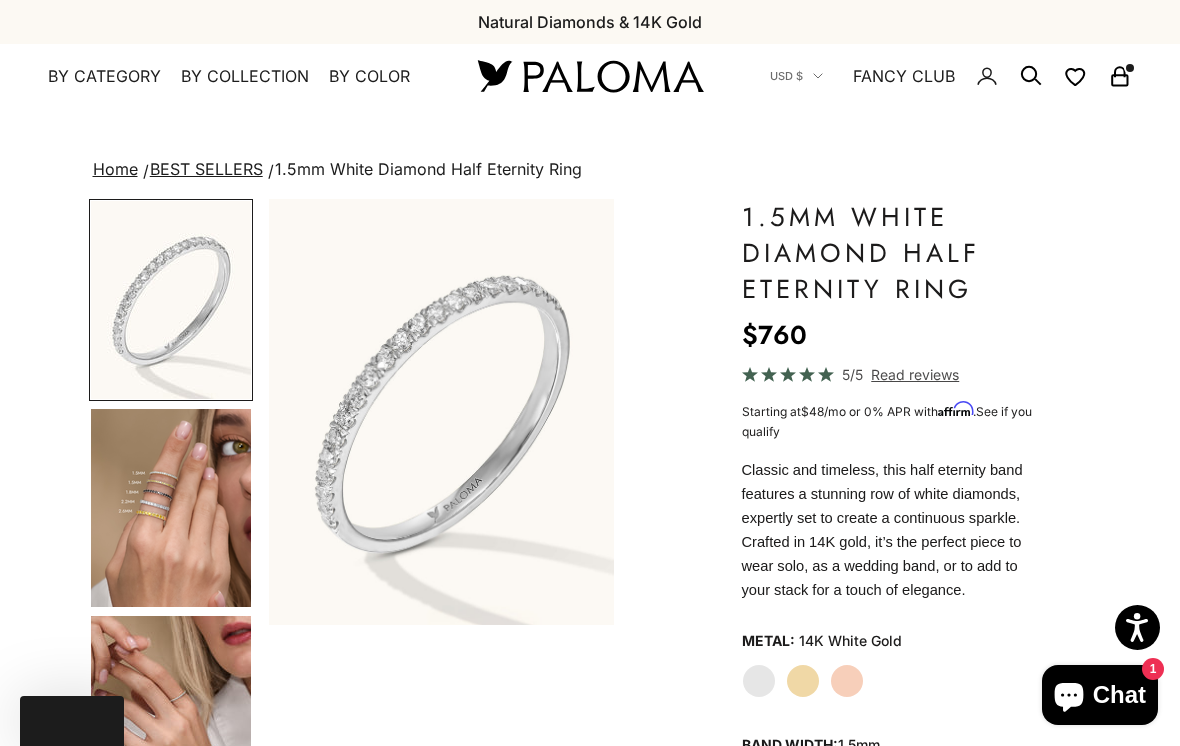 click at bounding box center [171, 508] 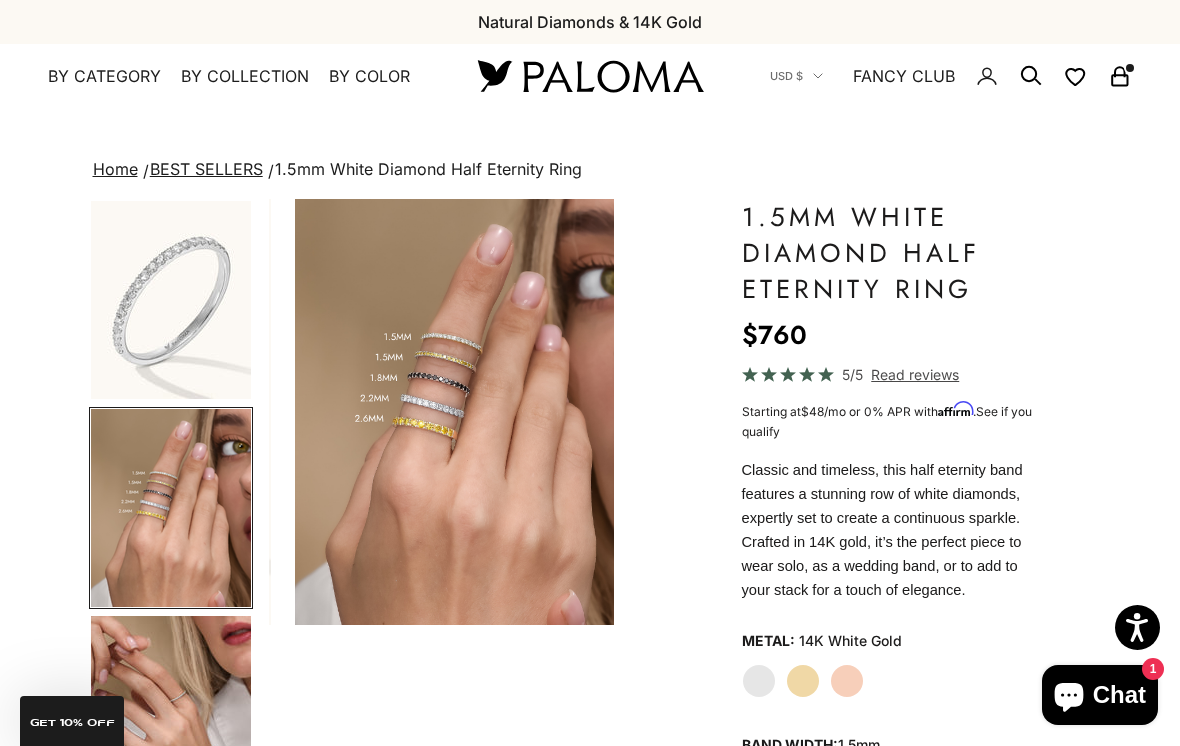 scroll, scrollTop: 0, scrollLeft: 369, axis: horizontal 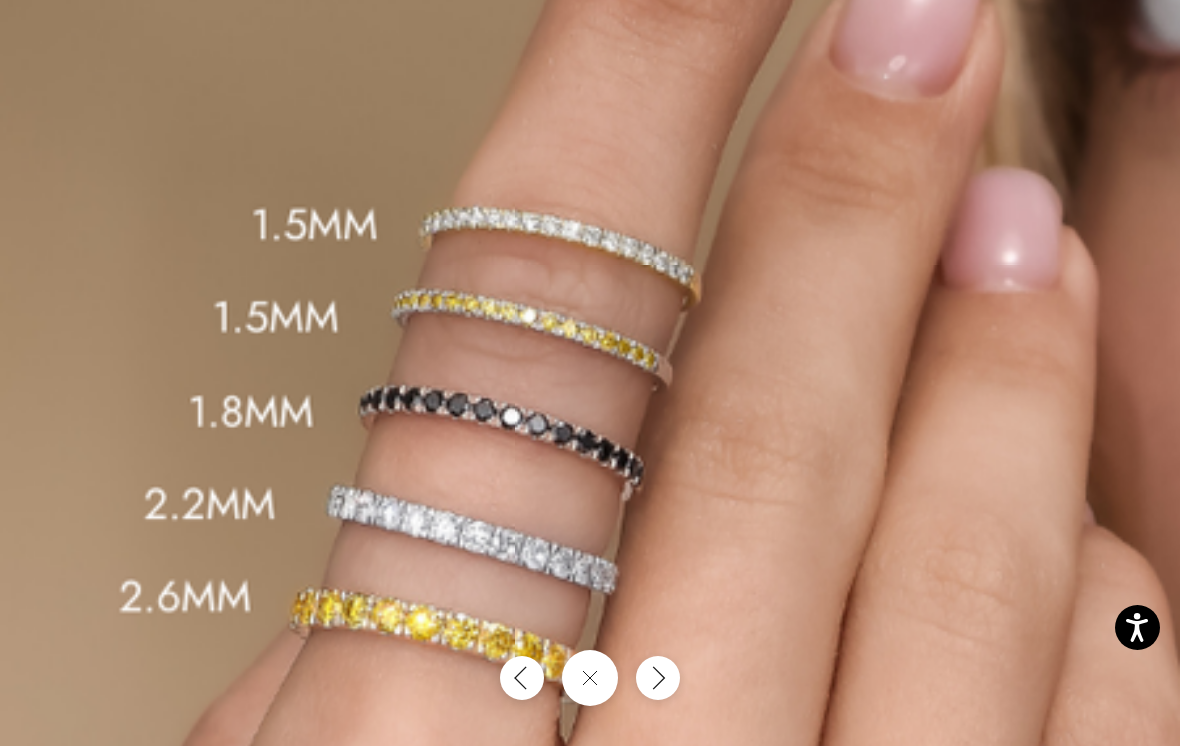 click at bounding box center [632, 567] 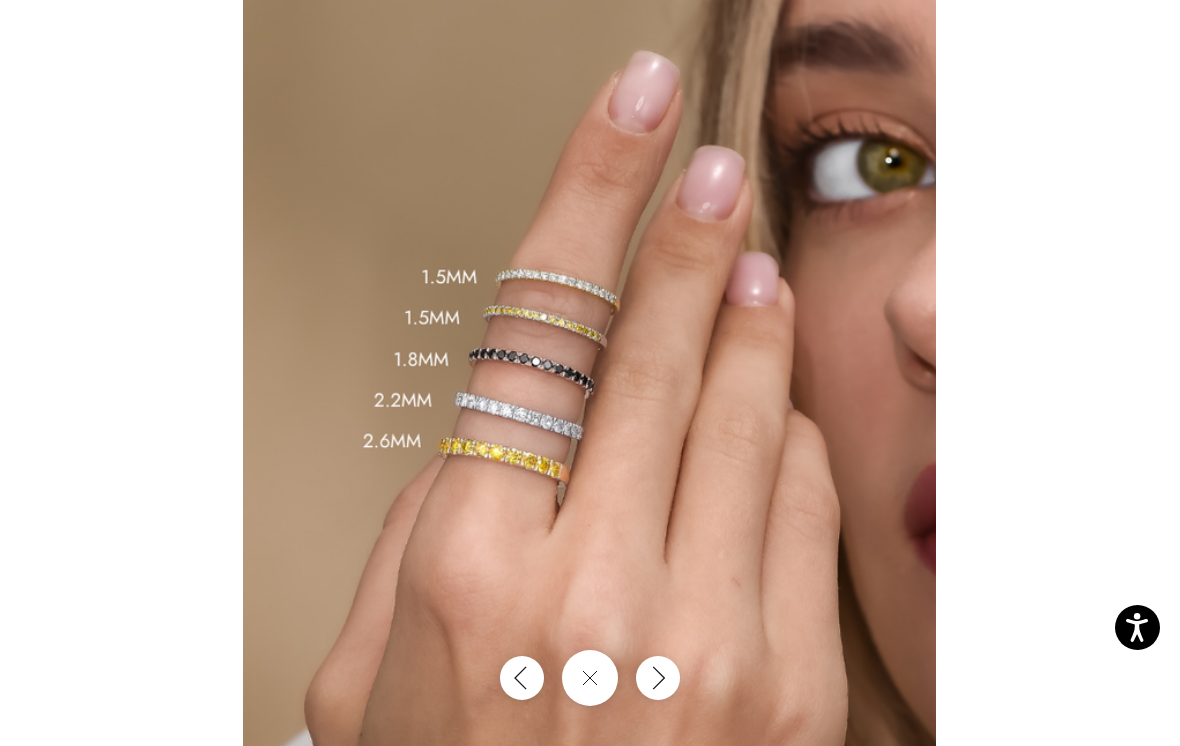 click 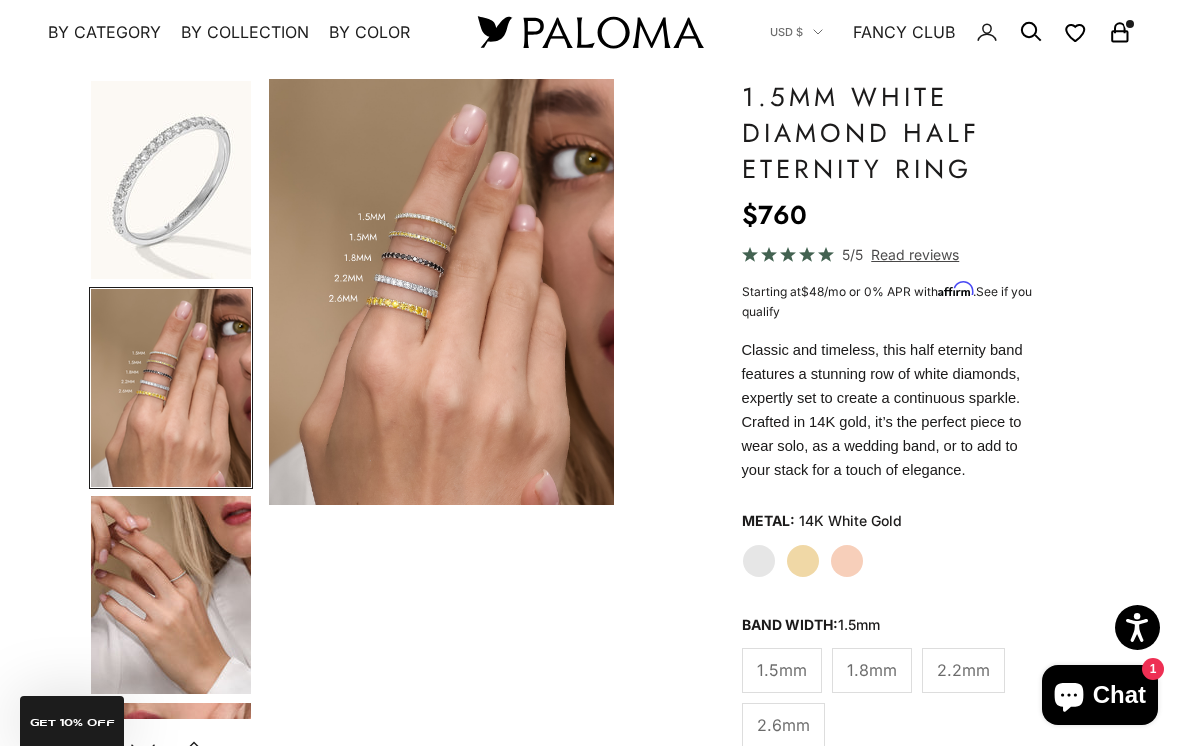 scroll, scrollTop: 119, scrollLeft: 0, axis: vertical 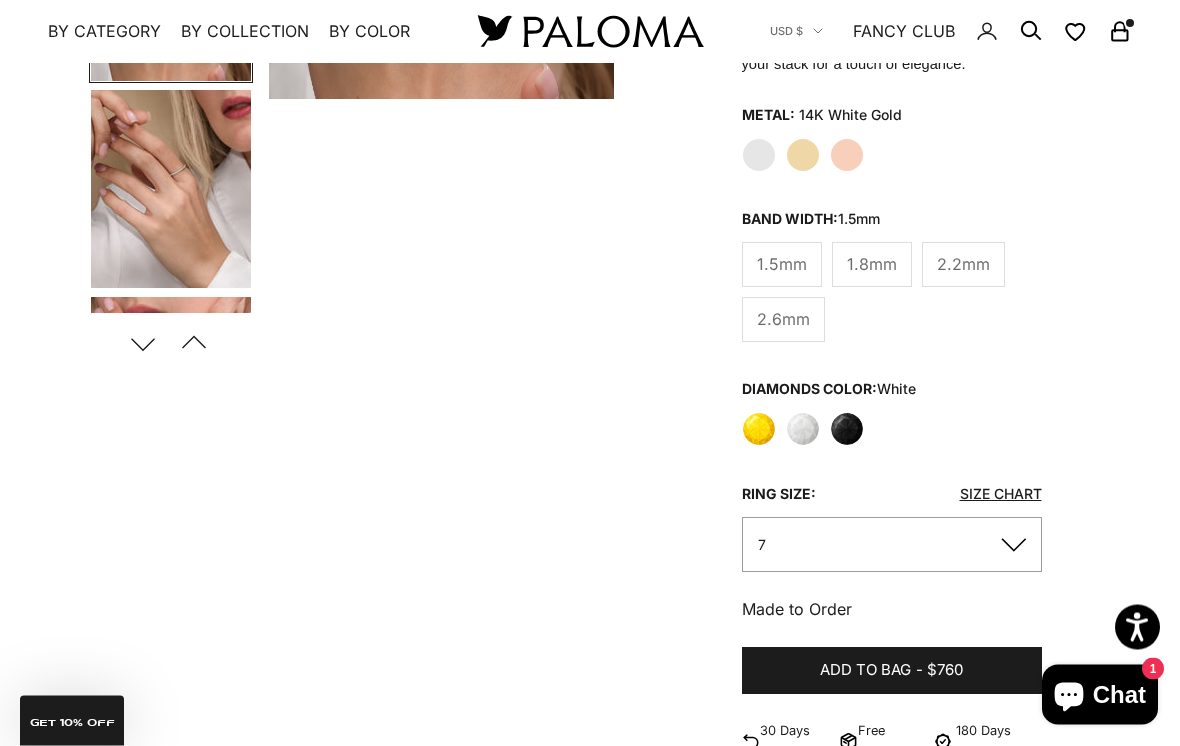click on "7" 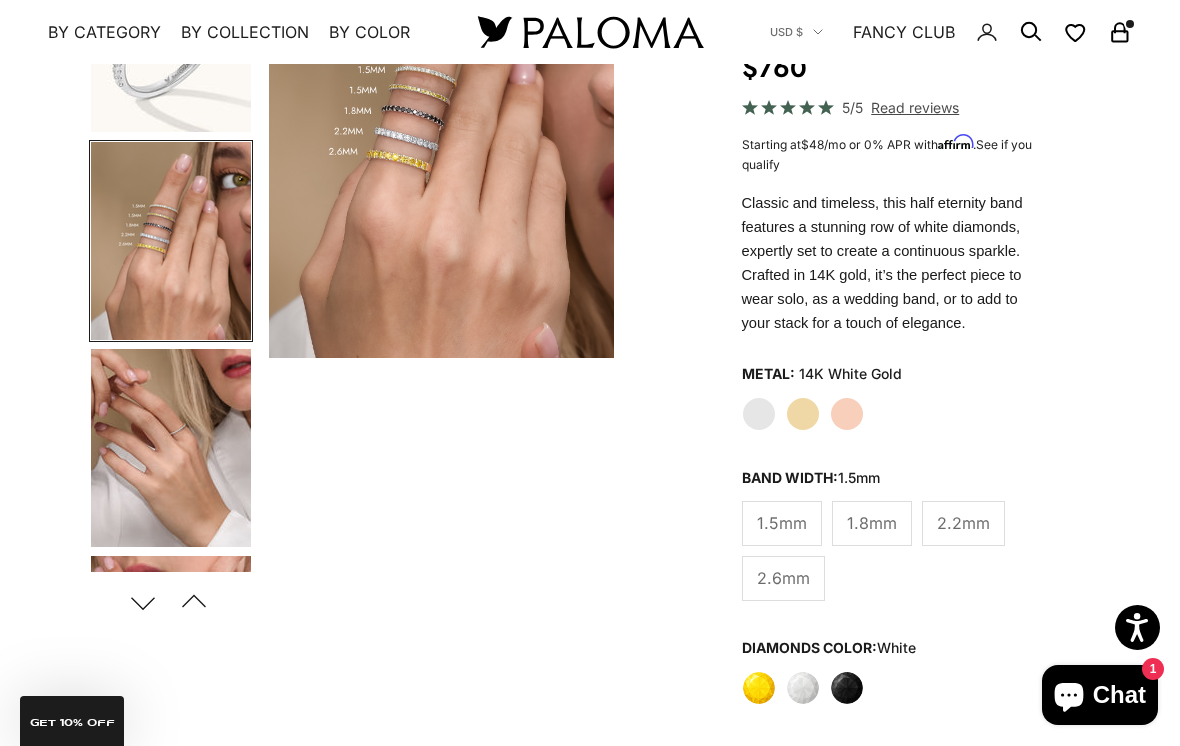 scroll, scrollTop: 277, scrollLeft: 0, axis: vertical 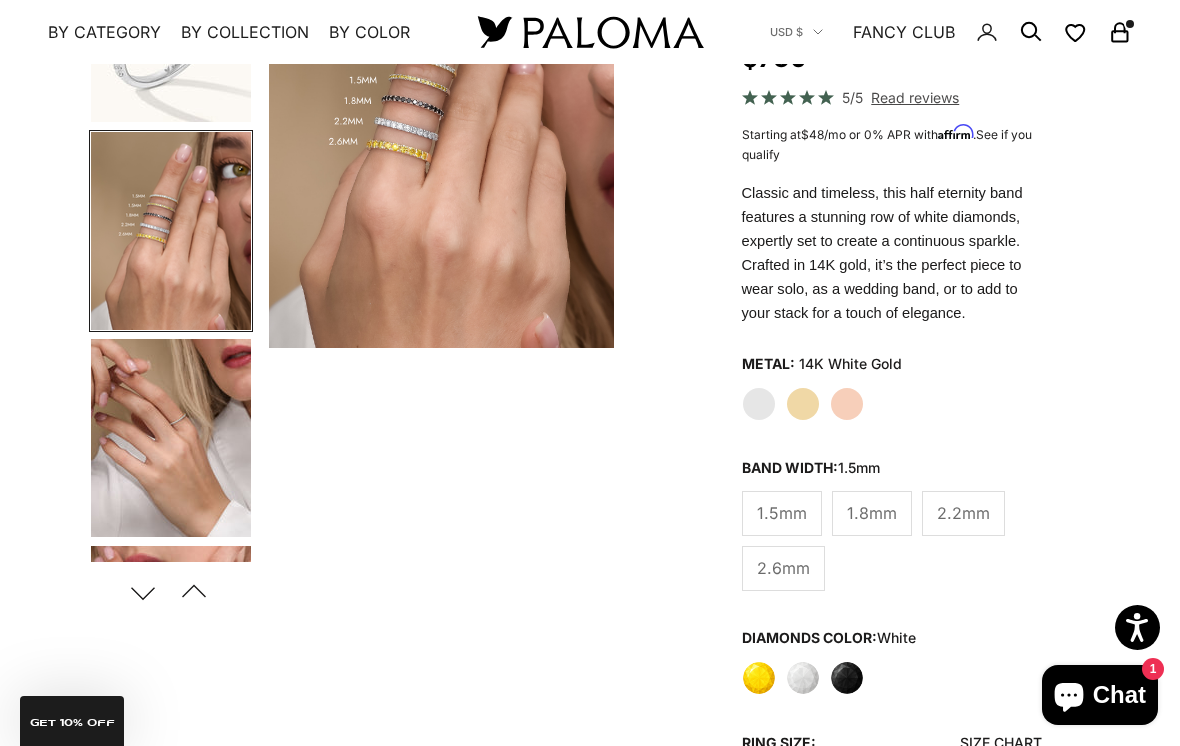 click on "1.8mm" 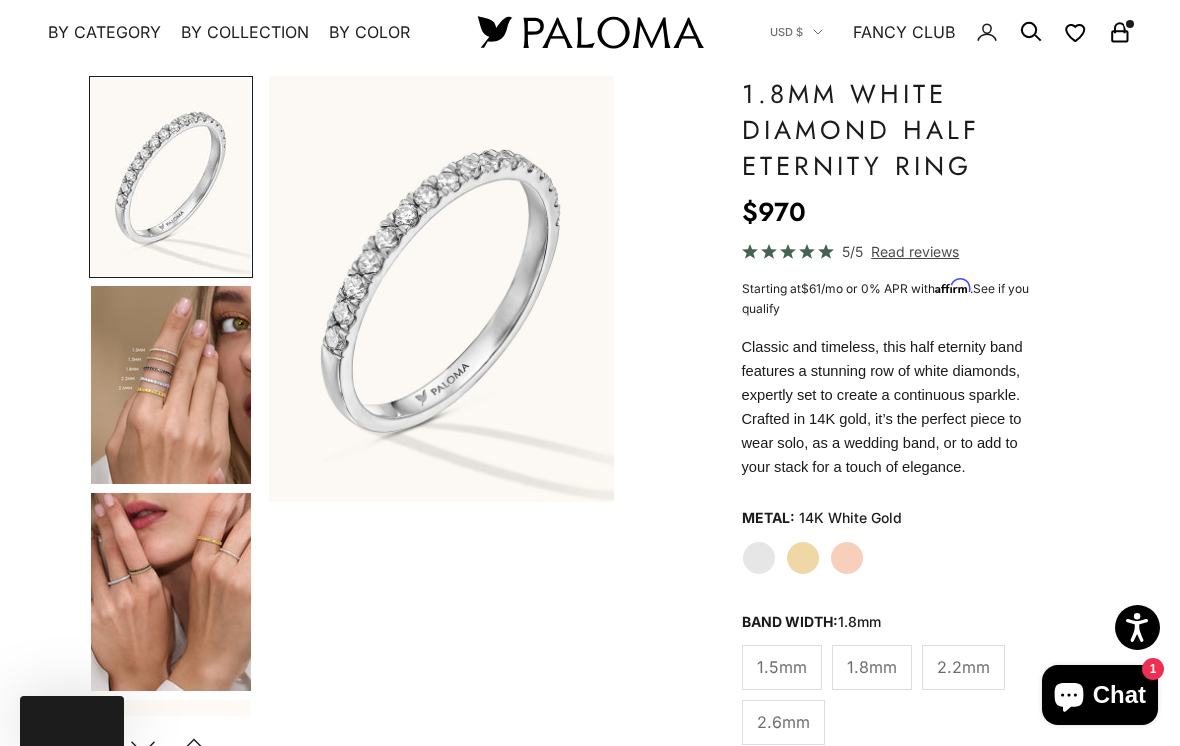 scroll, scrollTop: 139, scrollLeft: 0, axis: vertical 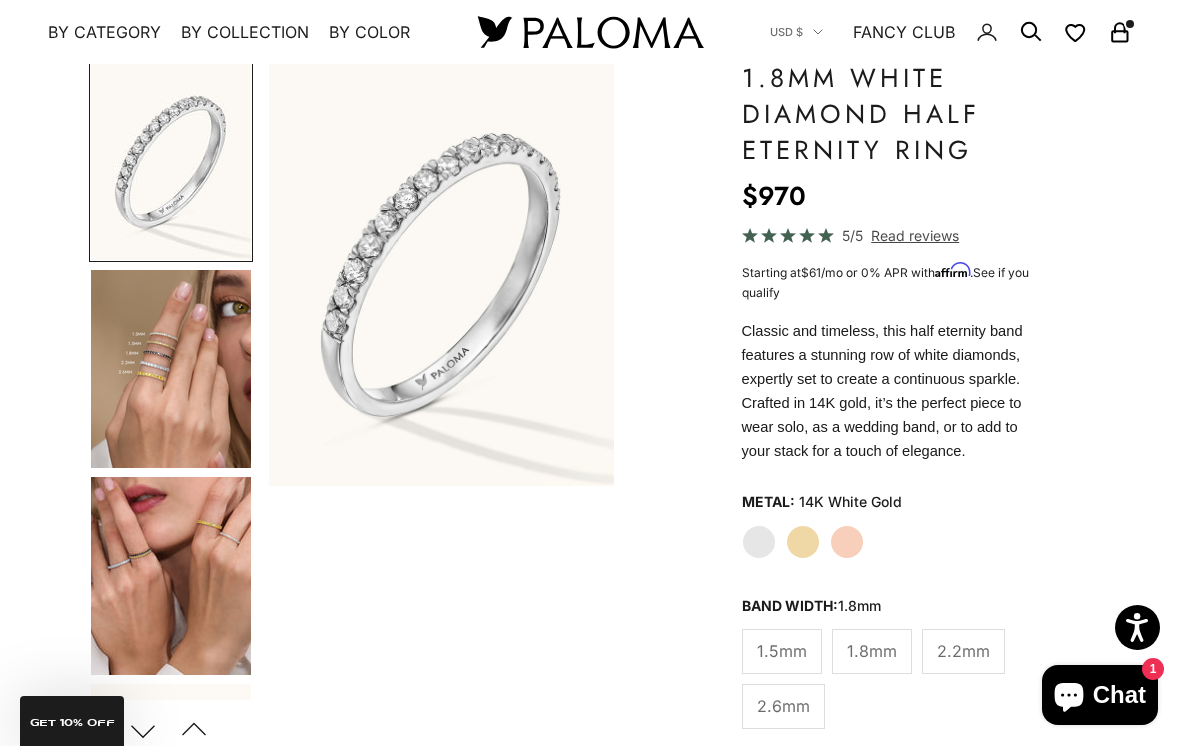 click at bounding box center (171, 369) 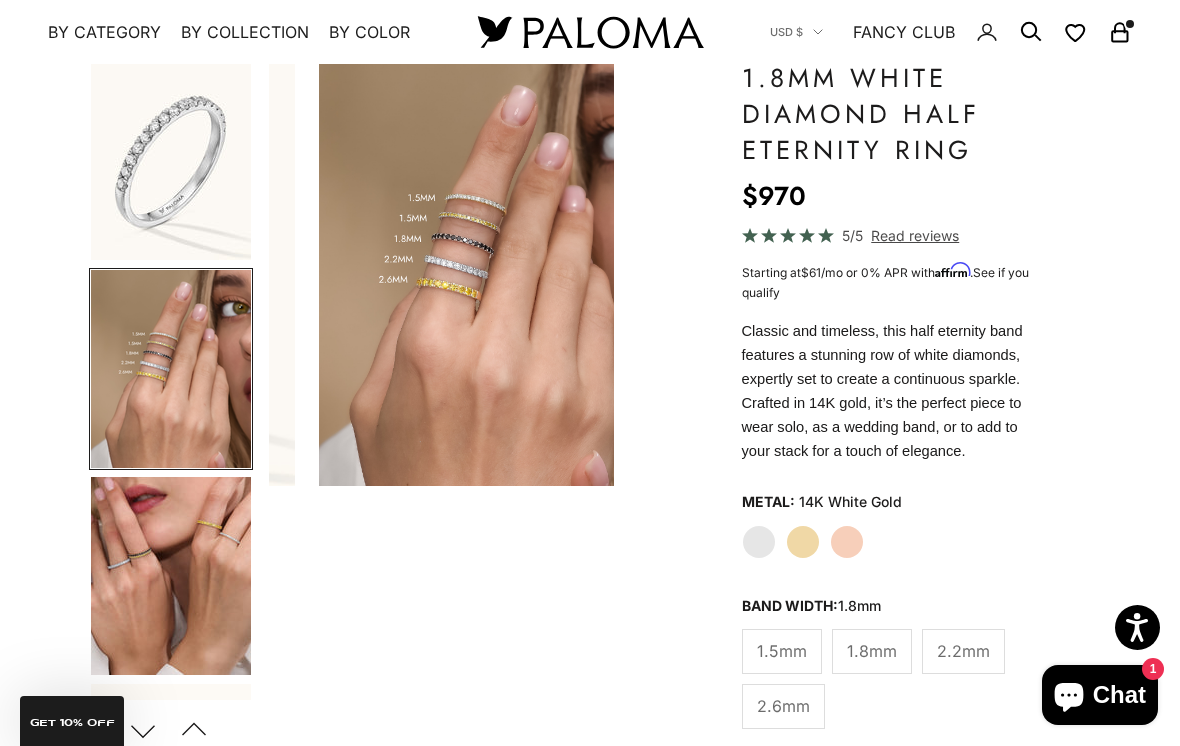 scroll, scrollTop: 0, scrollLeft: 369, axis: horizontal 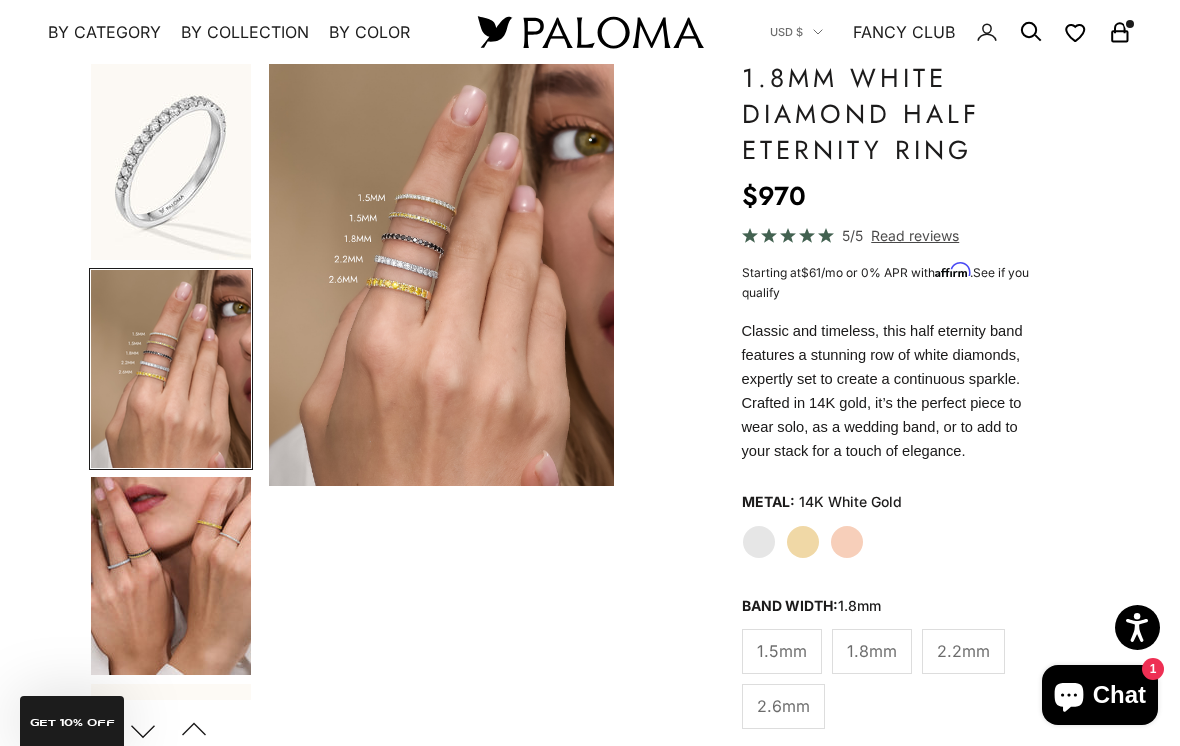 click at bounding box center (171, 576) 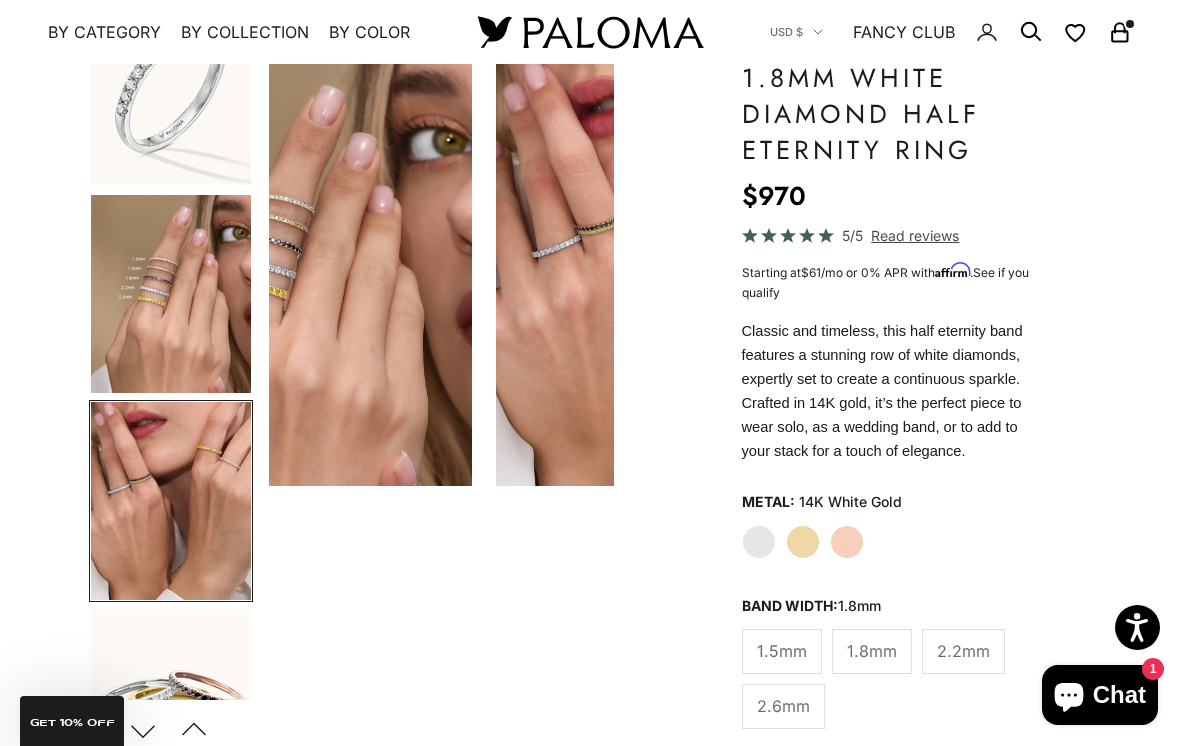 scroll, scrollTop: 178, scrollLeft: 0, axis: vertical 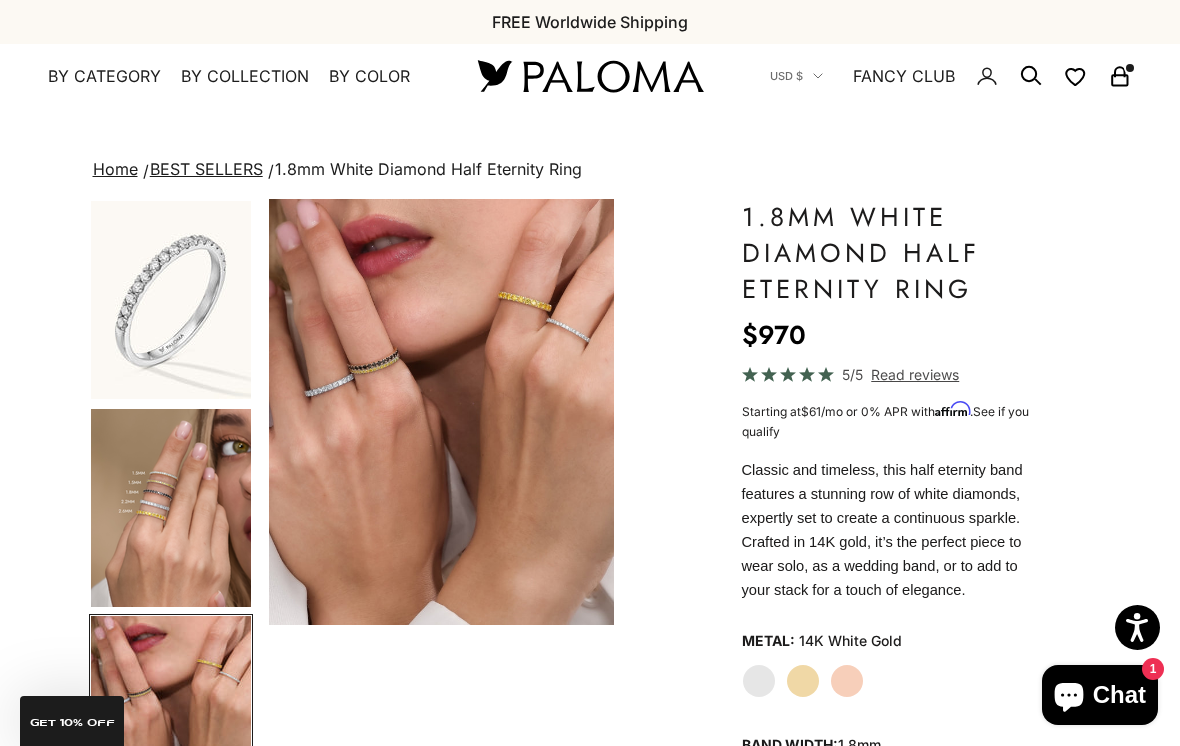 click on "By Category" at bounding box center [104, 77] 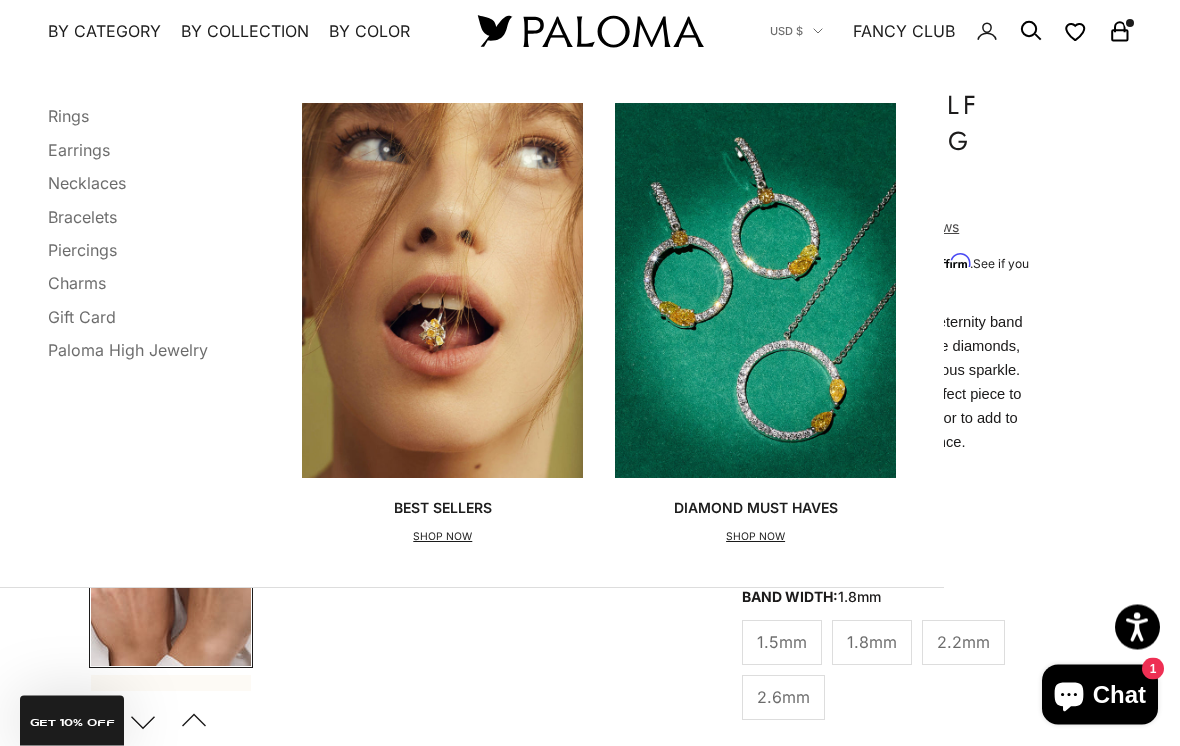 scroll, scrollTop: 152, scrollLeft: 0, axis: vertical 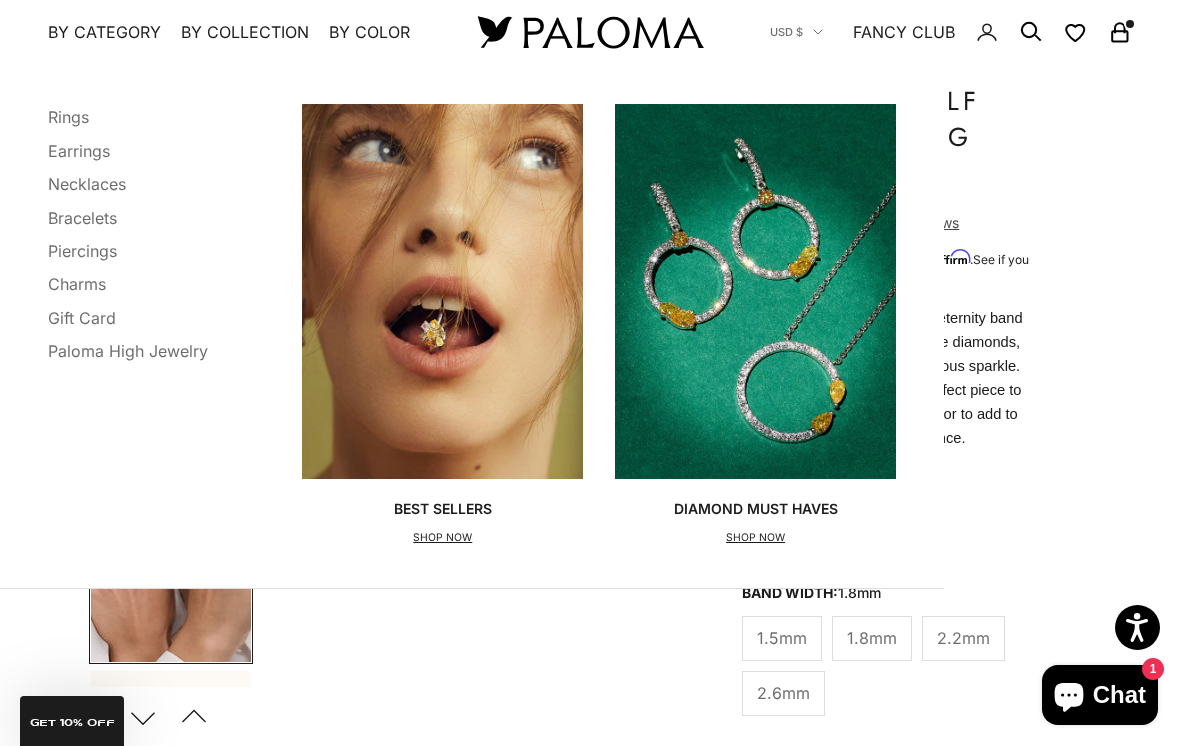 click on "Best Sellers" at bounding box center (443, 508) 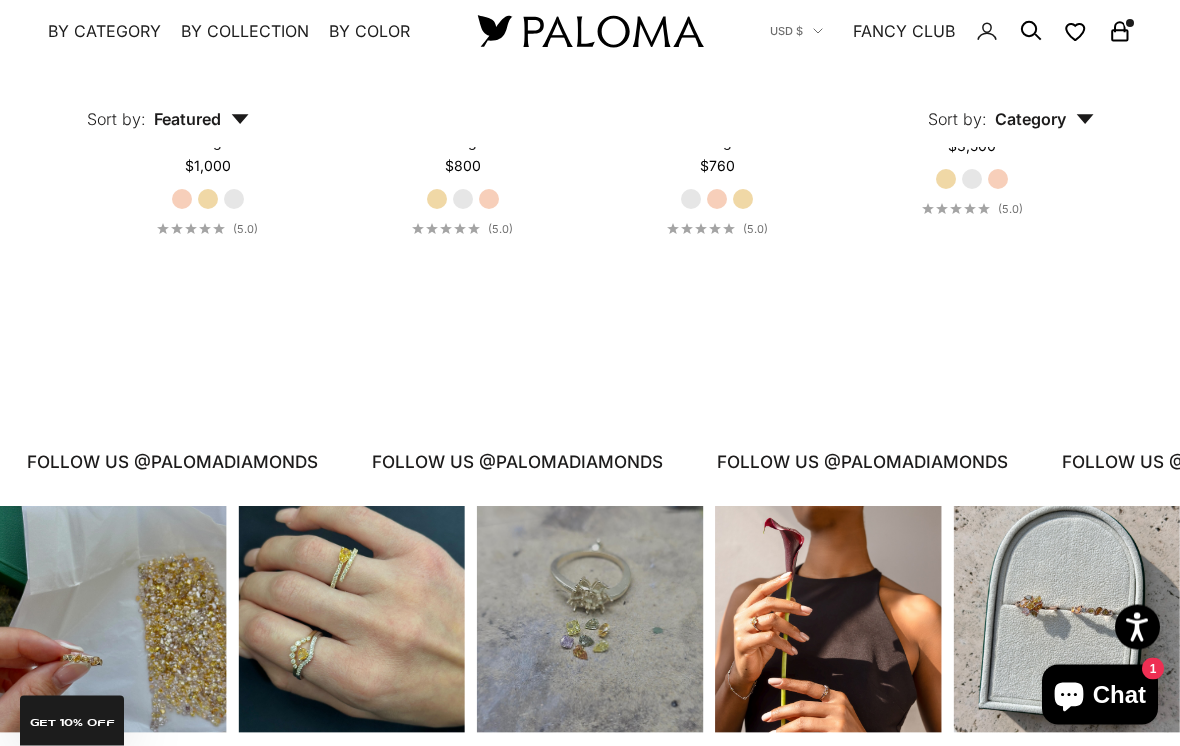 scroll, scrollTop: 6542, scrollLeft: 0, axis: vertical 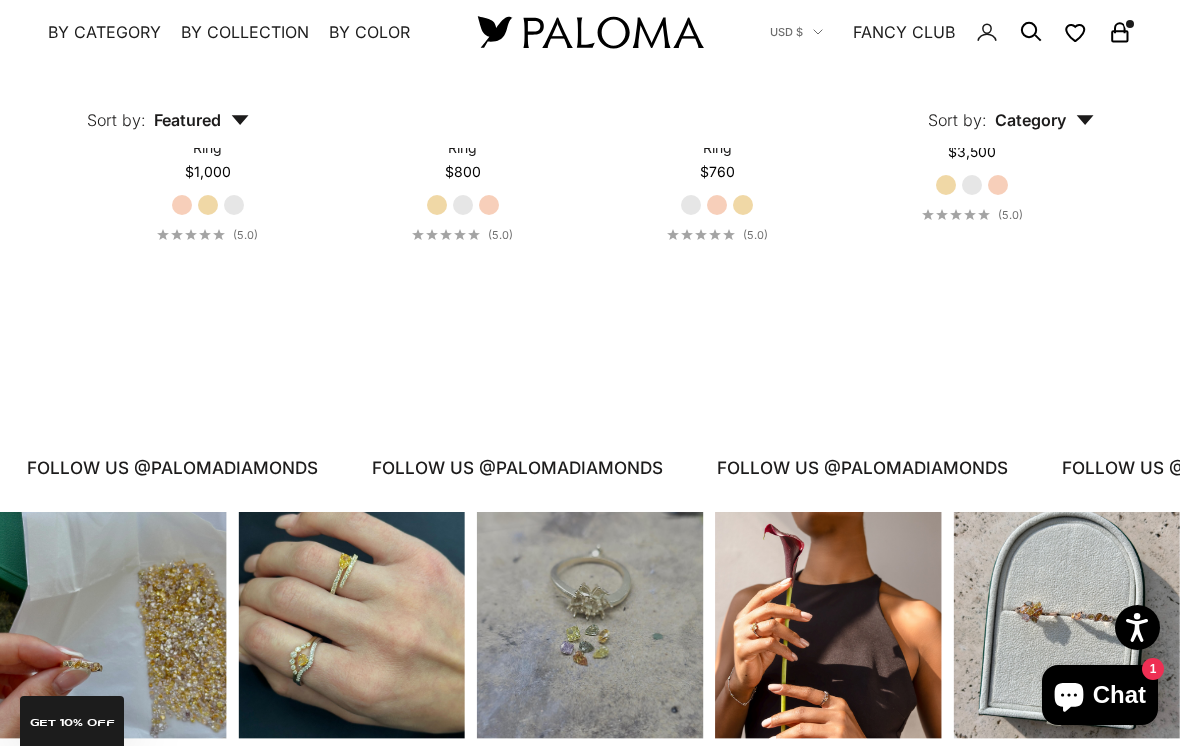 click on "By Category" at bounding box center (104, 32) 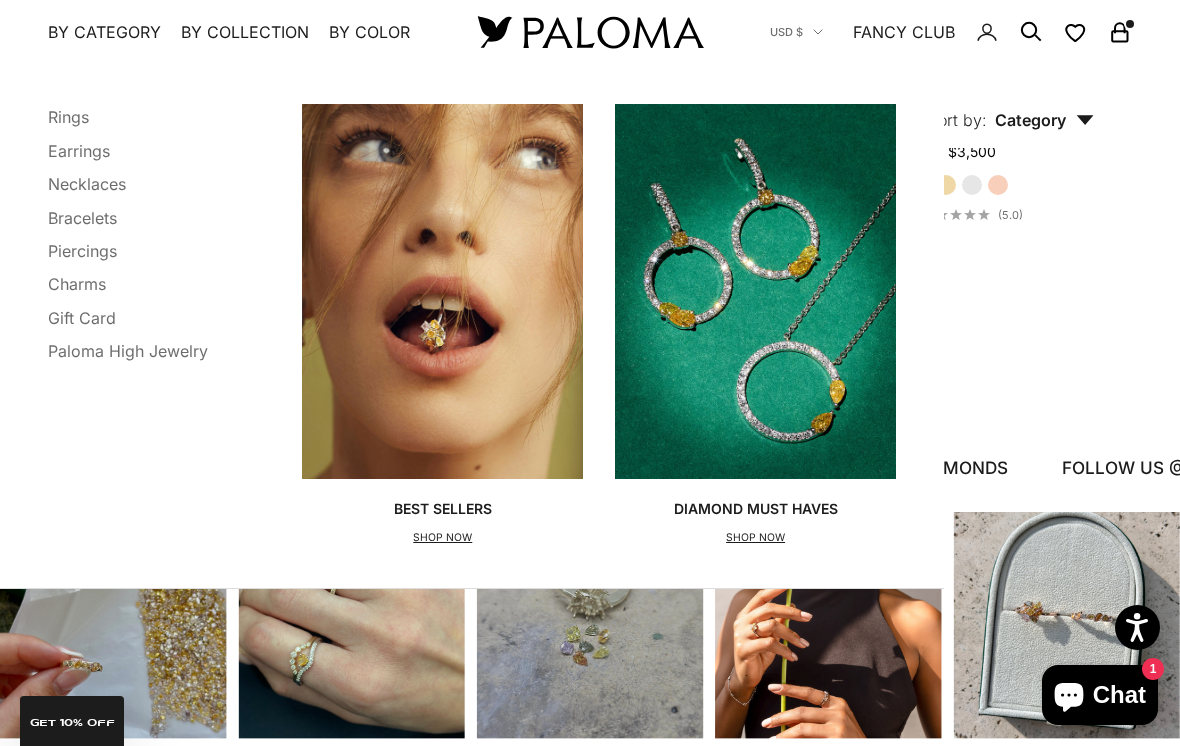 click on "Earrings" at bounding box center [79, 150] 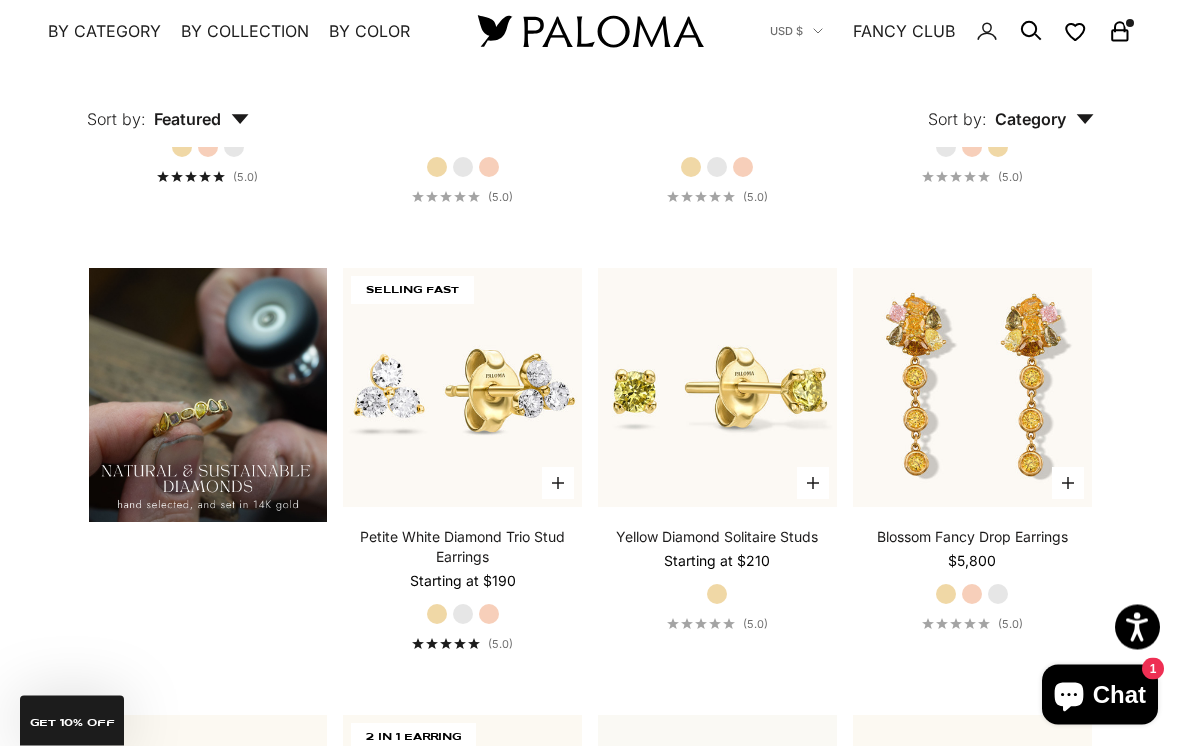 scroll, scrollTop: 1239, scrollLeft: 0, axis: vertical 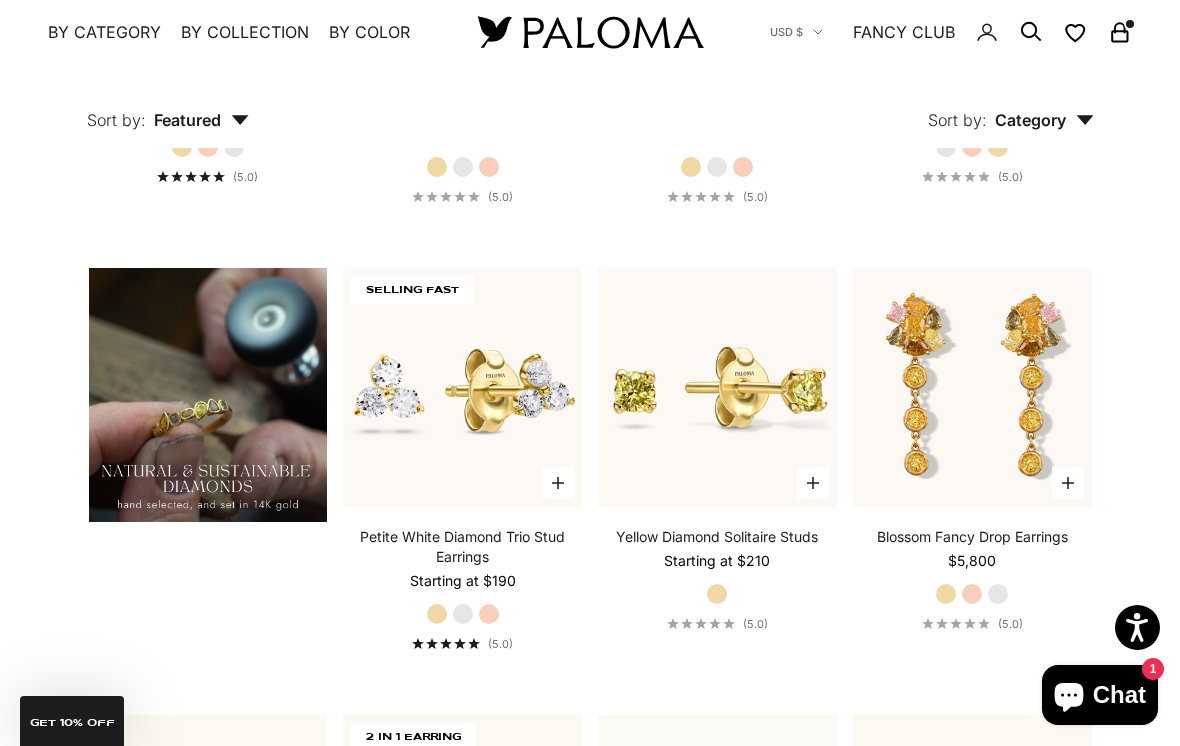 click at bounding box center [462, 387] 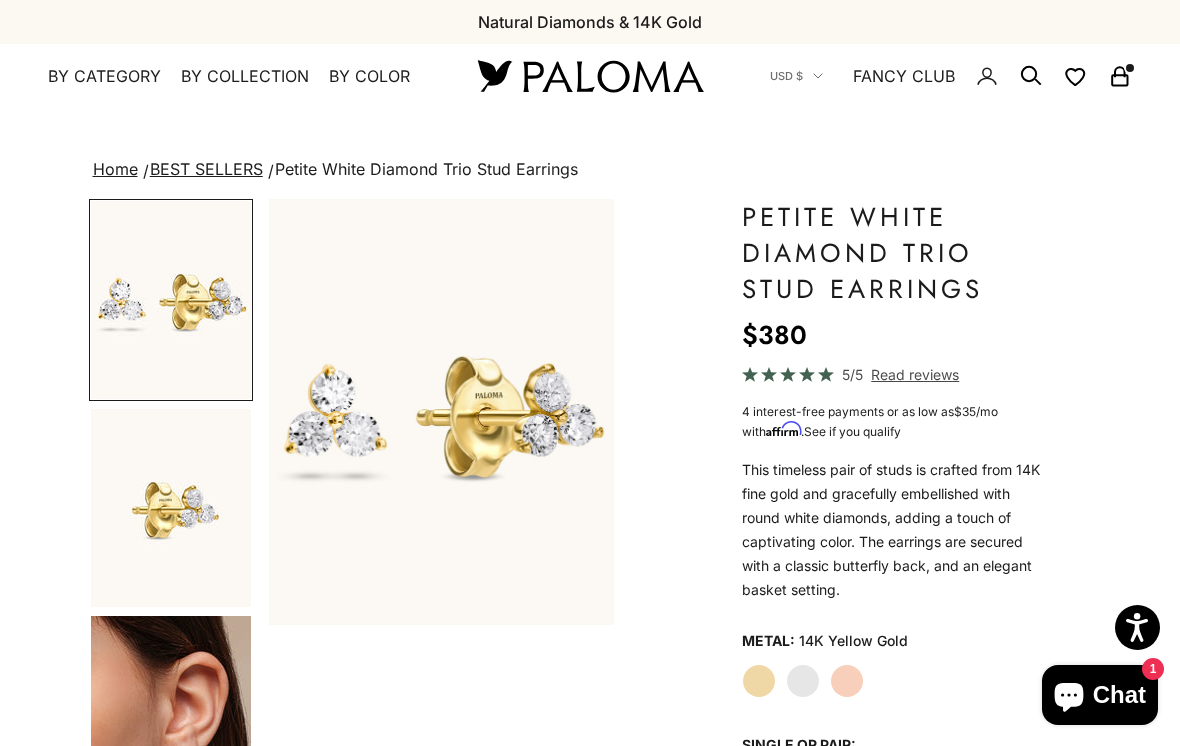 scroll, scrollTop: 224, scrollLeft: 0, axis: vertical 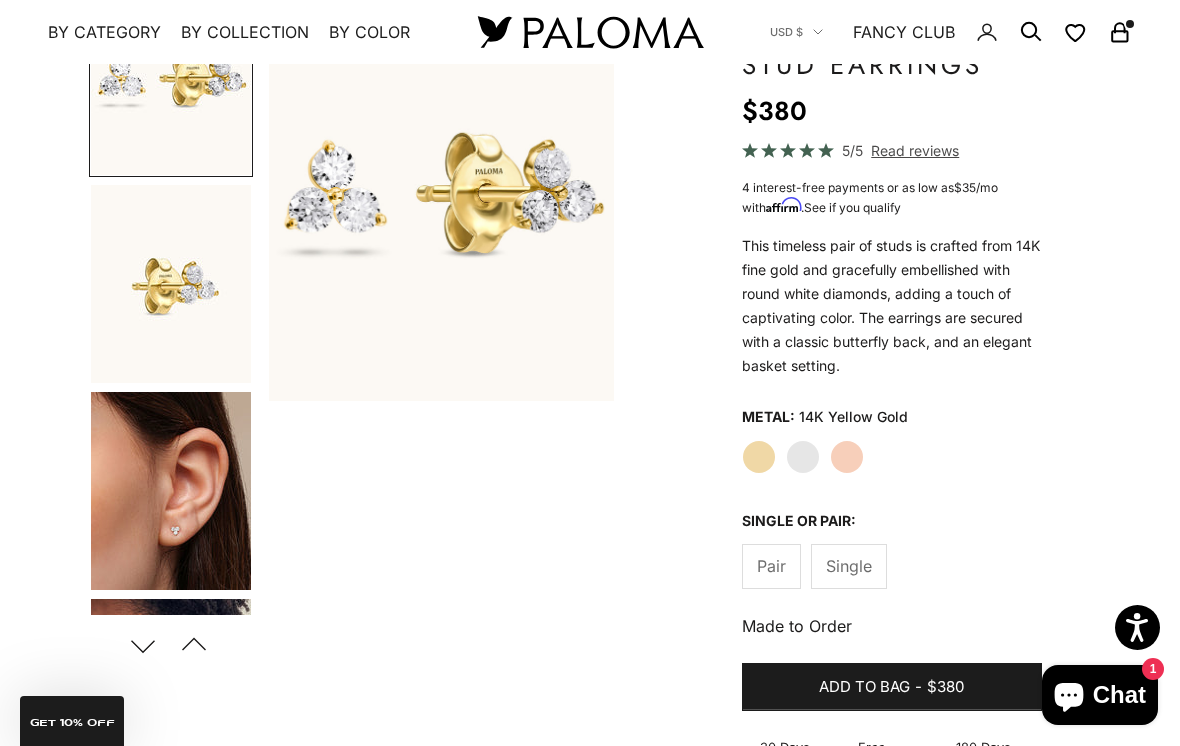 click on "Single" 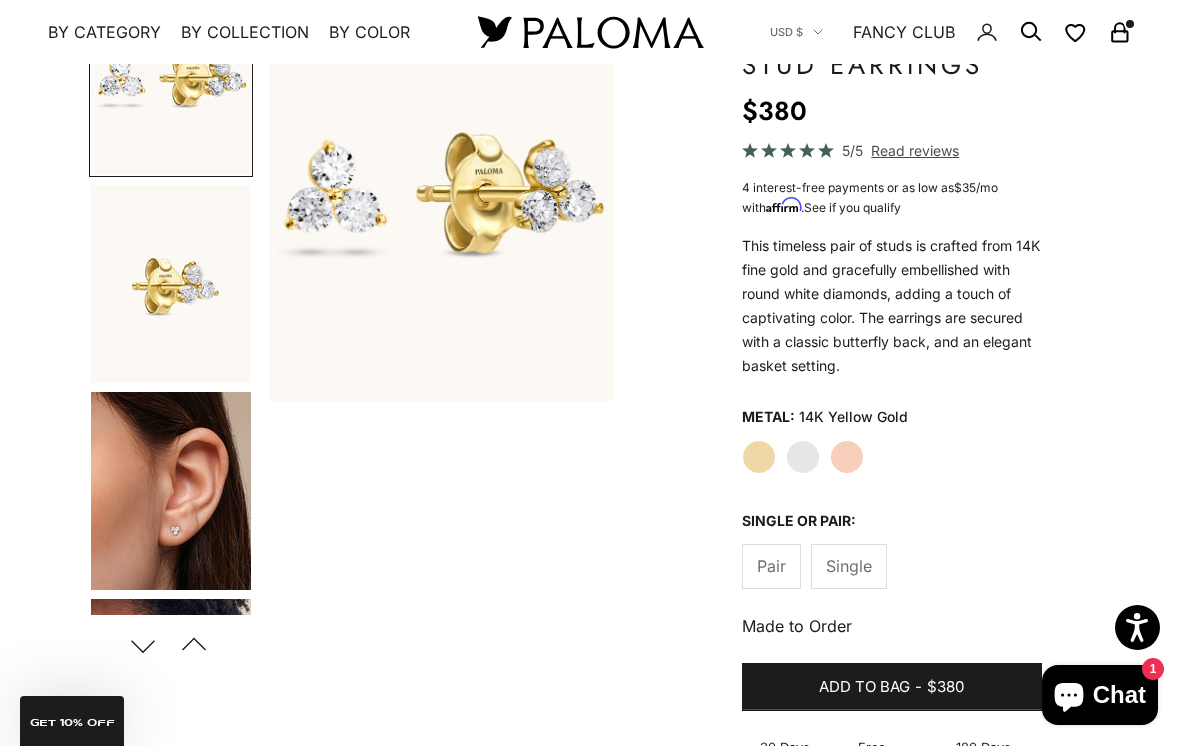 scroll, scrollTop: 0, scrollLeft: 369, axis: horizontal 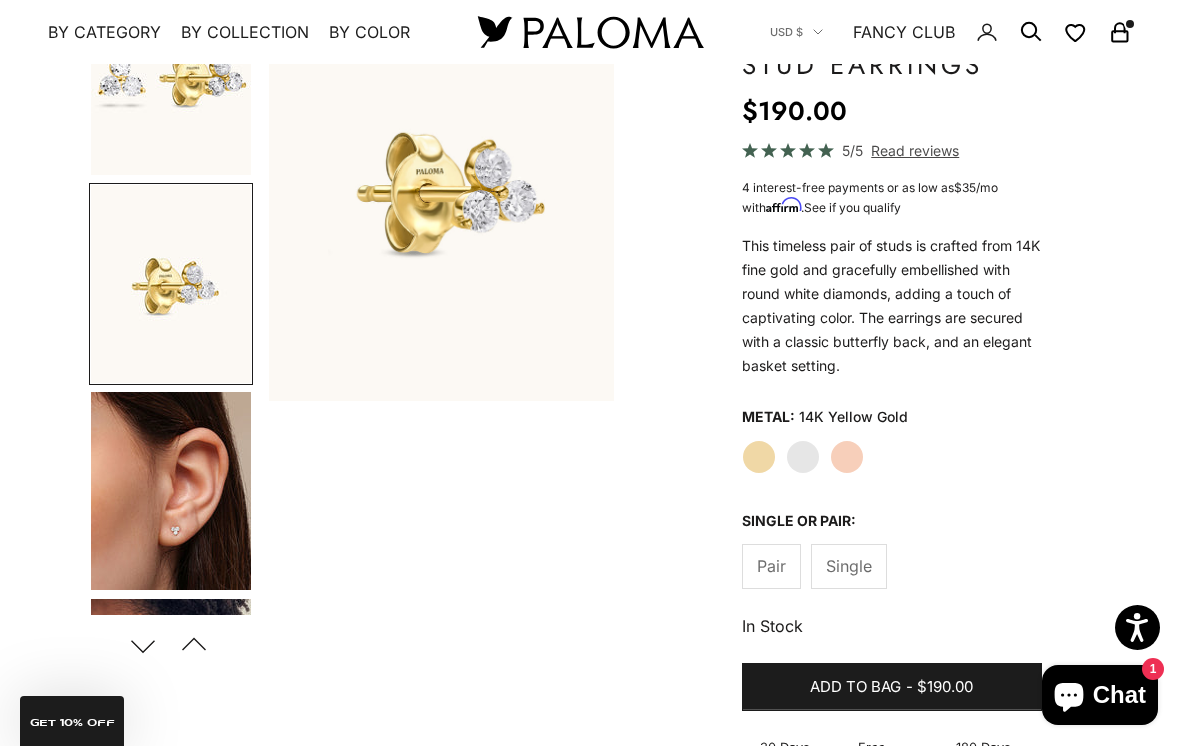 click on "Pair" 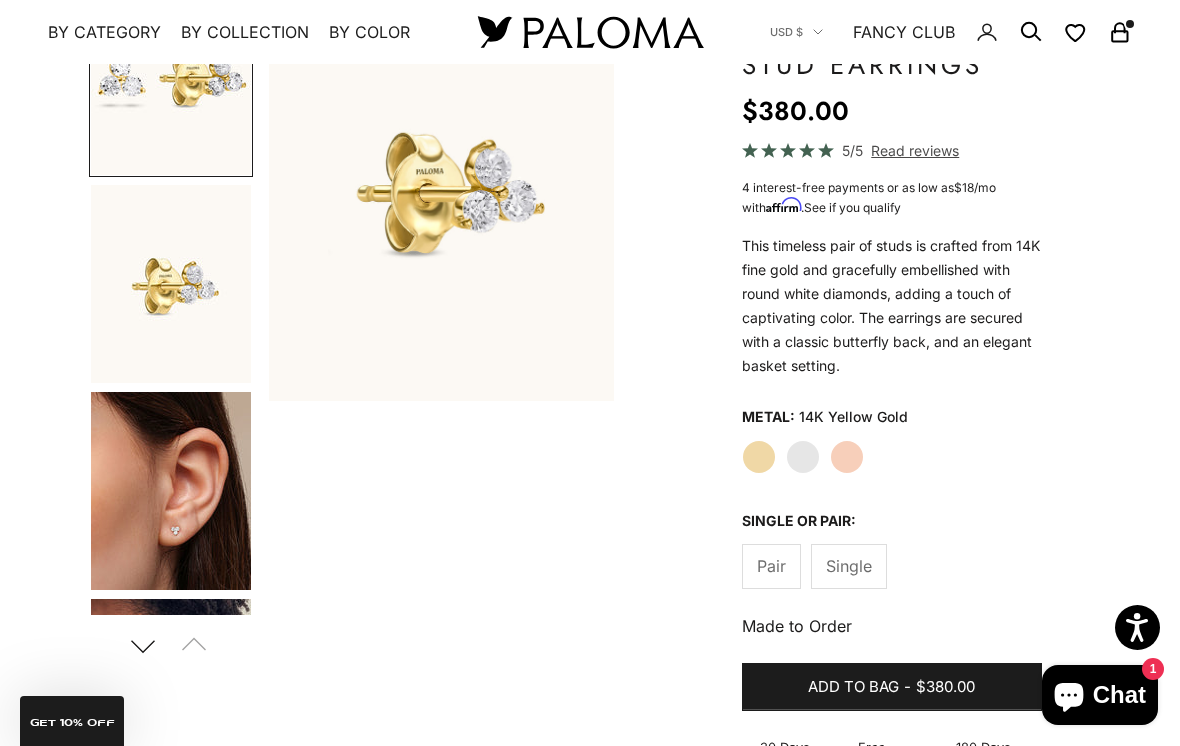 scroll, scrollTop: 0, scrollLeft: 0, axis: both 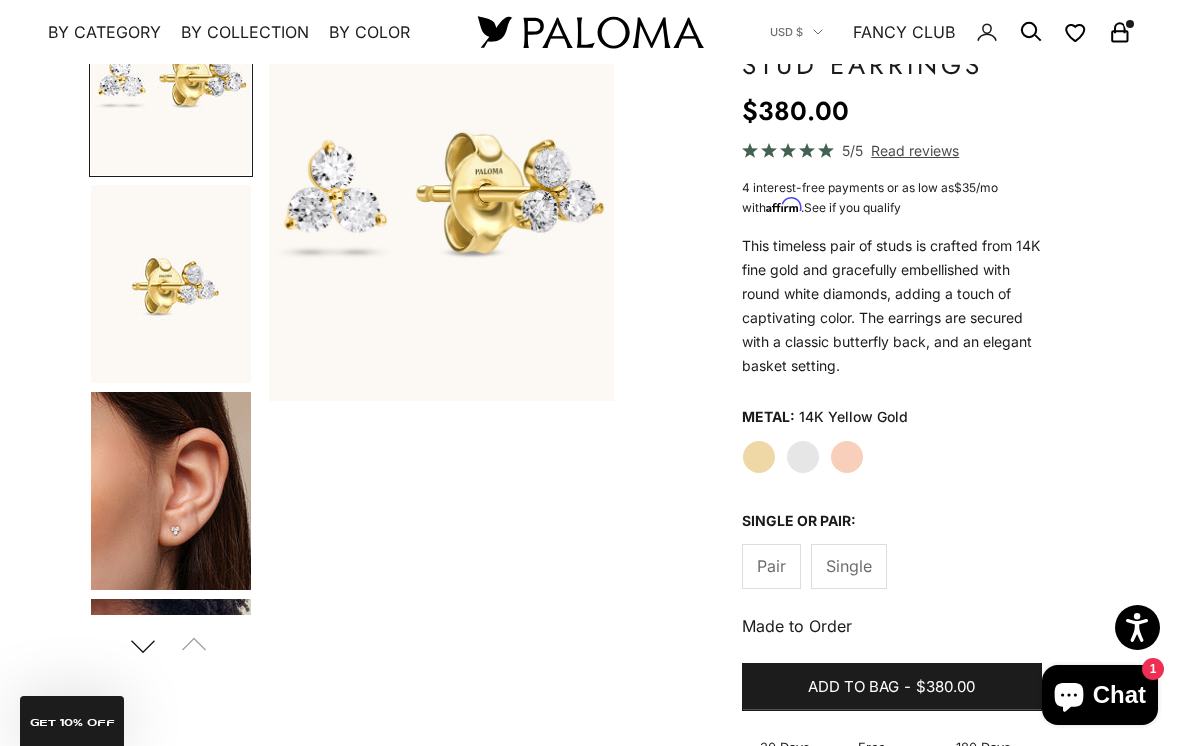 click on "Next" at bounding box center [143, 645] 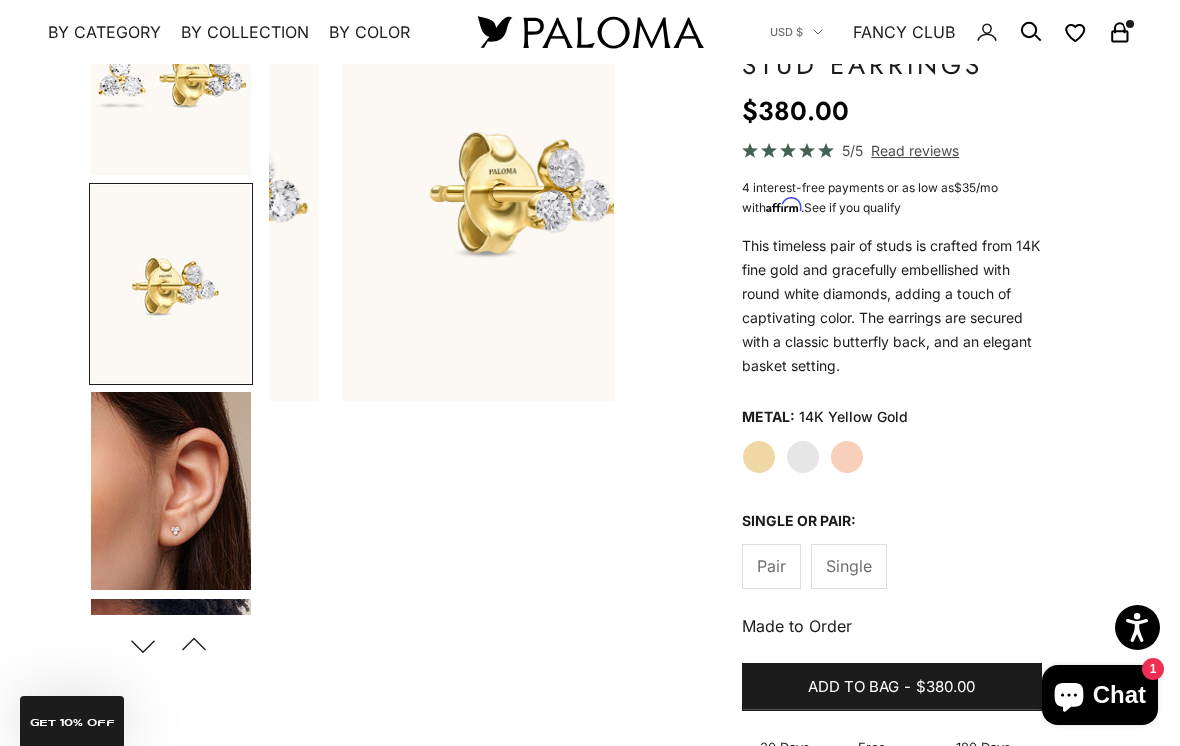 scroll, scrollTop: 0, scrollLeft: 369, axis: horizontal 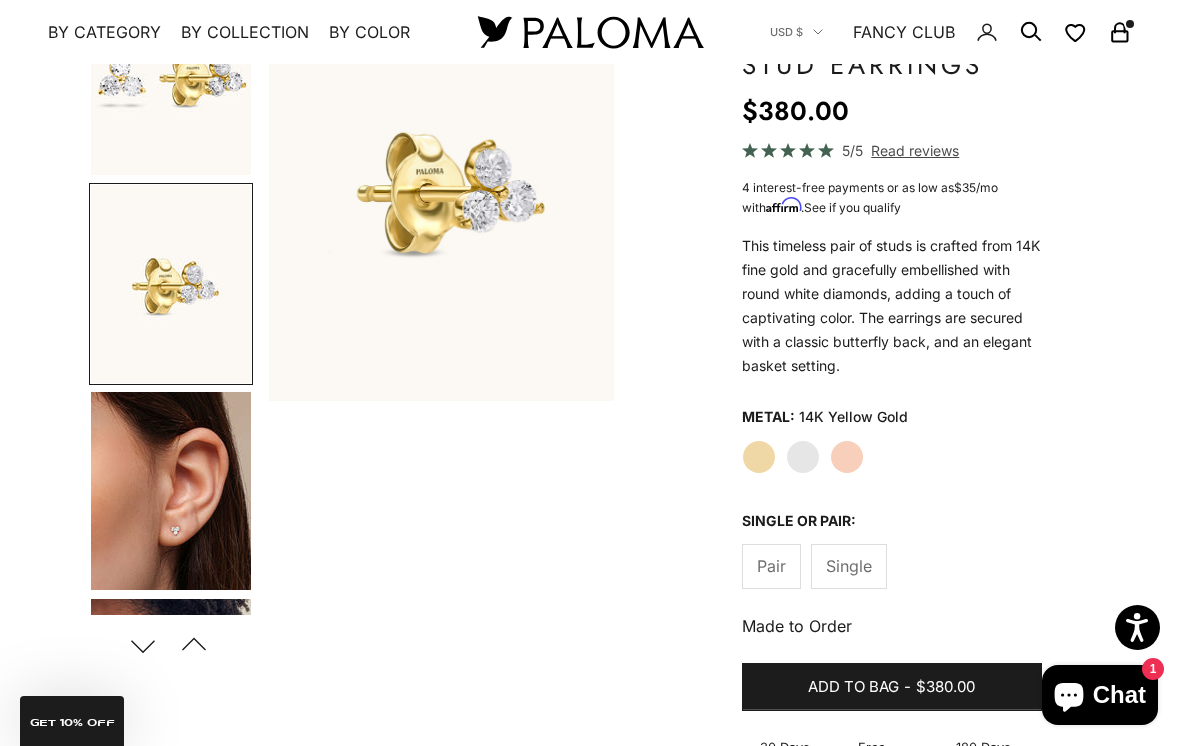 click on "Next" at bounding box center [143, 645] 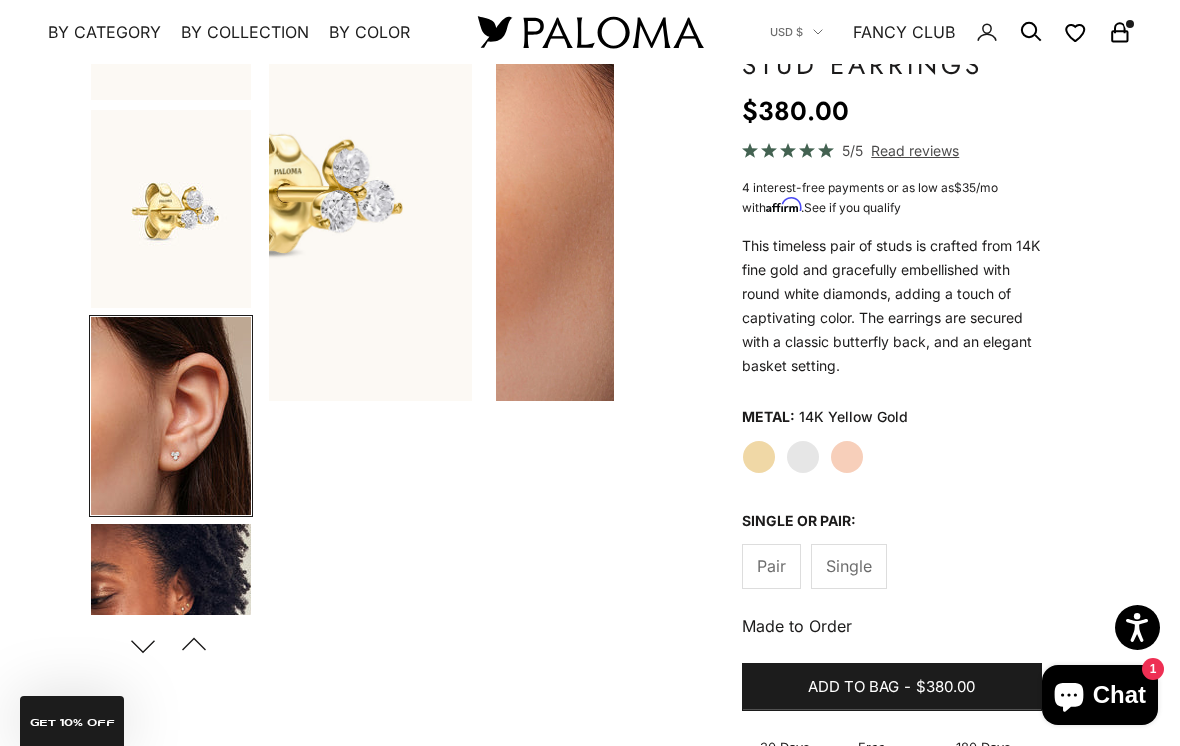 scroll, scrollTop: 178, scrollLeft: 0, axis: vertical 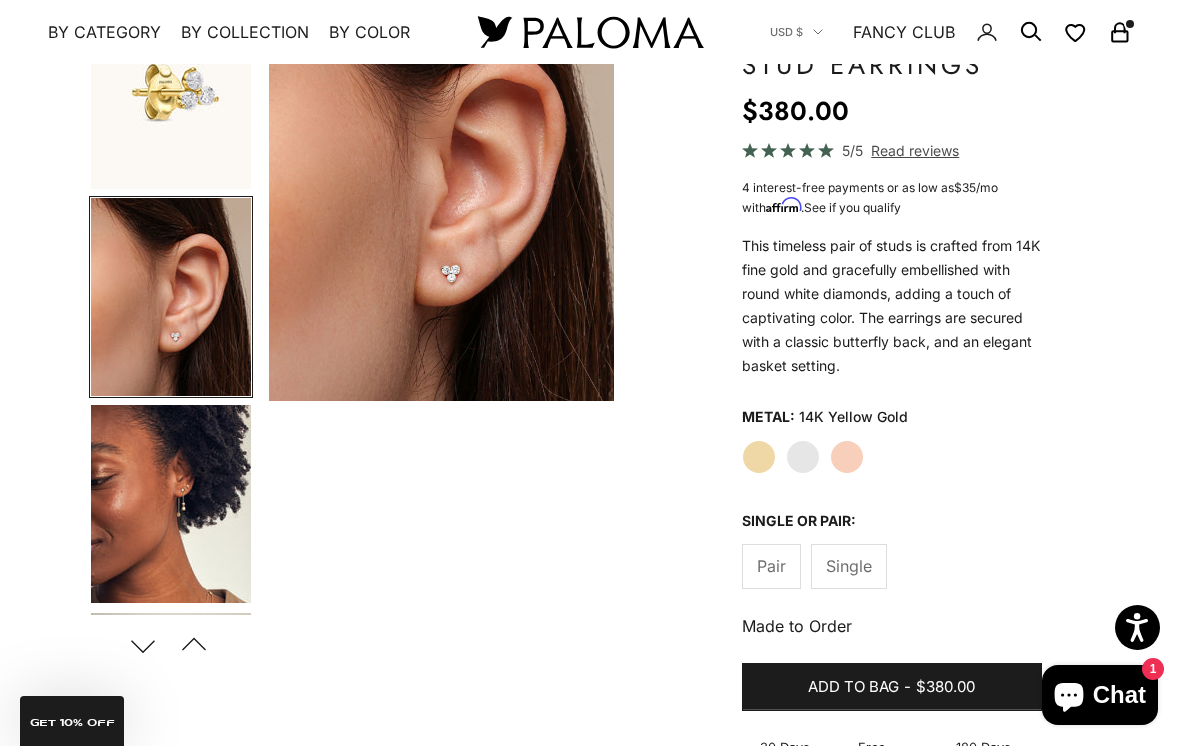 click on "Next" at bounding box center (143, 645) 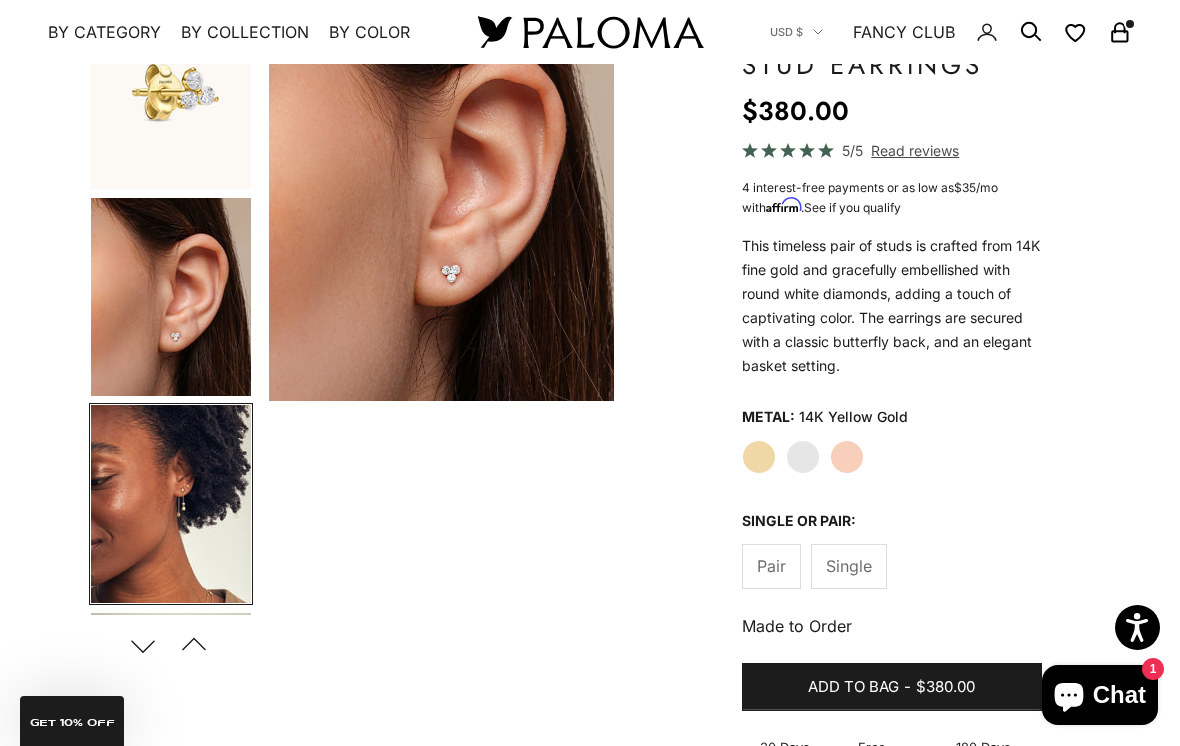 scroll, scrollTop: 384, scrollLeft: 0, axis: vertical 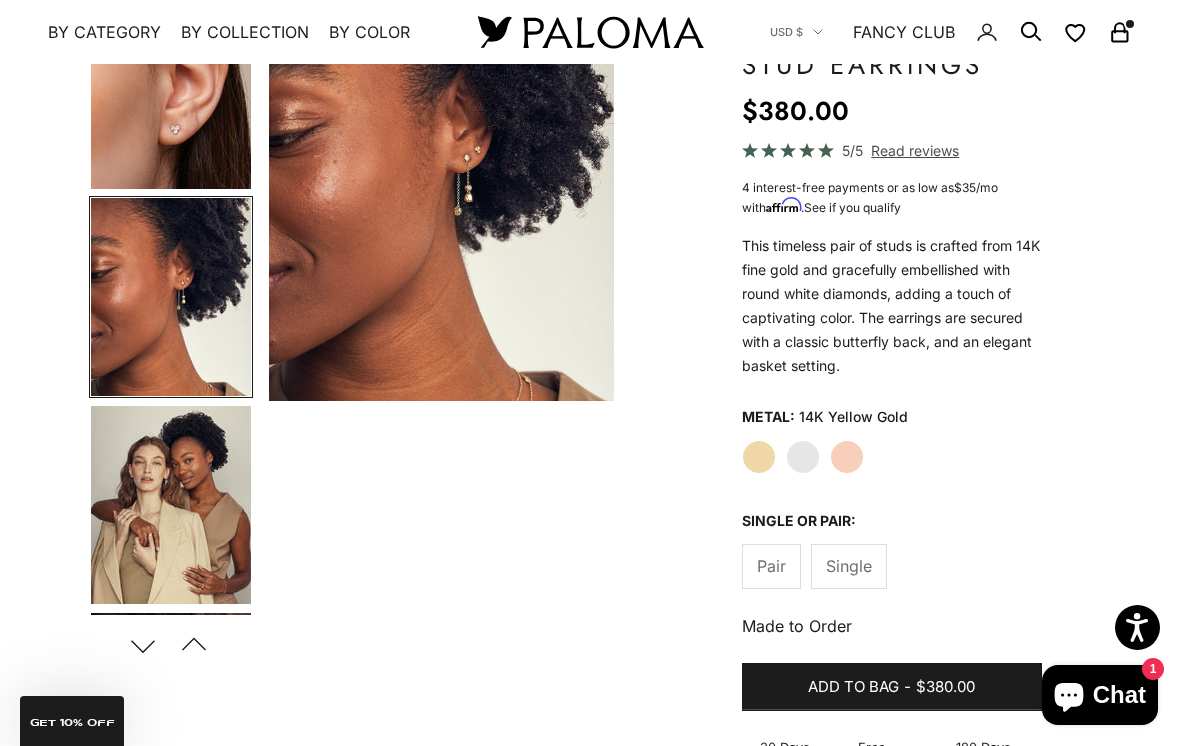 click on "Next" at bounding box center [143, 645] 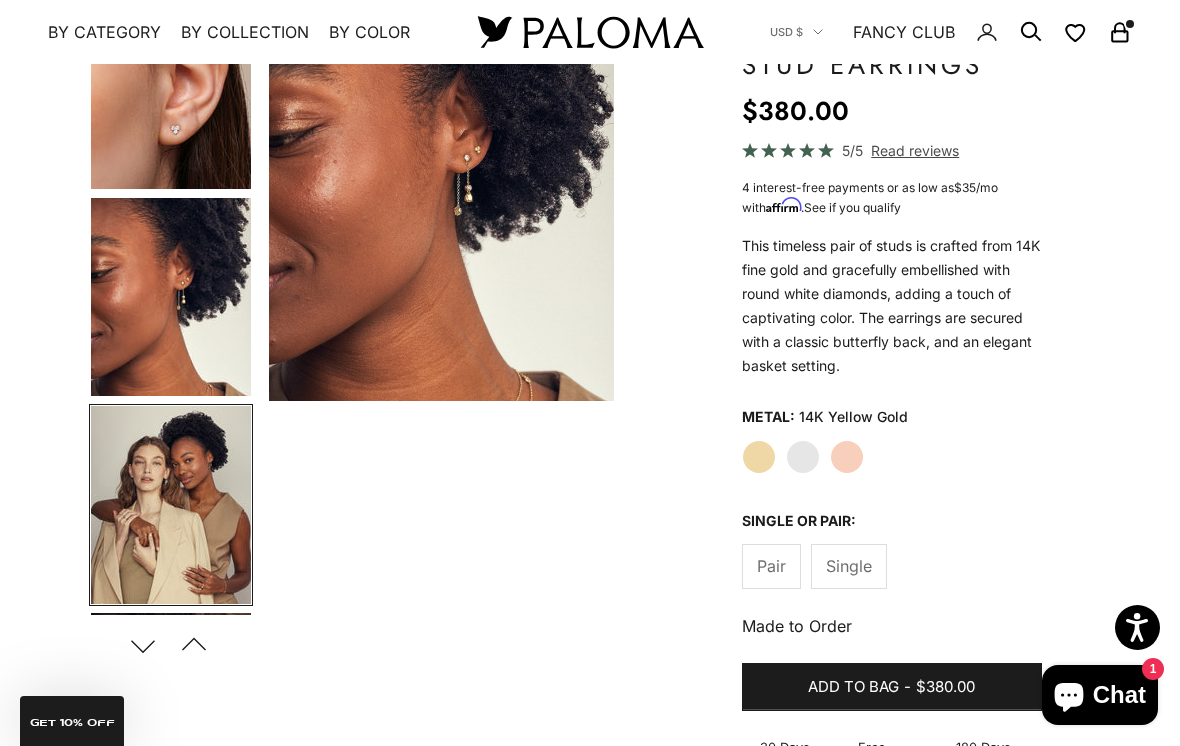 scroll, scrollTop: 486, scrollLeft: 0, axis: vertical 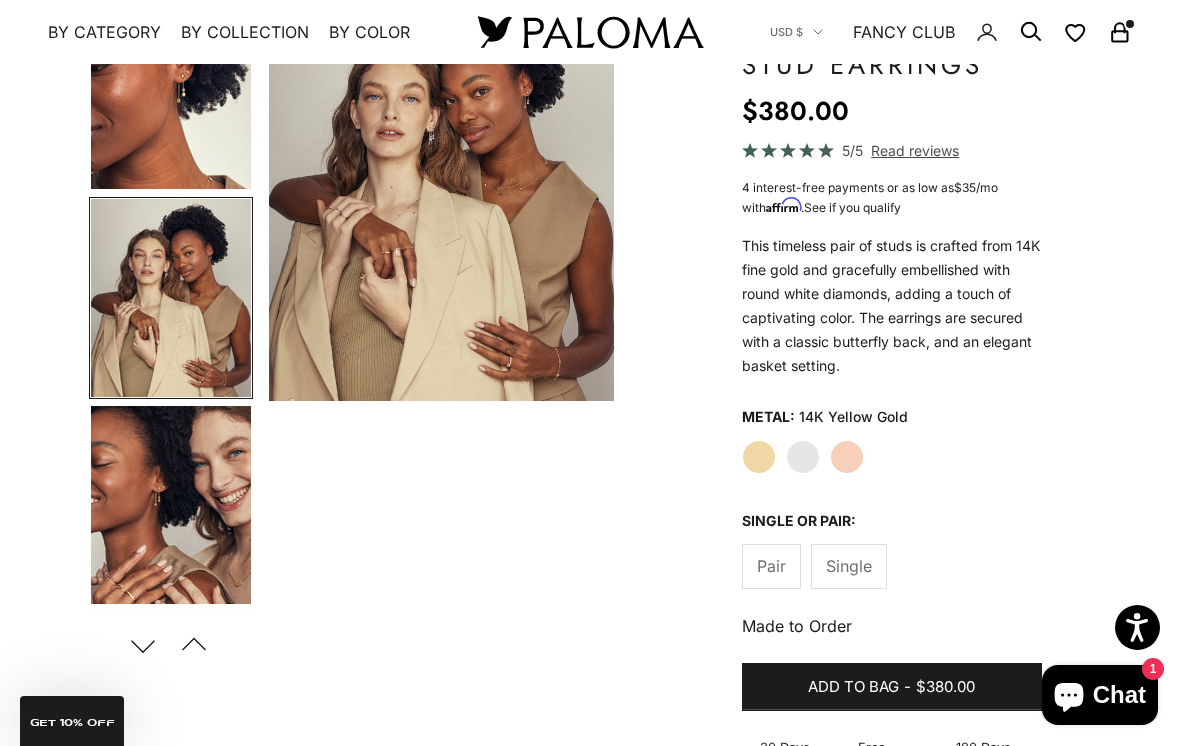 click on "Next" at bounding box center [143, 645] 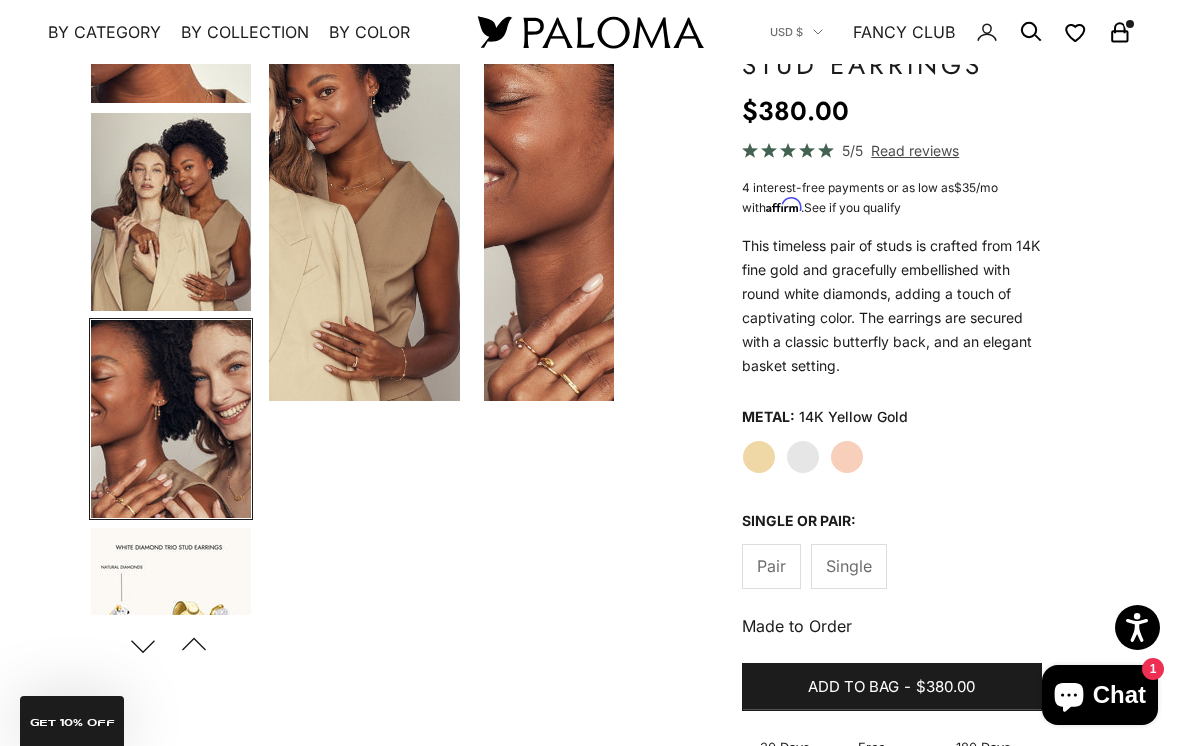 scroll, scrollTop: 0, scrollLeft: 1821, axis: horizontal 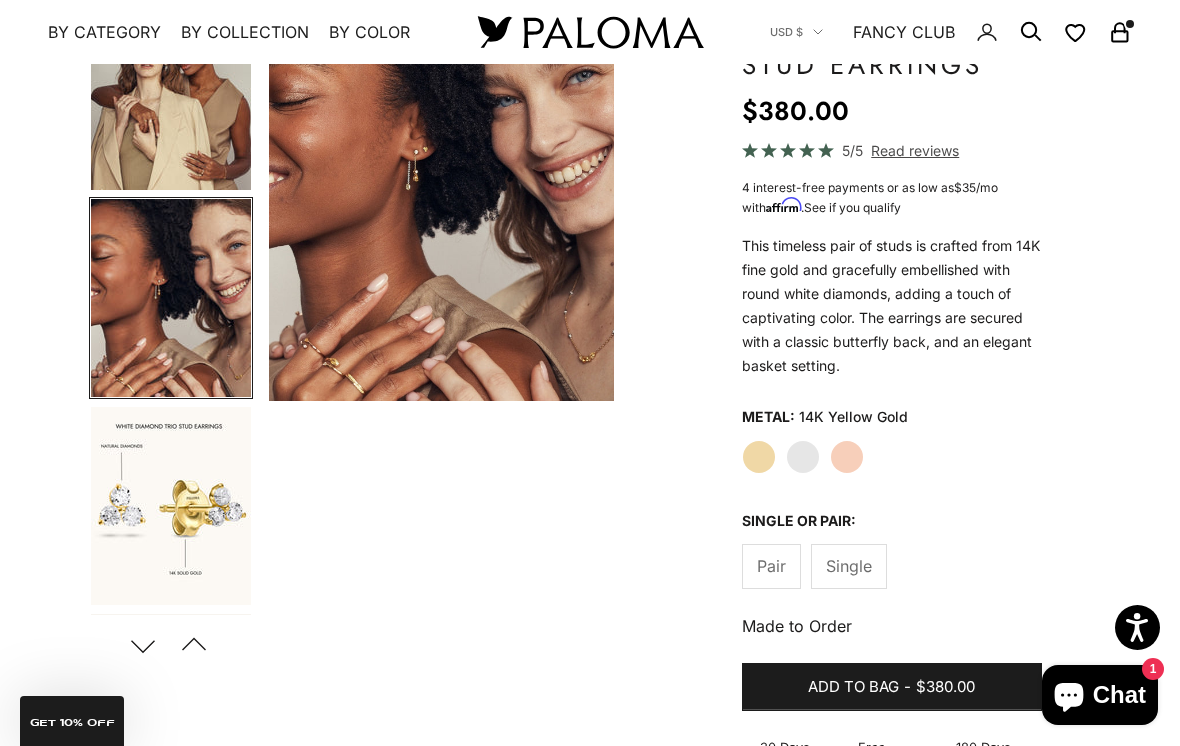 click on "Add to bag" at bounding box center [853, 687] 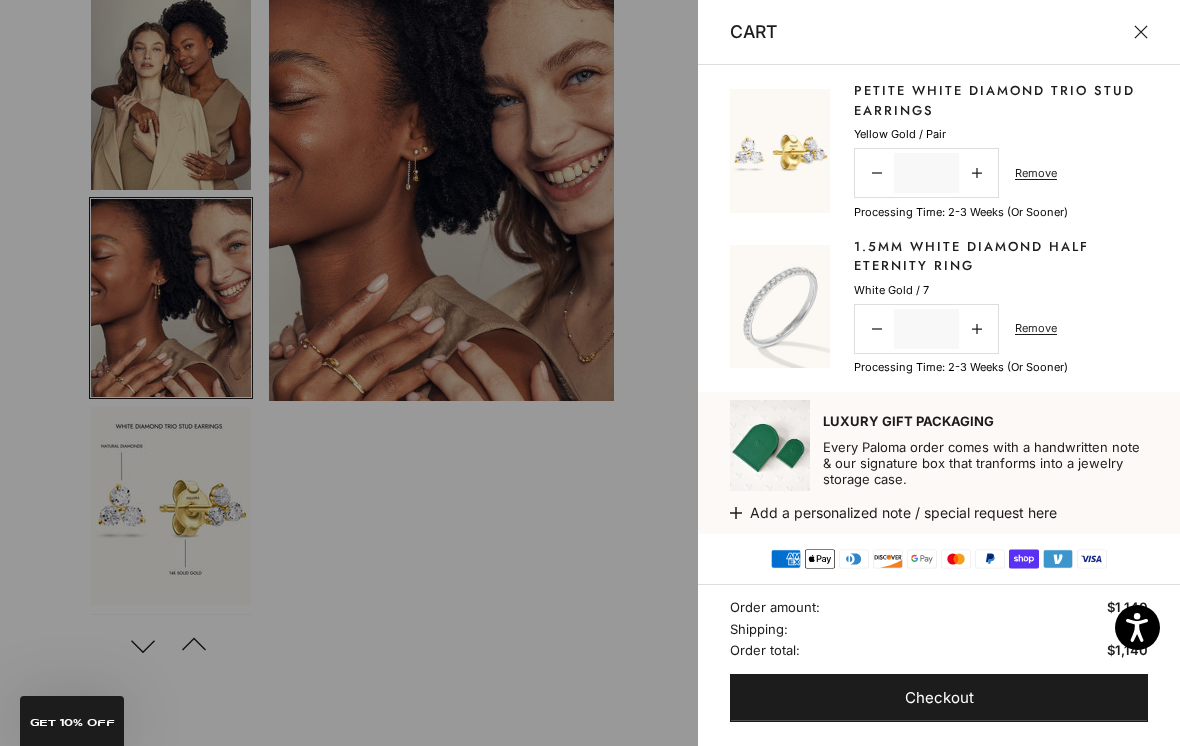 click on "Remove" at bounding box center (1036, 328) 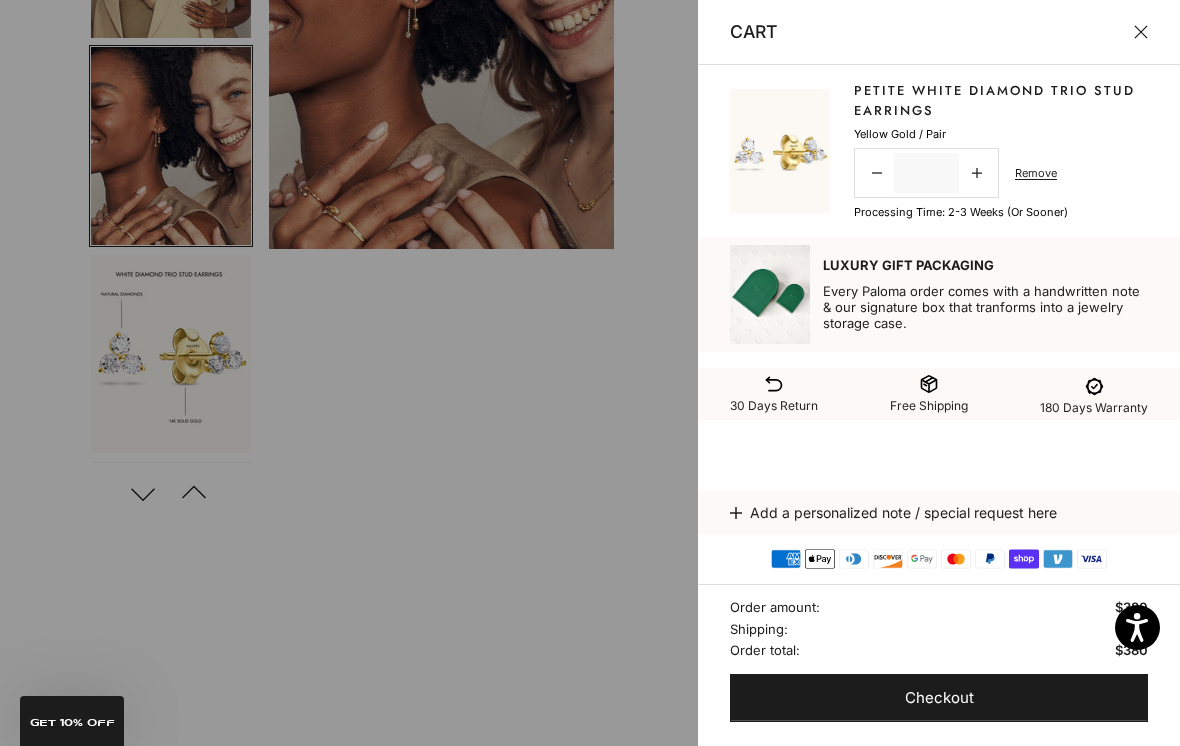 scroll, scrollTop: 375, scrollLeft: 0, axis: vertical 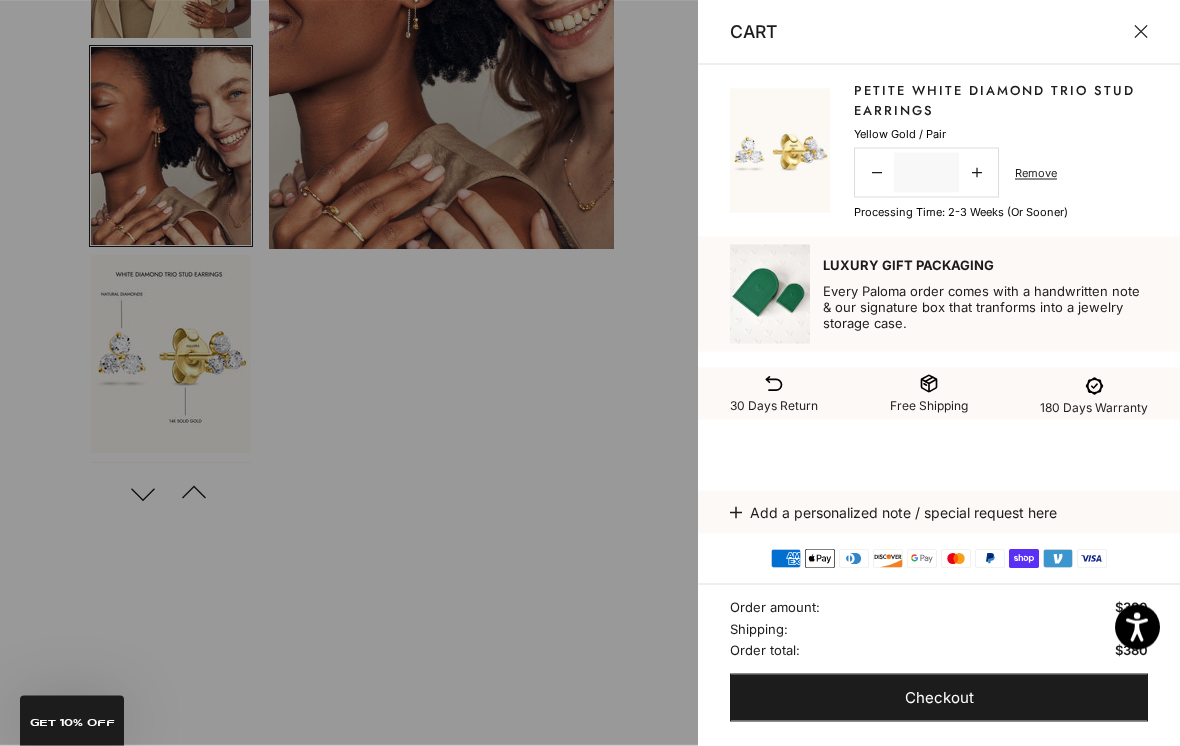 click on "Checkout" at bounding box center [939, 698] 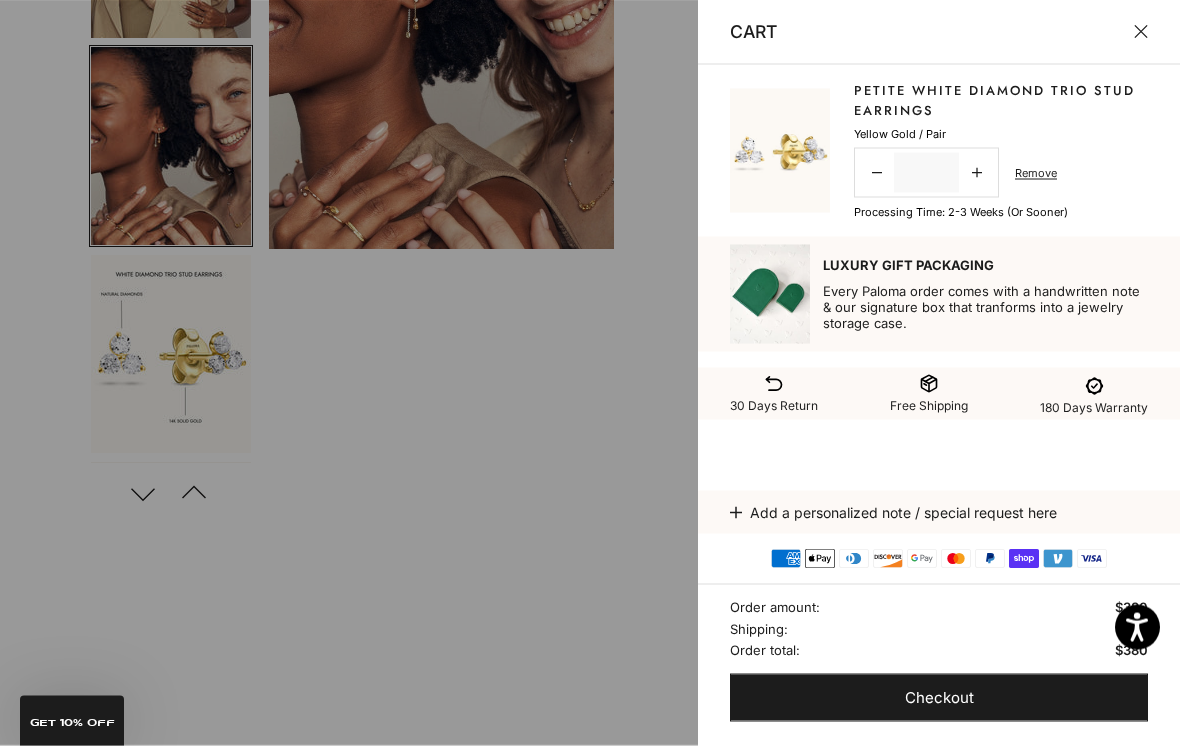 scroll, scrollTop: 407, scrollLeft: 0, axis: vertical 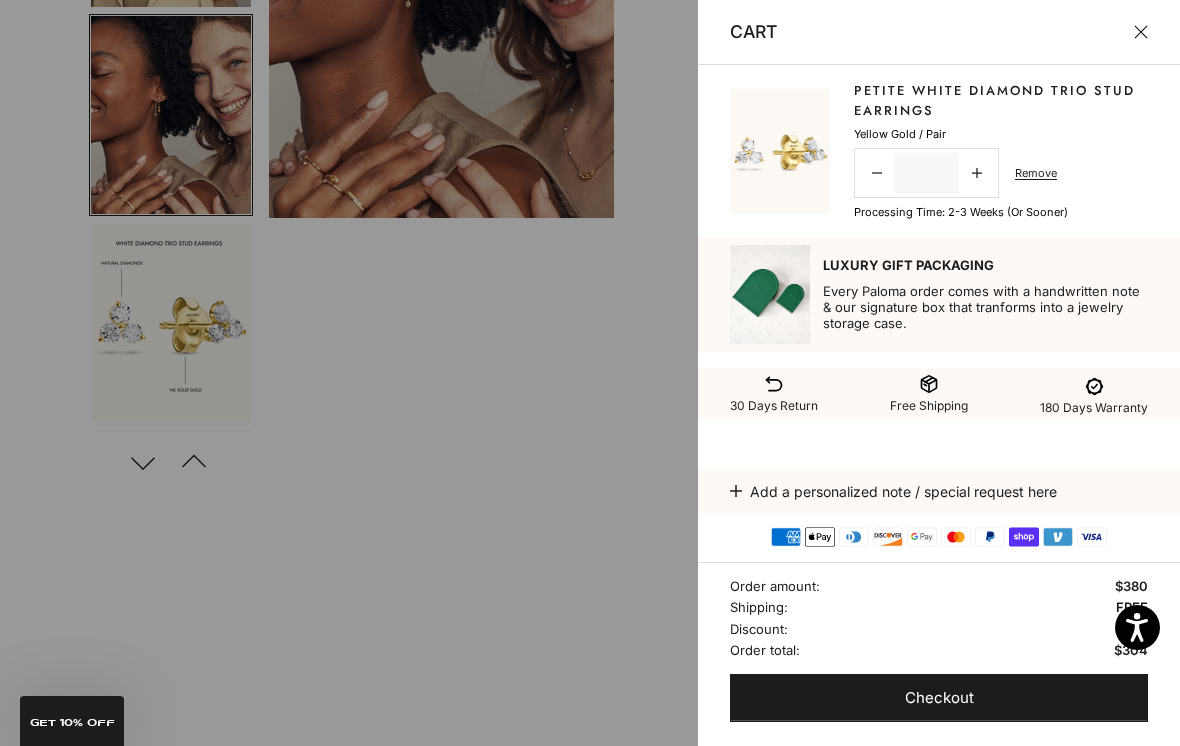 click on "Petite White Diamond Trio Stud Earrings" at bounding box center (1001, 100) 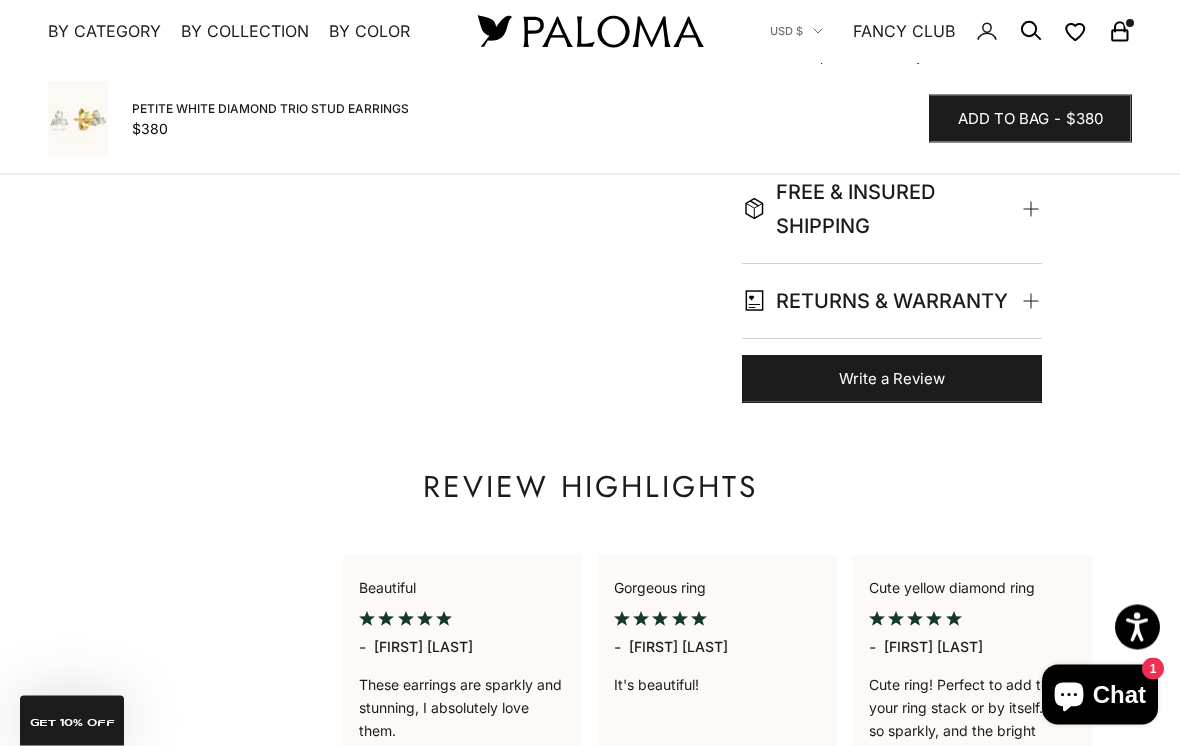 scroll, scrollTop: 1313, scrollLeft: 0, axis: vertical 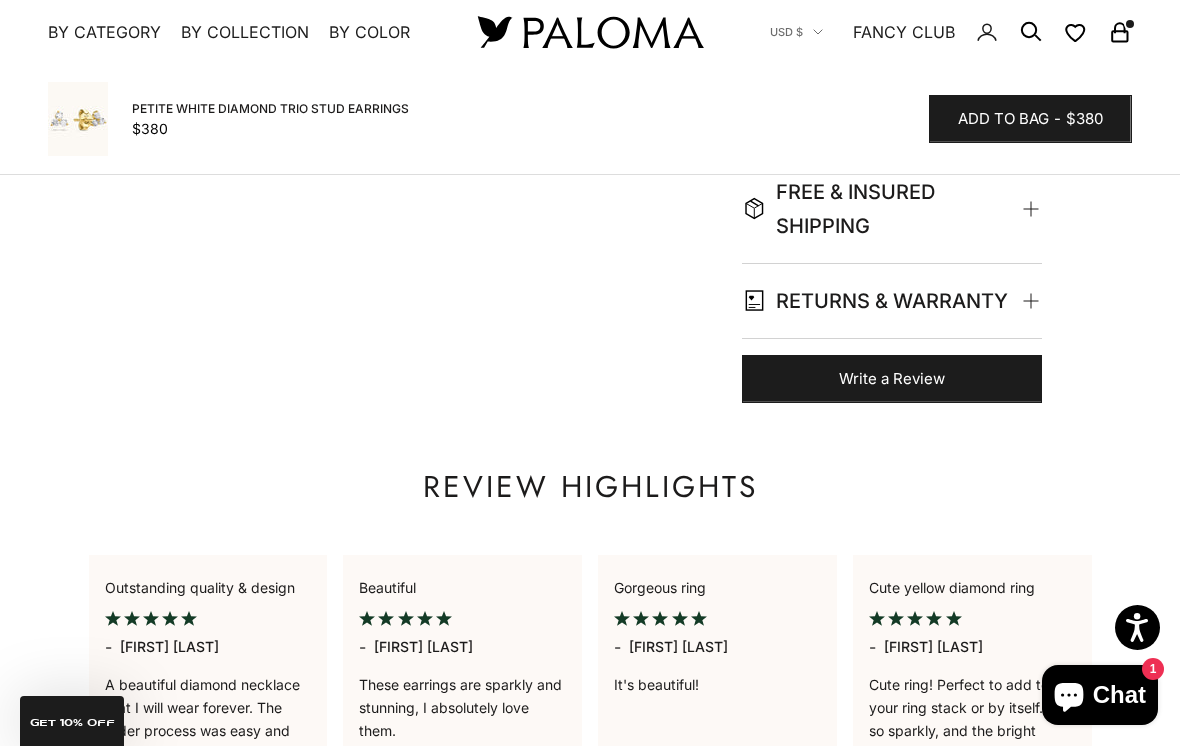 click on "FREE & INSURED SHIPPING" 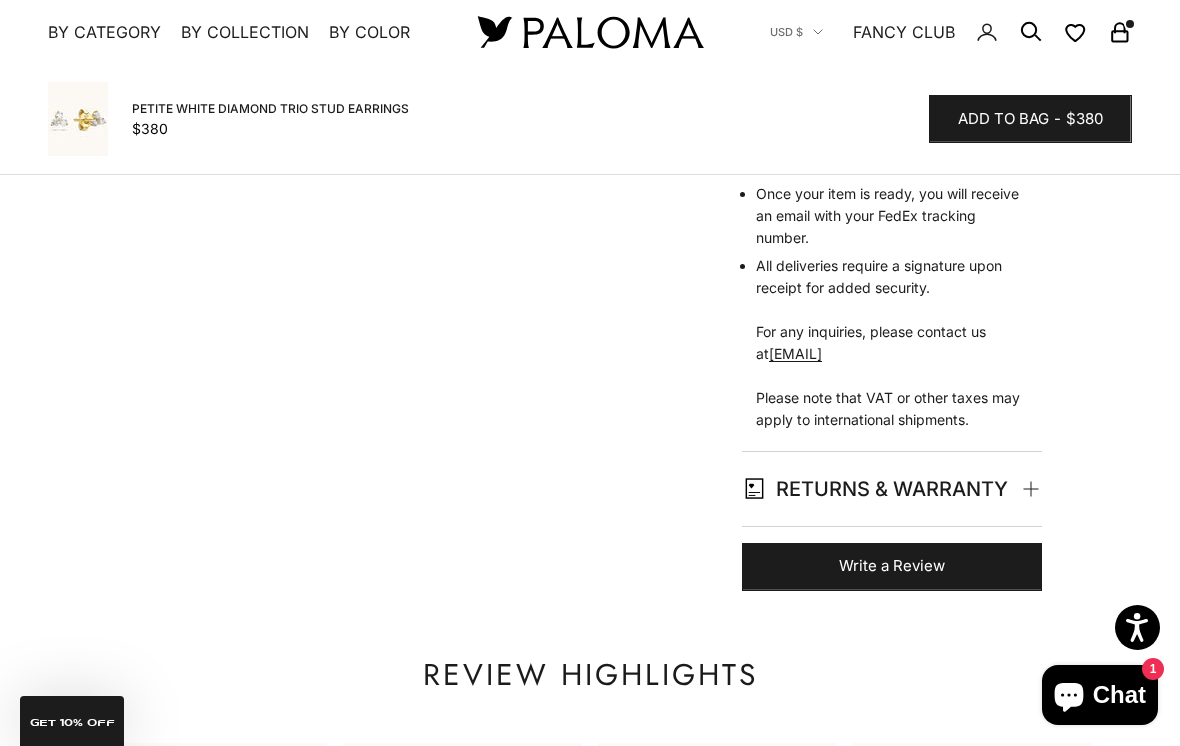 scroll, scrollTop: 1682, scrollLeft: 0, axis: vertical 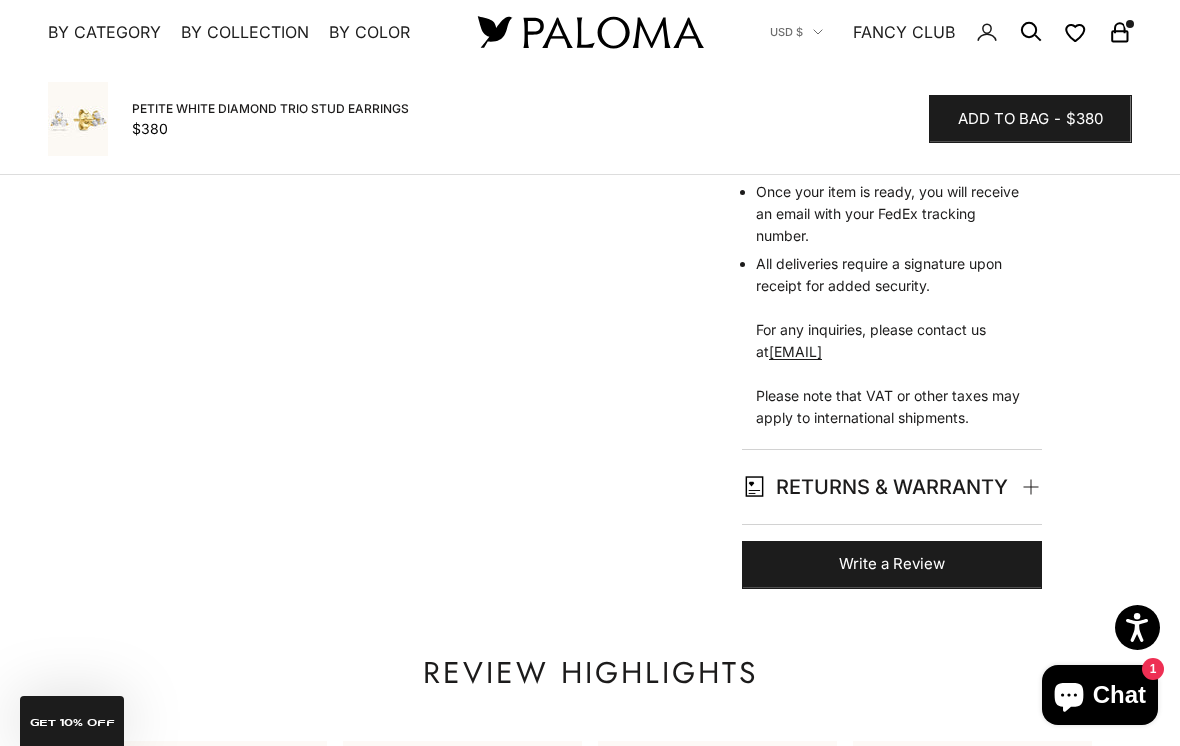 click on "RETURNS & WARRANTY" 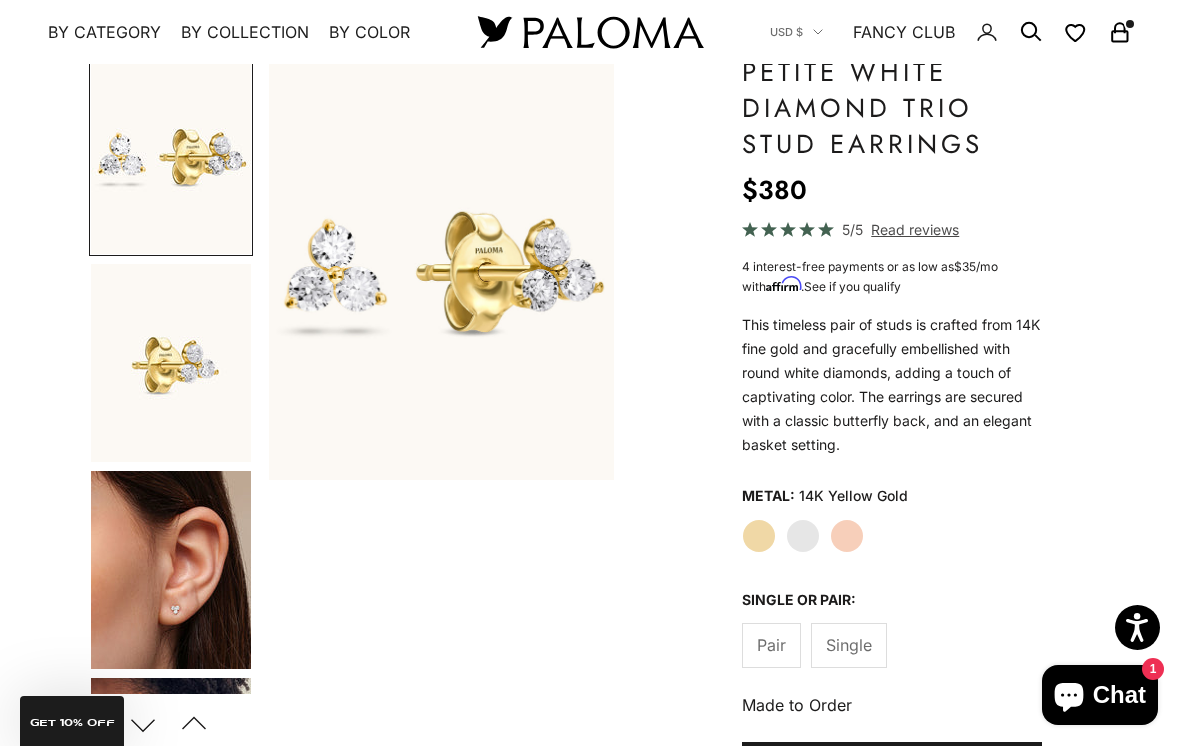 scroll, scrollTop: 155, scrollLeft: 0, axis: vertical 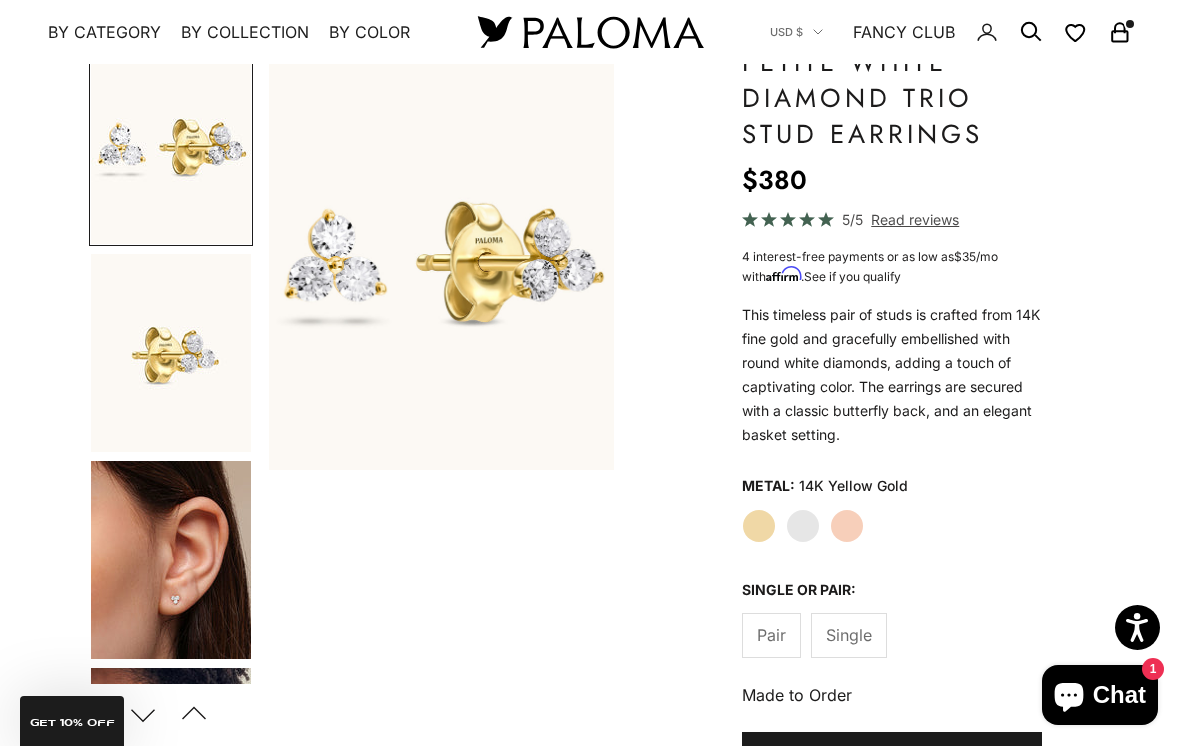 click on "Next" at bounding box center [143, 714] 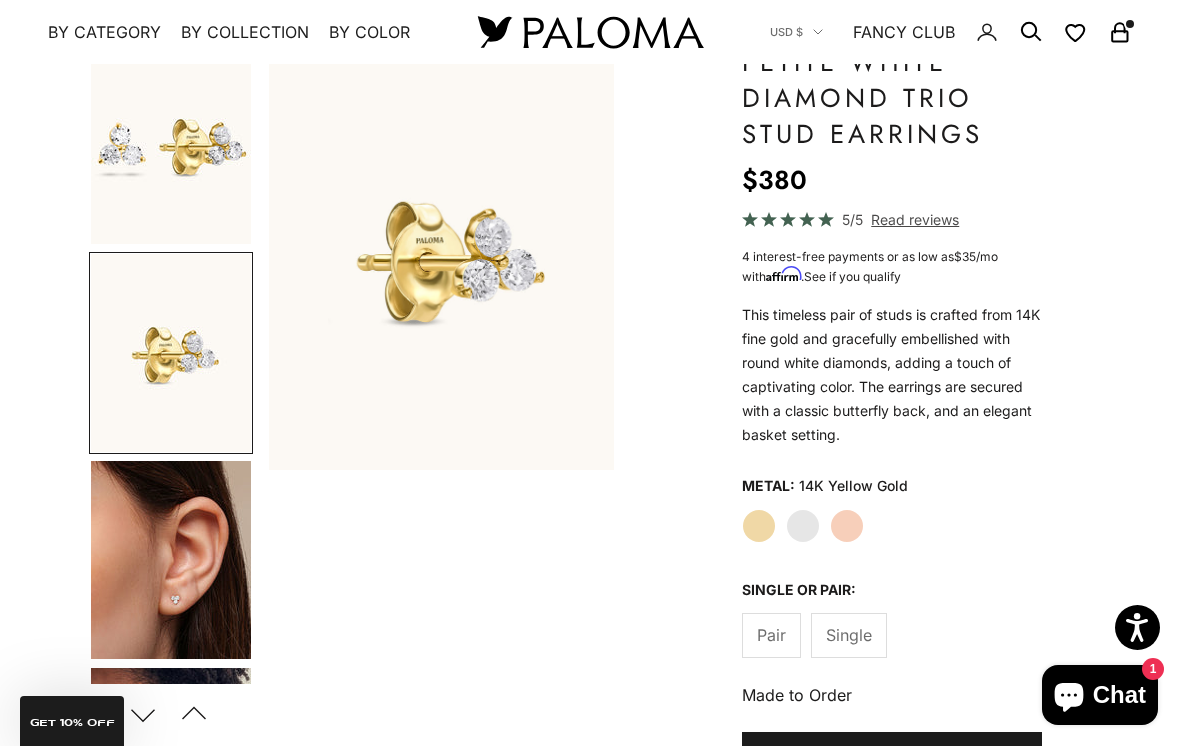 click on "Next" at bounding box center (143, 714) 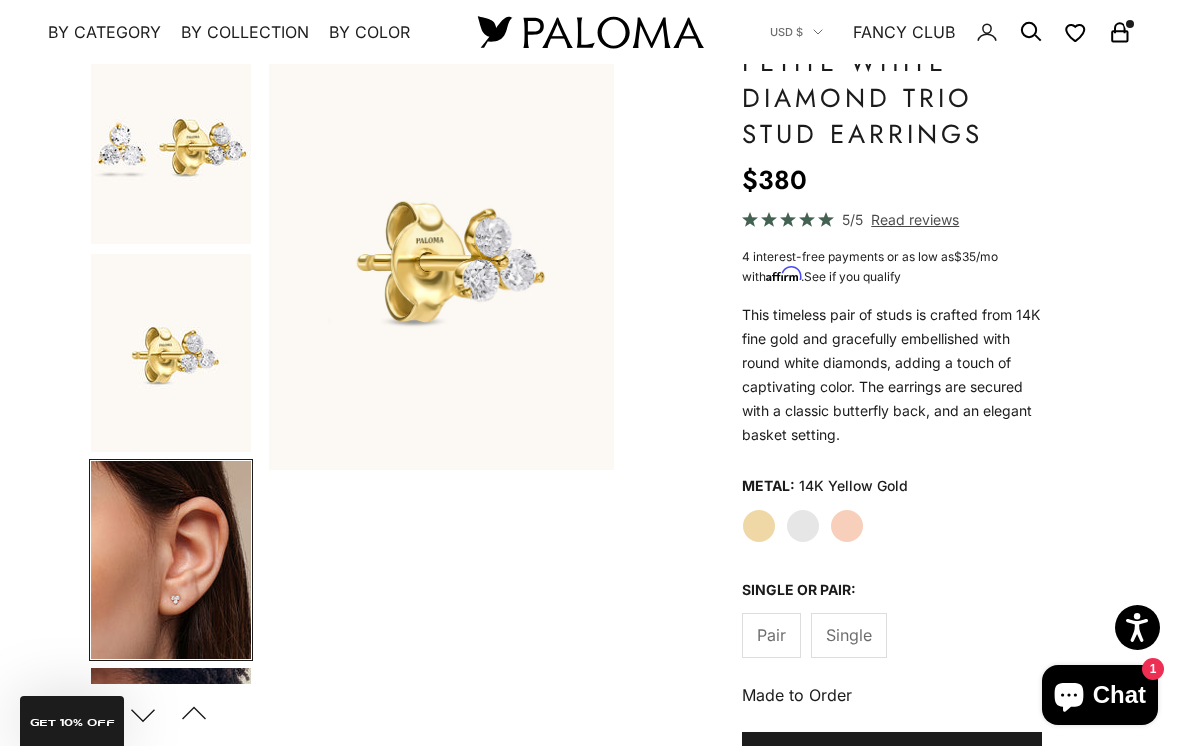 scroll, scrollTop: 0, scrollLeft: 445, axis: horizontal 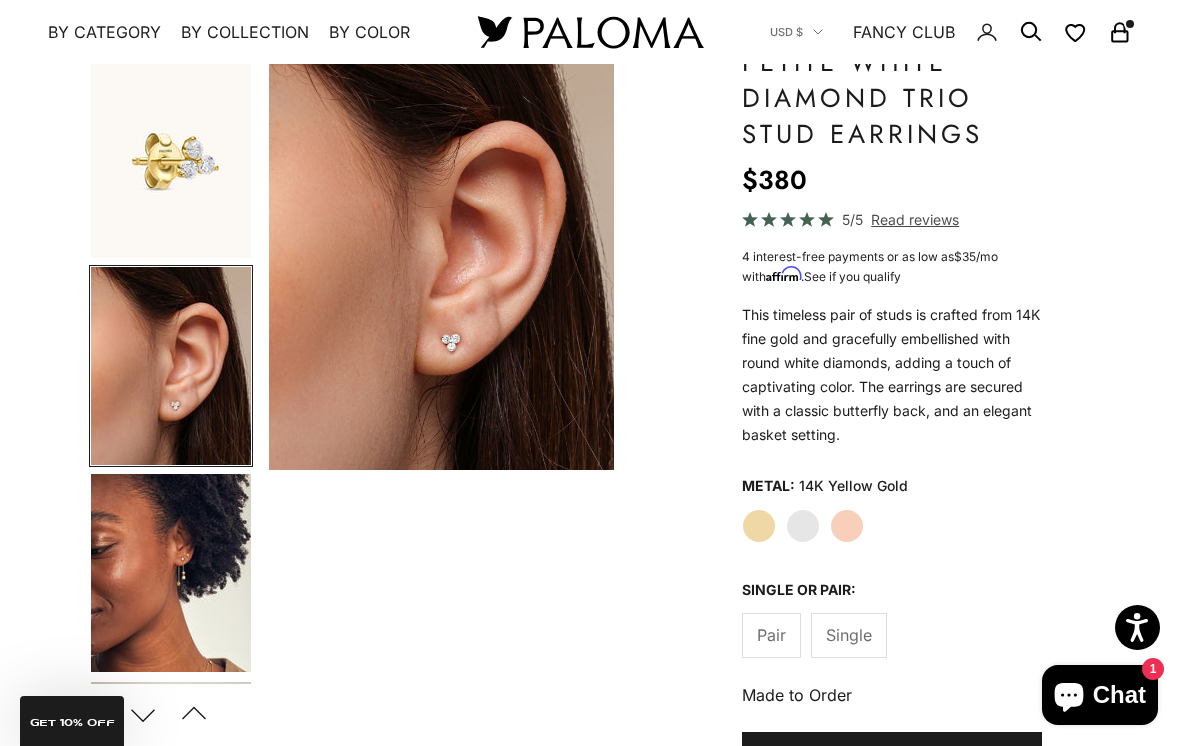 click on "Next" at bounding box center (143, 714) 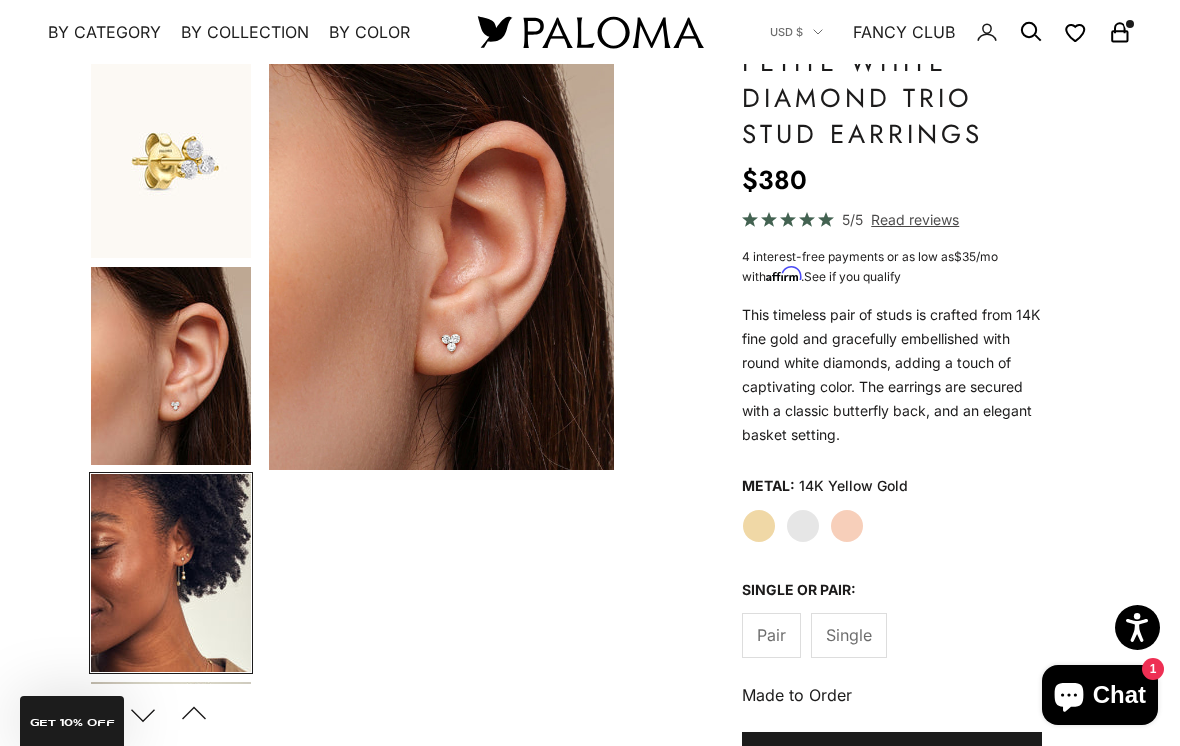 scroll, scrollTop: 390, scrollLeft: 0, axis: vertical 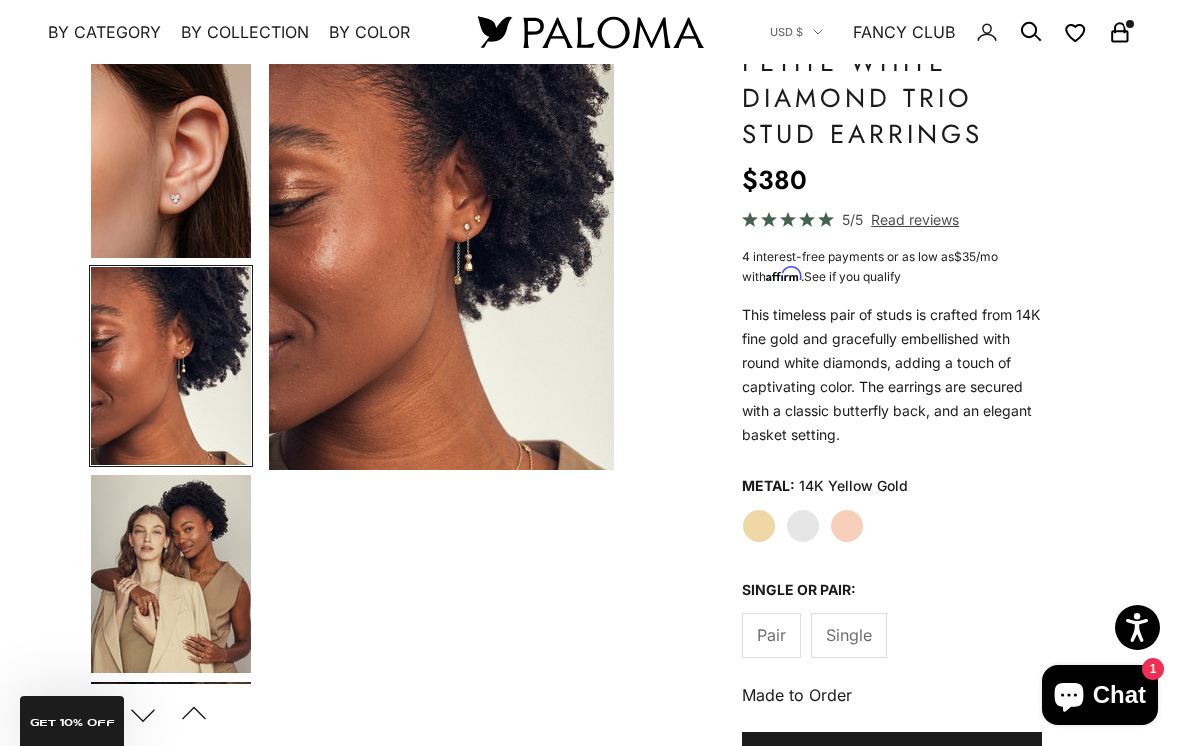 click 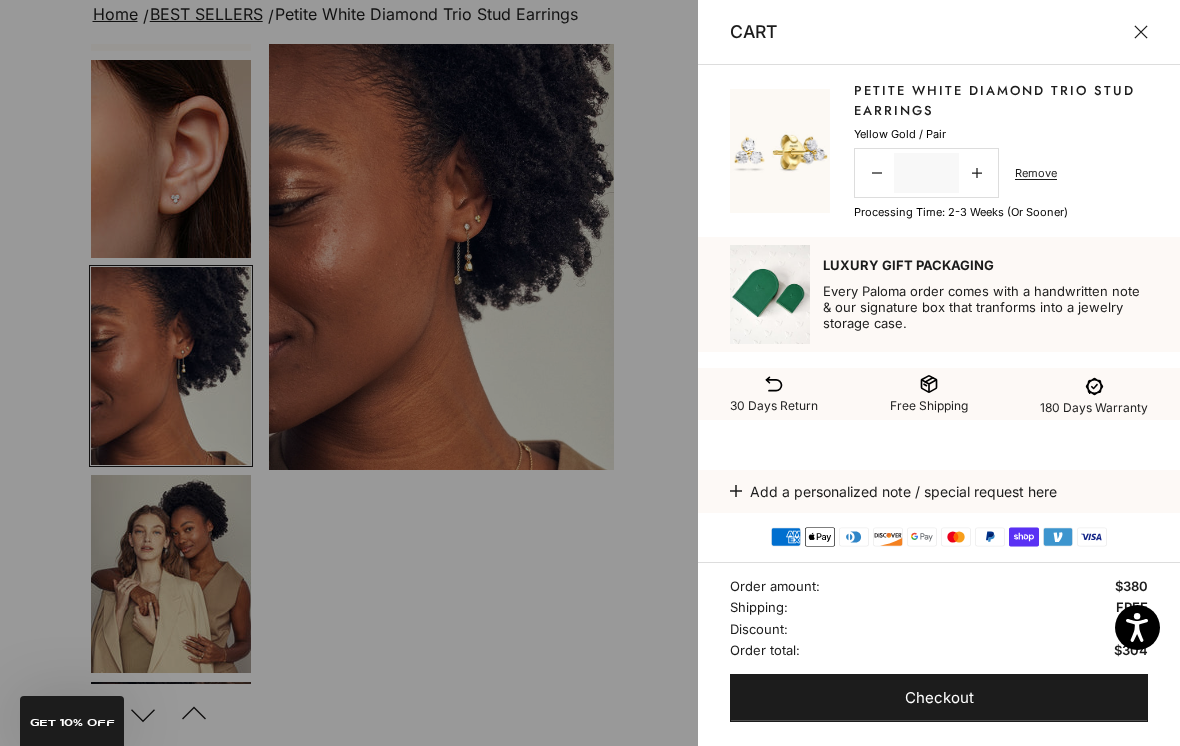 click on "Checkout" at bounding box center [939, 698] 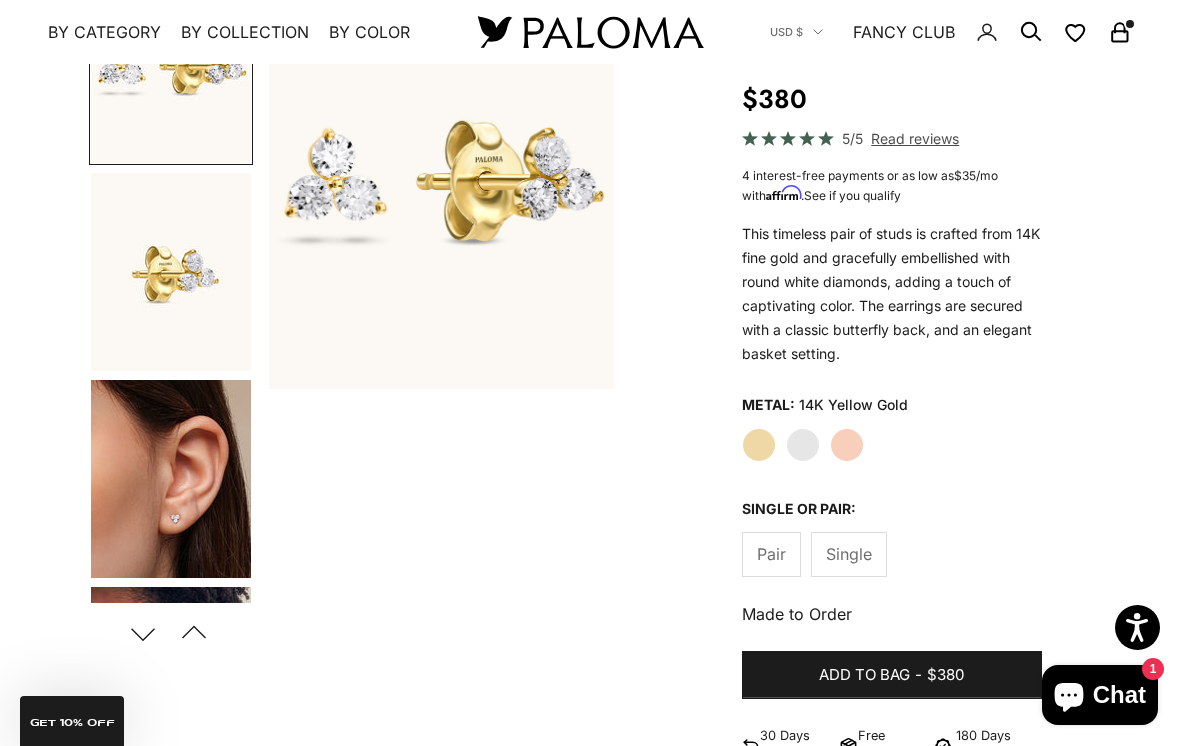scroll, scrollTop: 241, scrollLeft: 0, axis: vertical 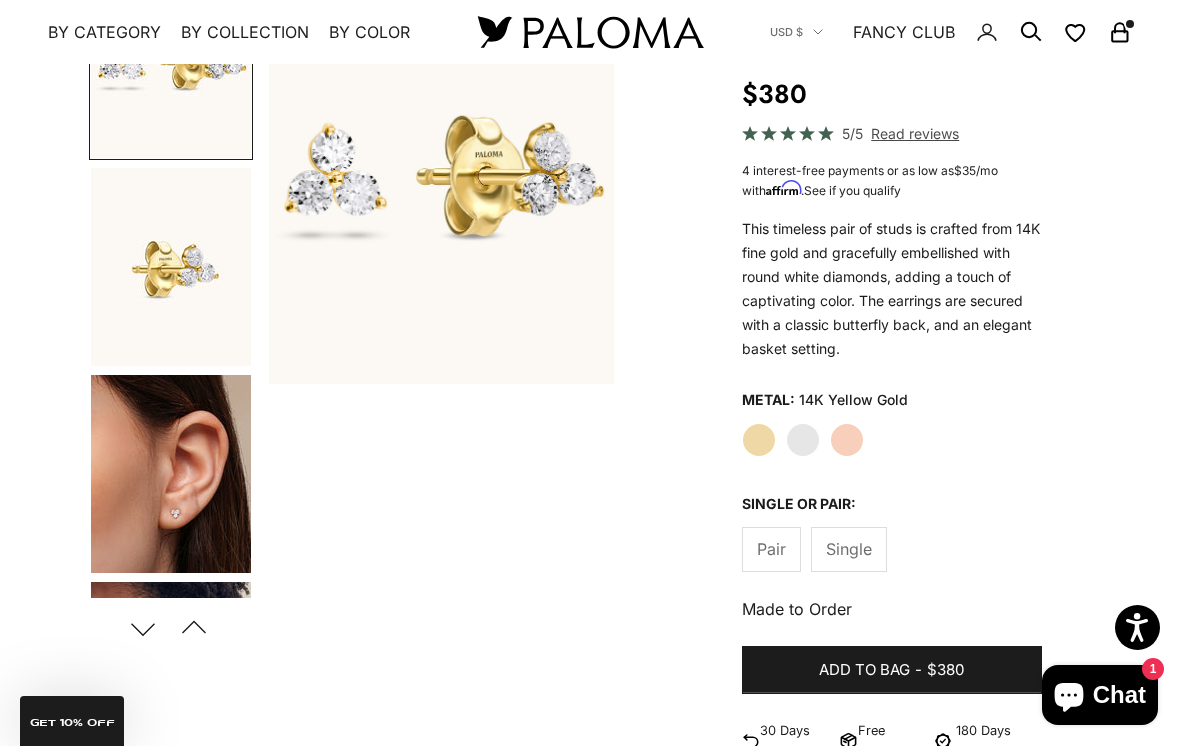 click on "White Gold" 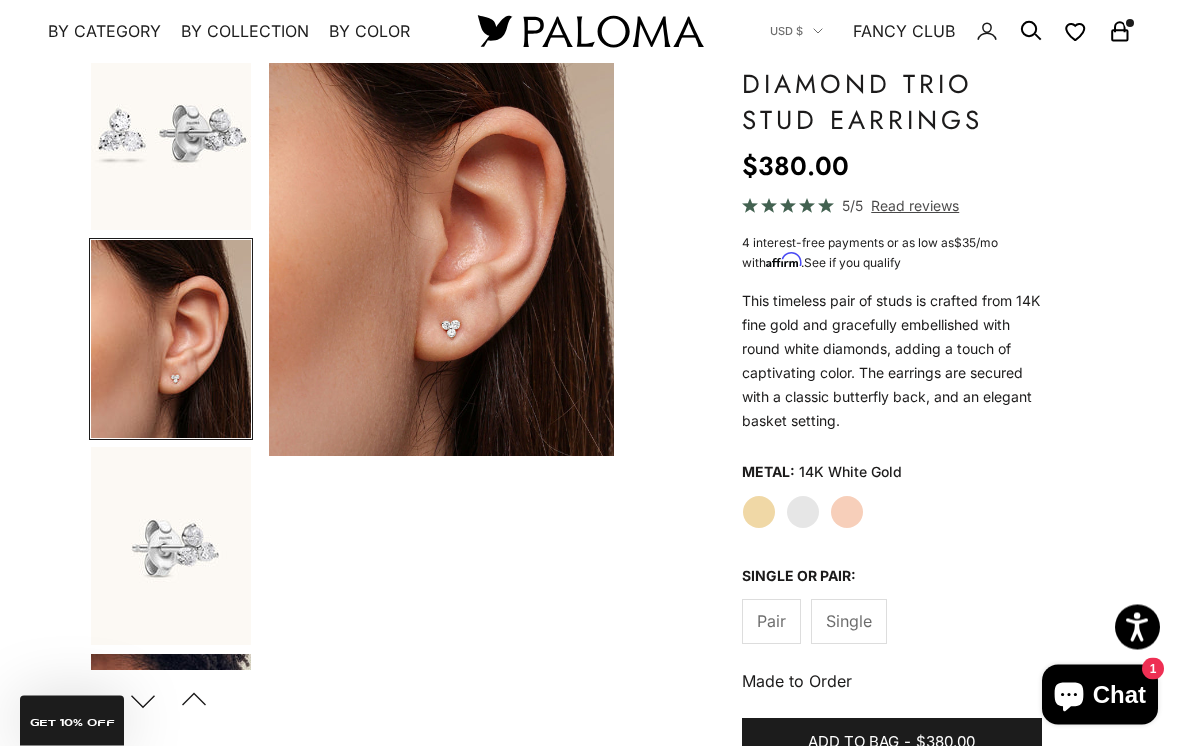 scroll, scrollTop: 169, scrollLeft: 0, axis: vertical 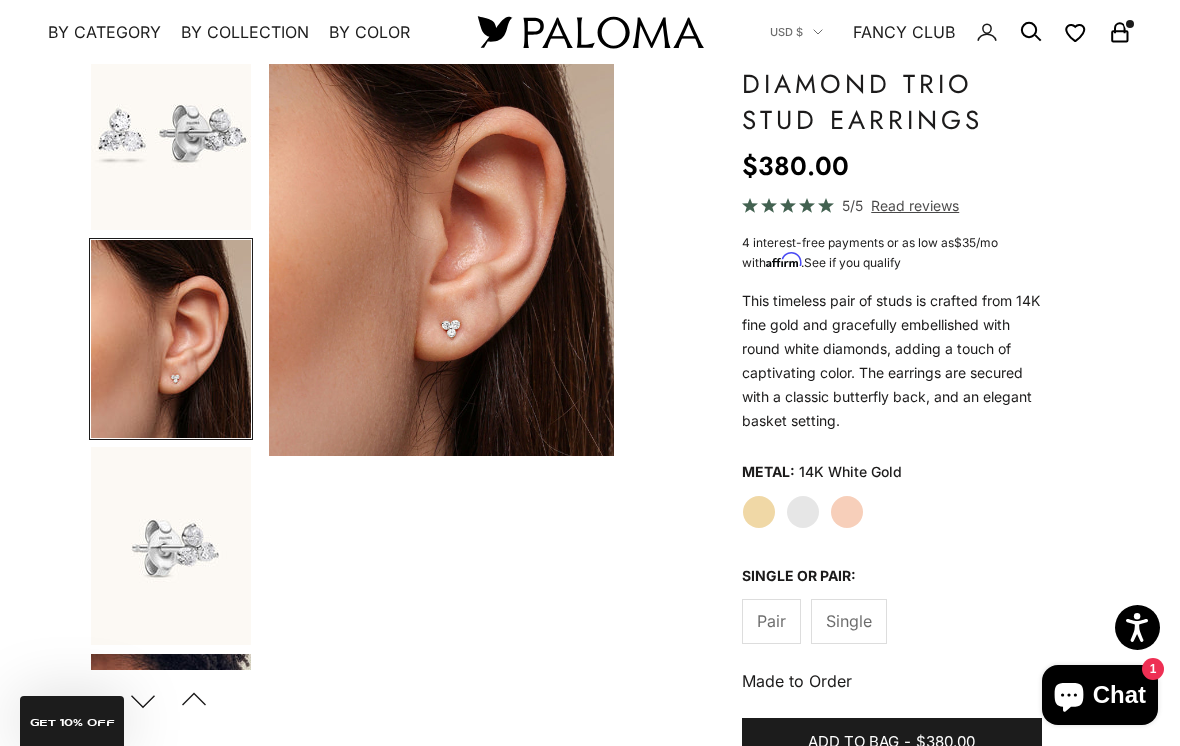 click on "Yellow Gold" 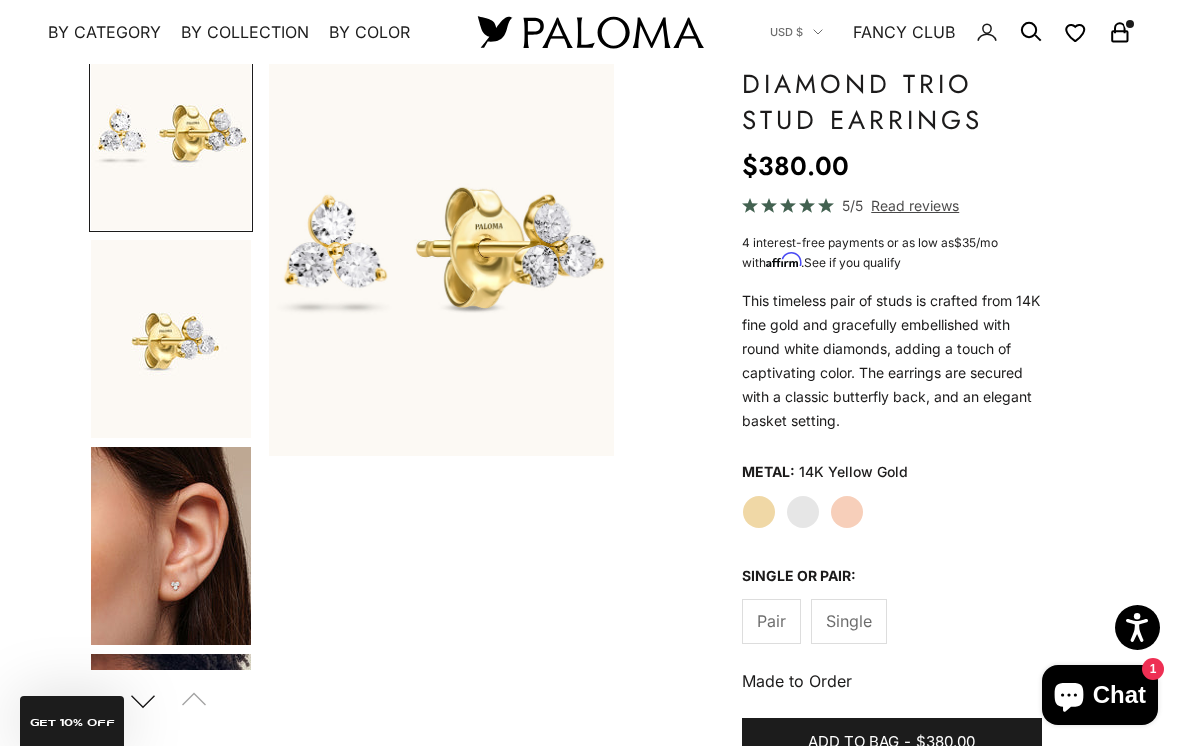 click on "Read reviews" 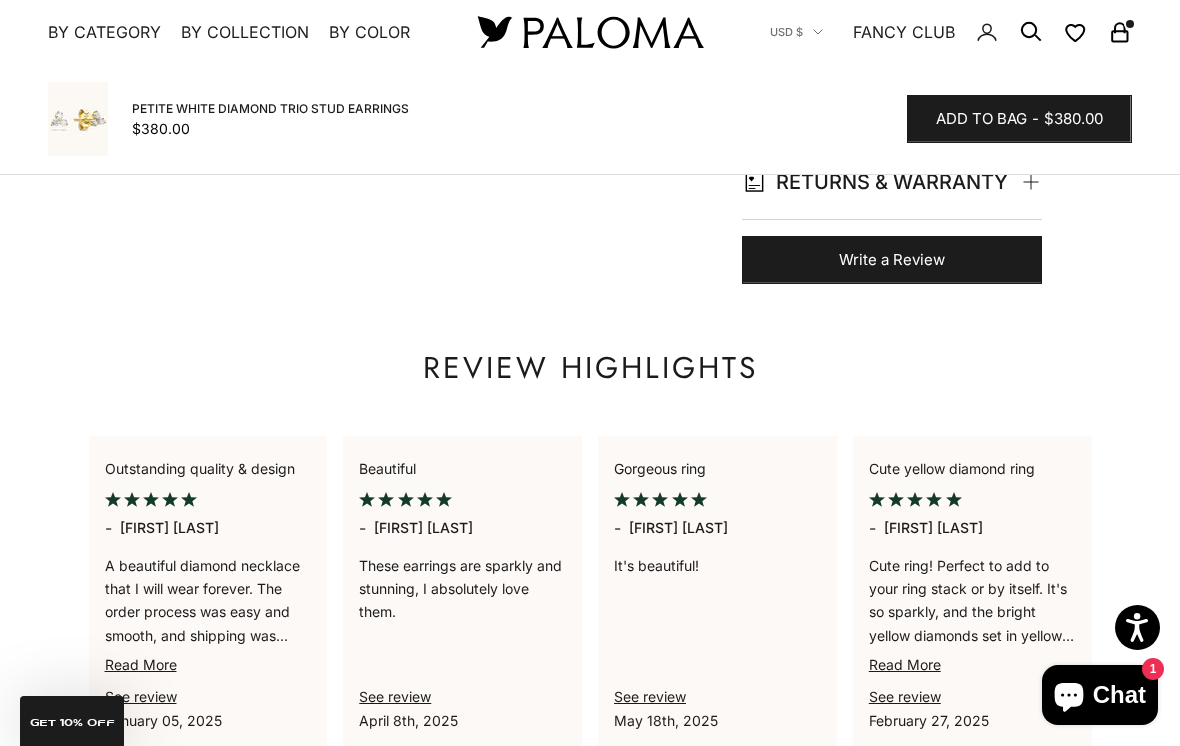 scroll, scrollTop: 1638, scrollLeft: 0, axis: vertical 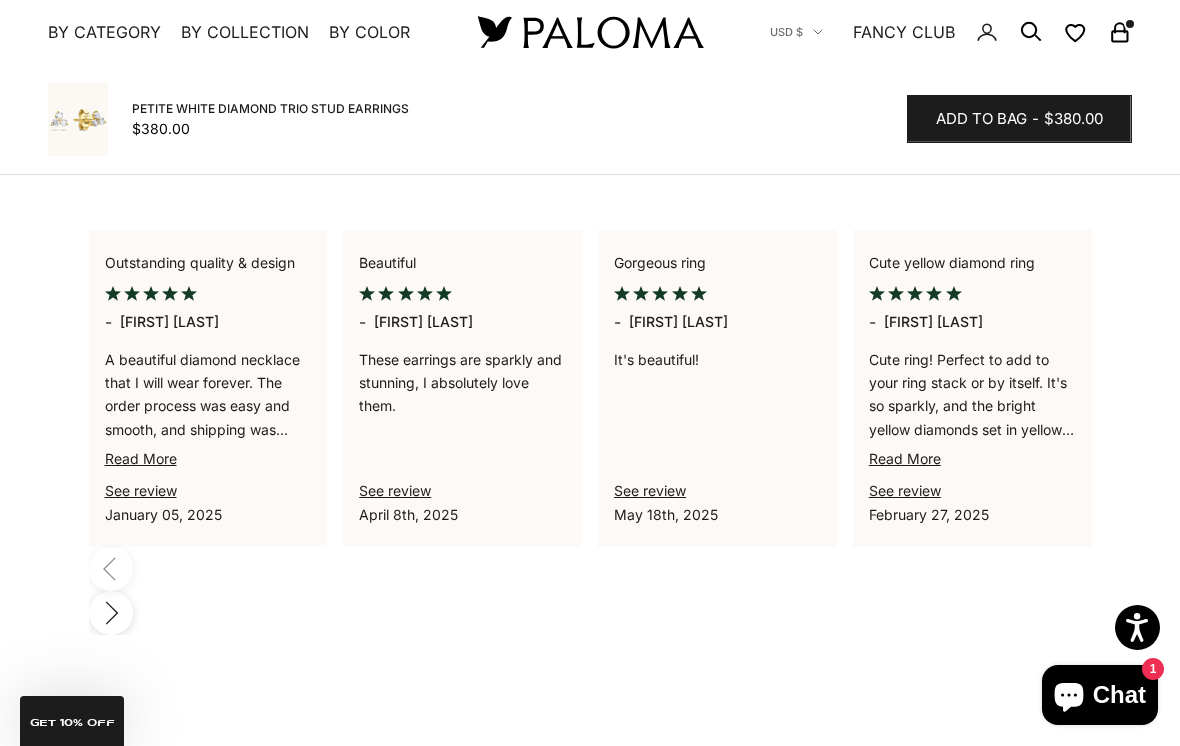 click on "Read More" at bounding box center [141, 458] 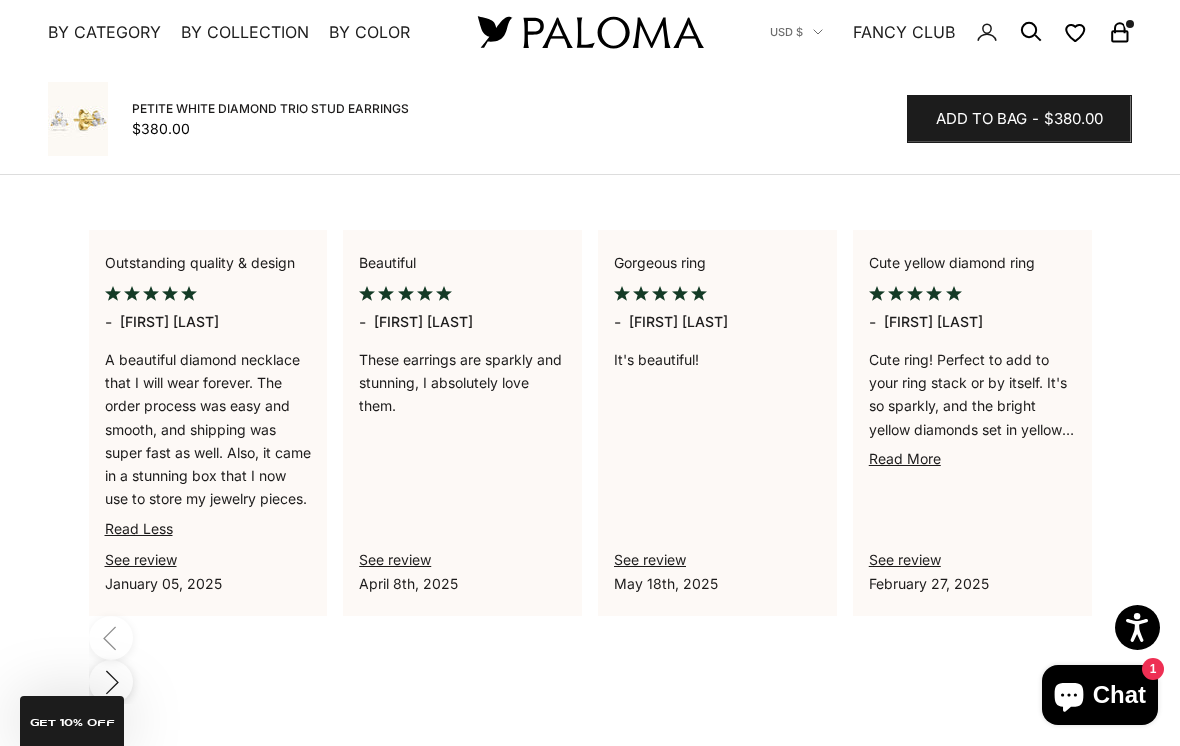 click on "Read More" at bounding box center [905, 458] 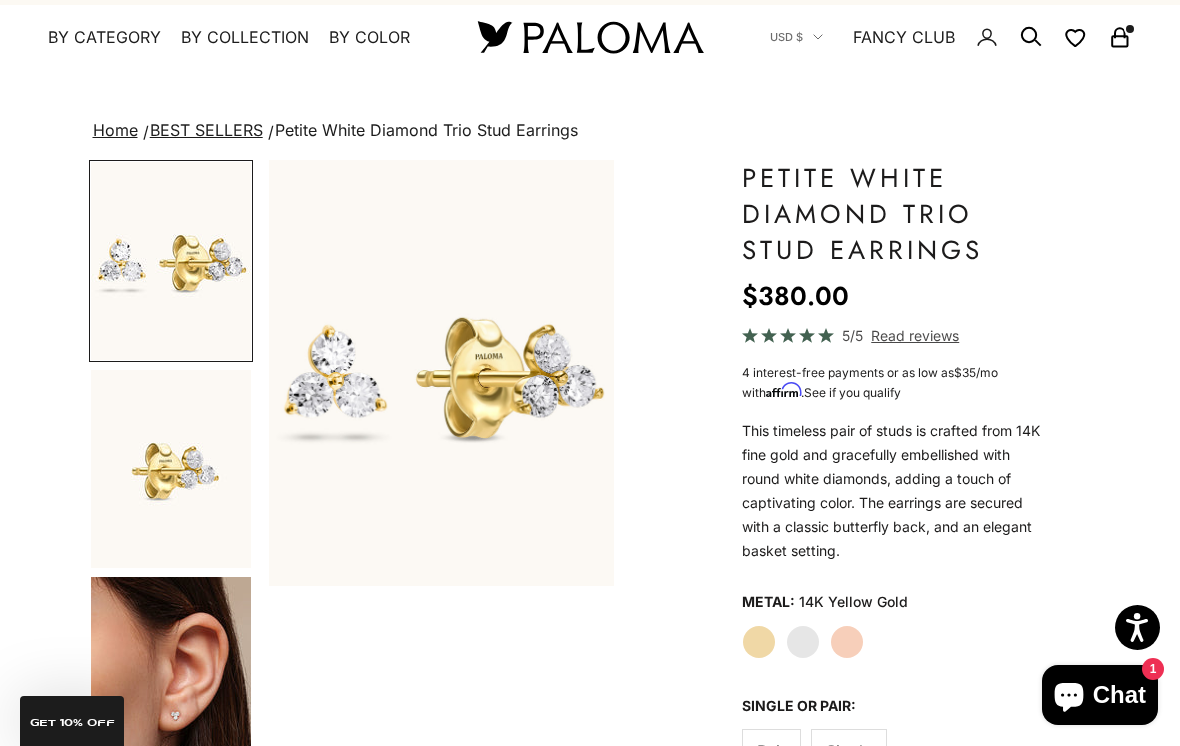 scroll, scrollTop: 31, scrollLeft: 0, axis: vertical 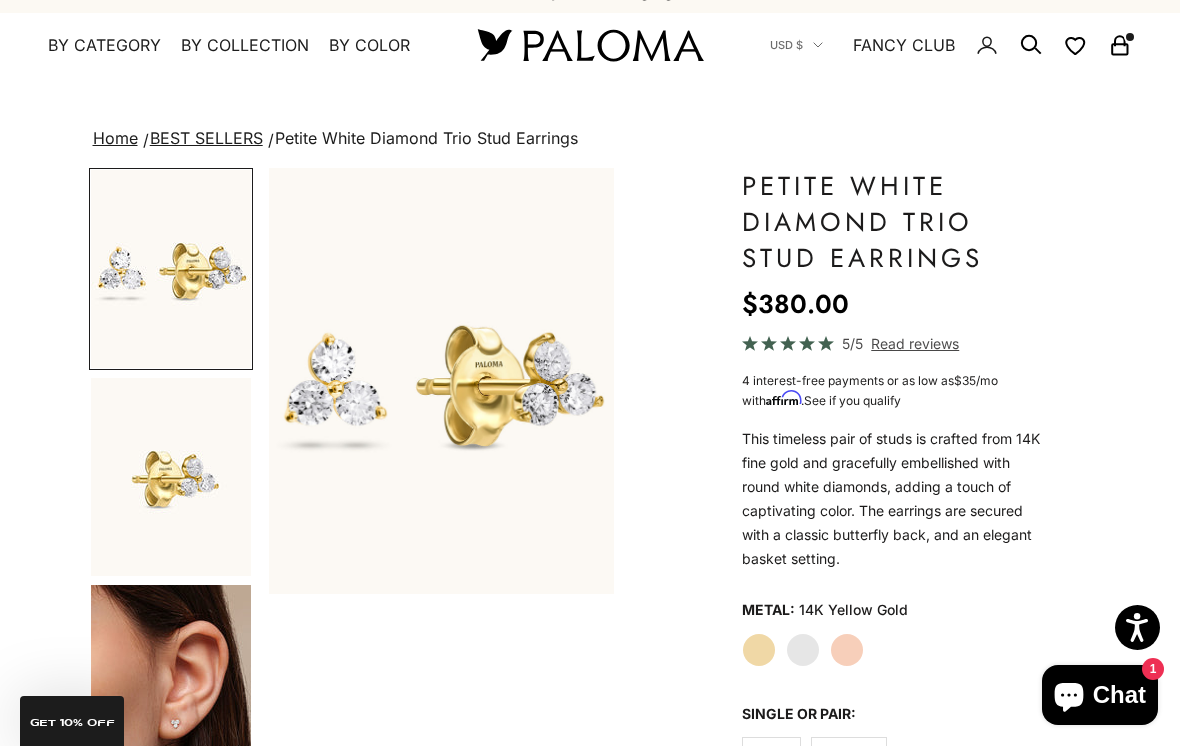 click 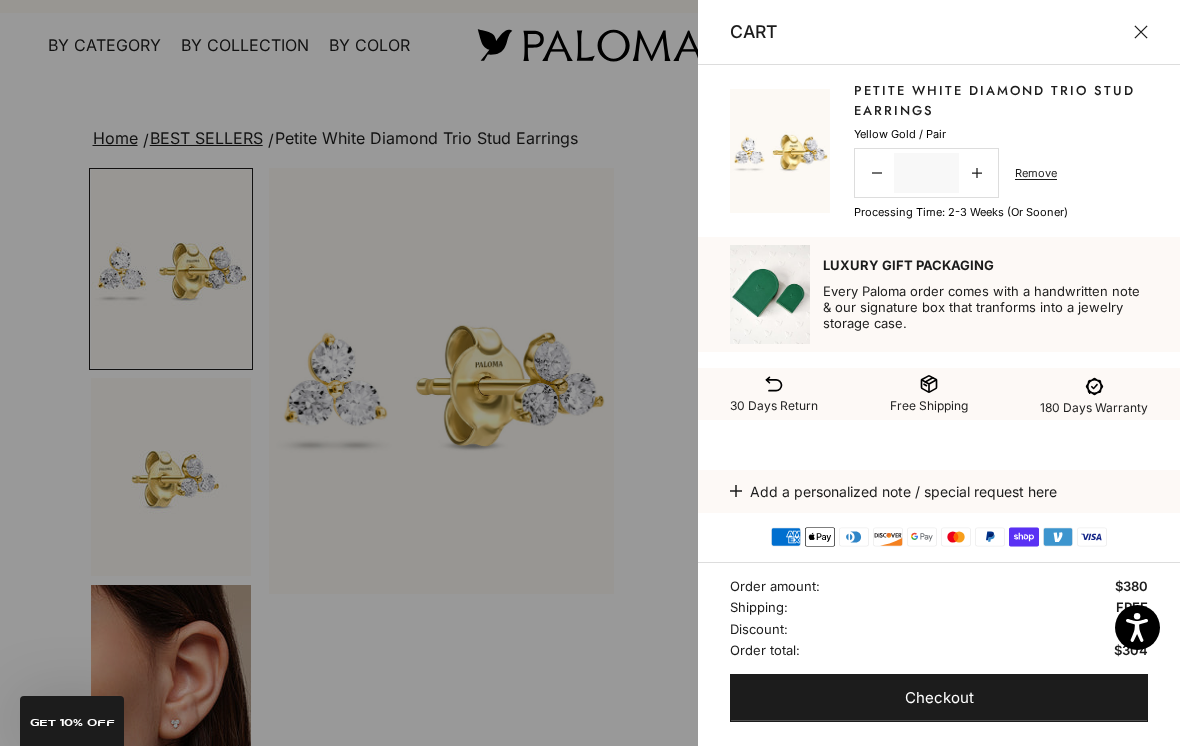 click at bounding box center [1141, 32] 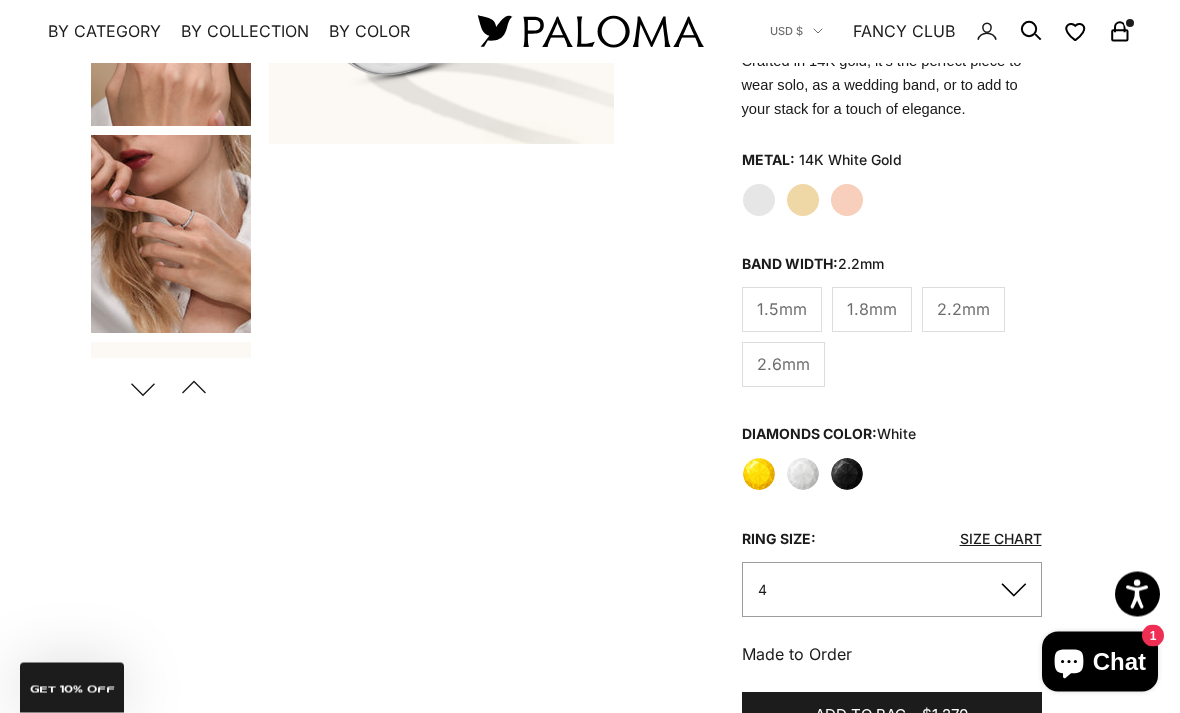 click on "4" 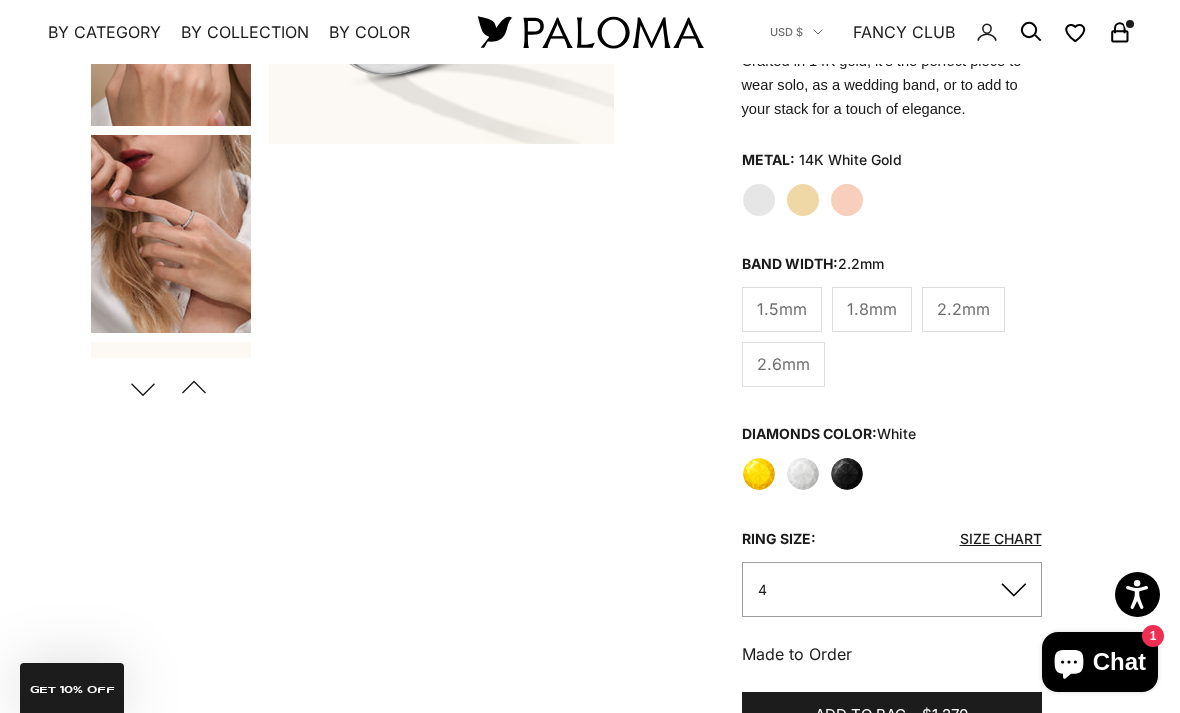 click on "Size Chart" 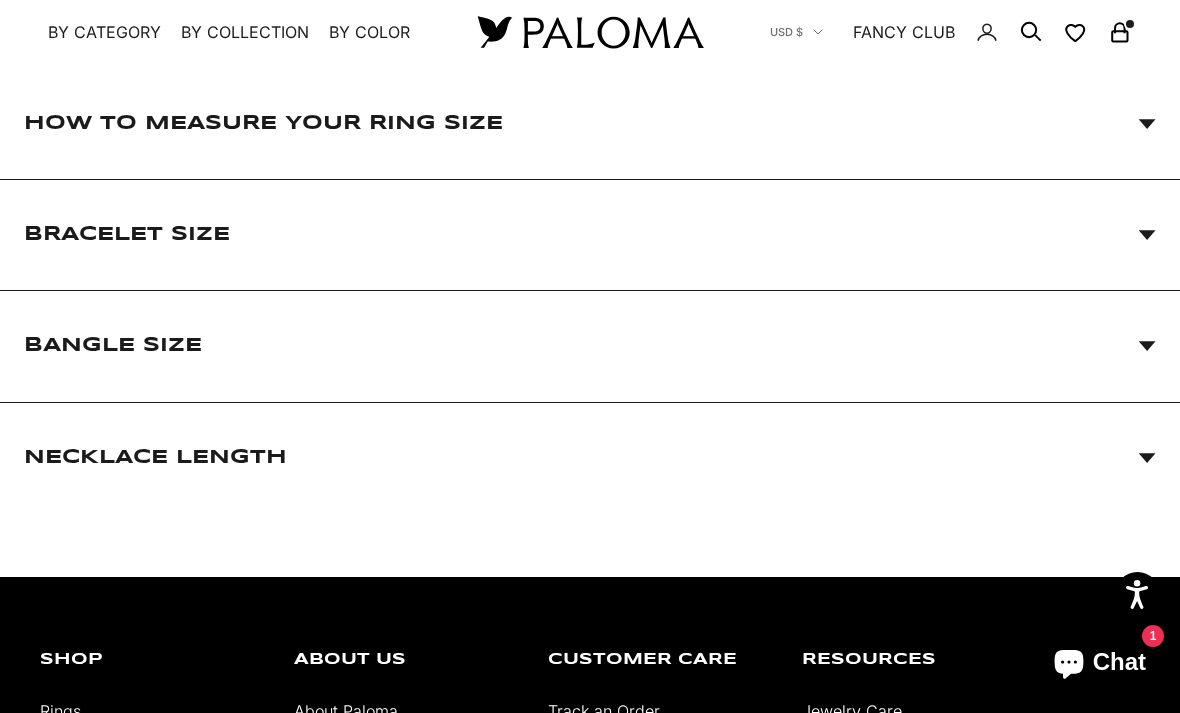 scroll, scrollTop: 363, scrollLeft: 0, axis: vertical 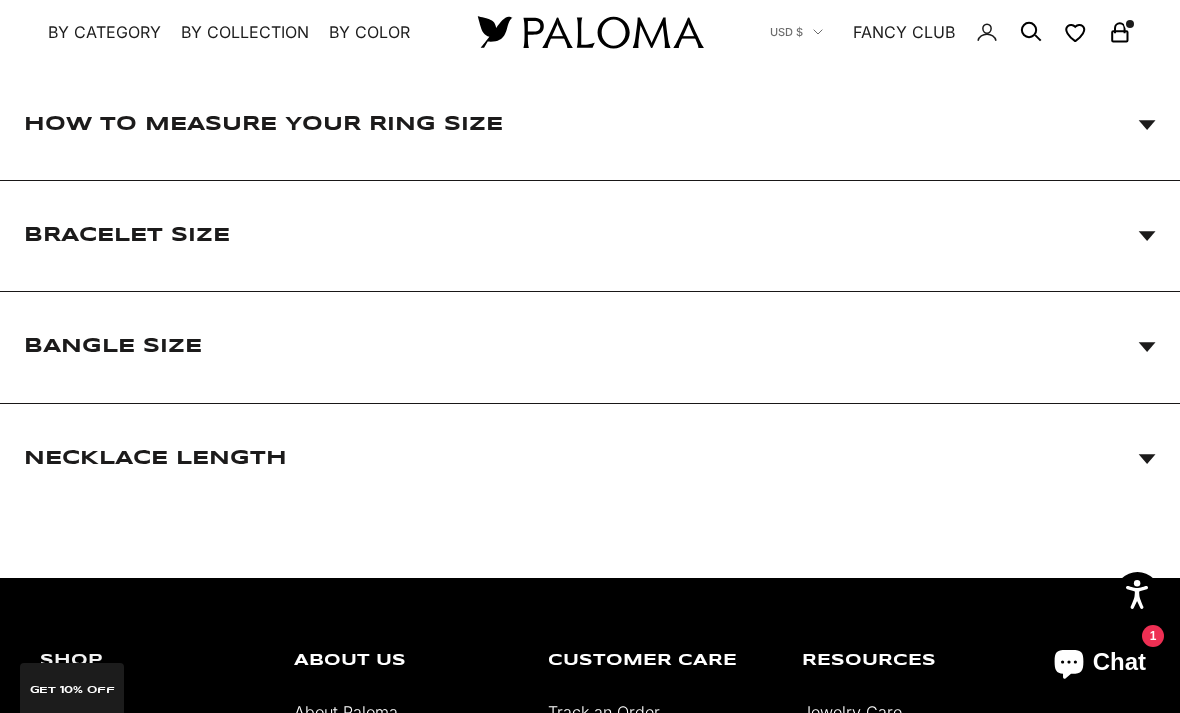click on "How to Measure Your Ring Size" at bounding box center (590, 124) 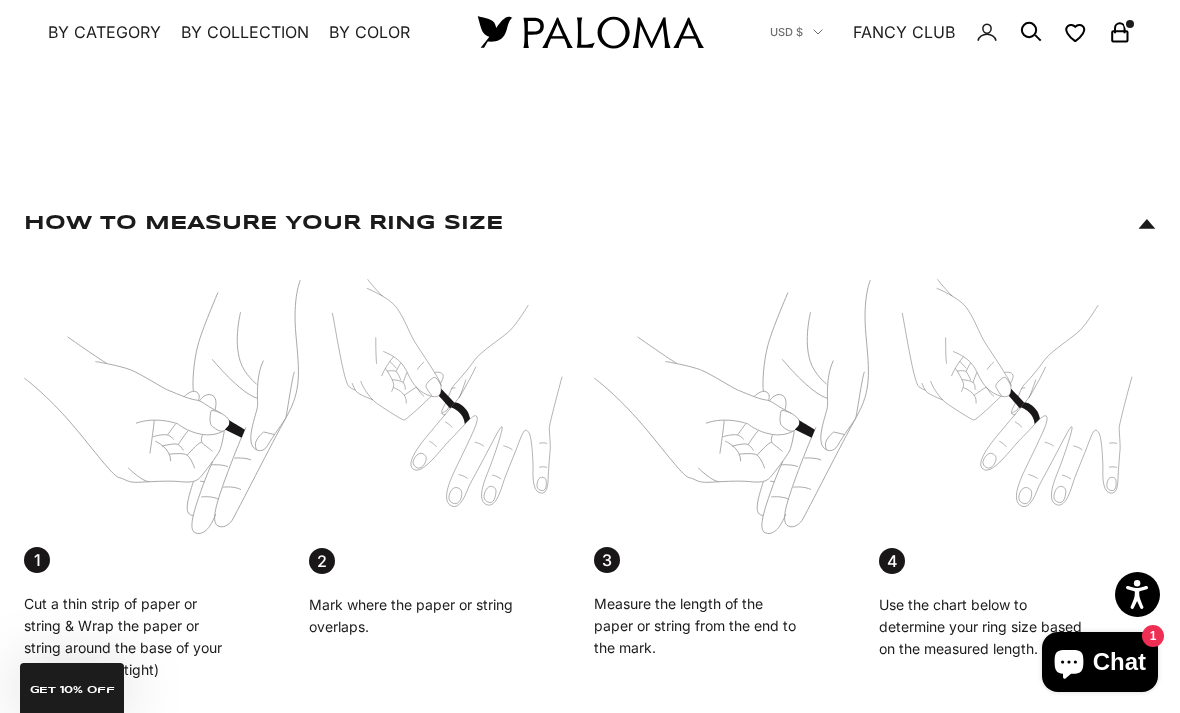 scroll, scrollTop: 0, scrollLeft: 0, axis: both 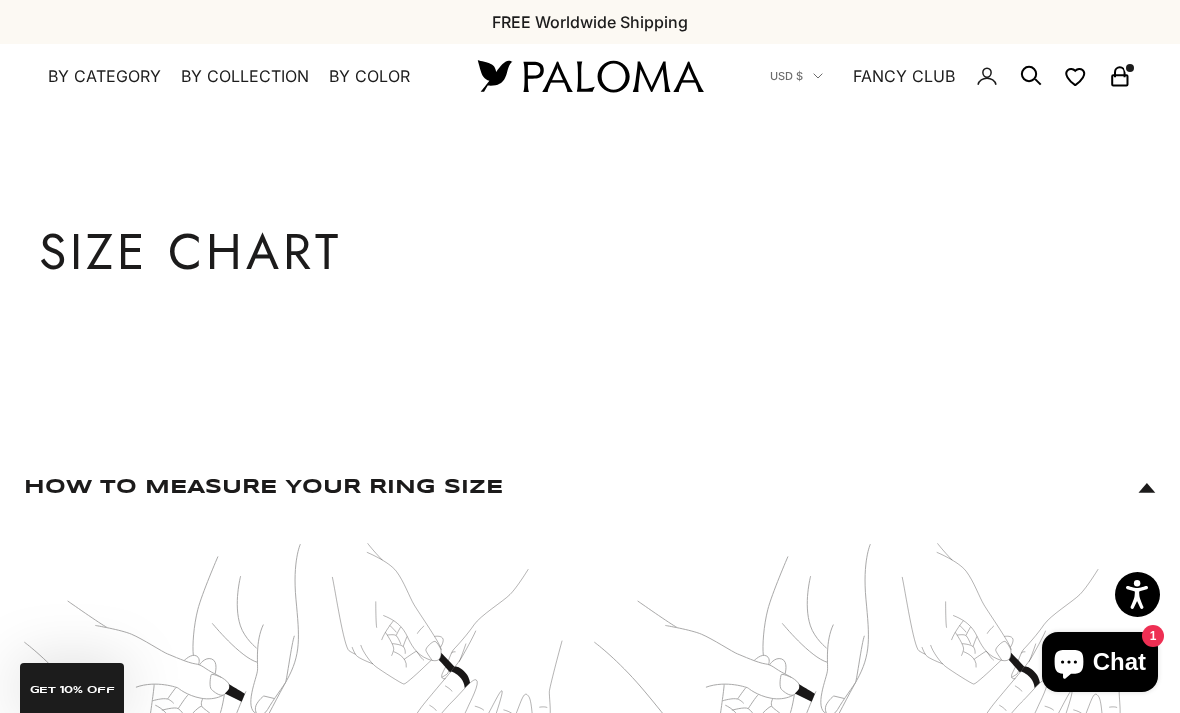 click on "FANCY CLUB" at bounding box center (904, 76) 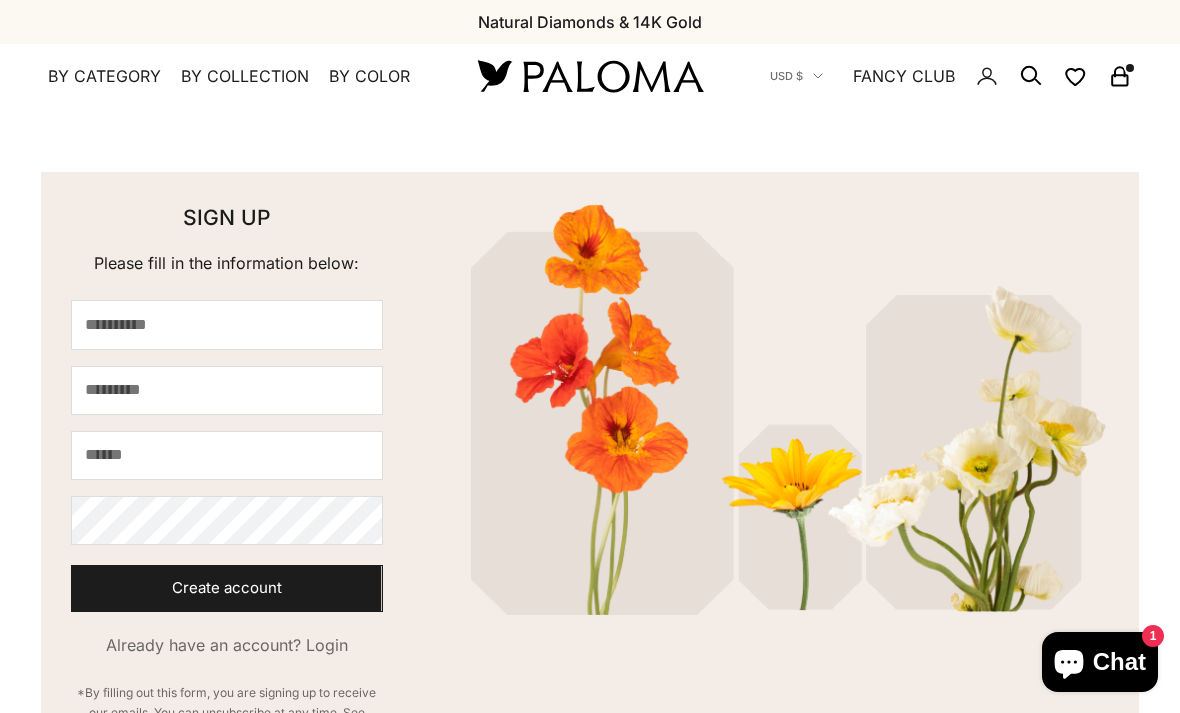 scroll, scrollTop: 0, scrollLeft: 0, axis: both 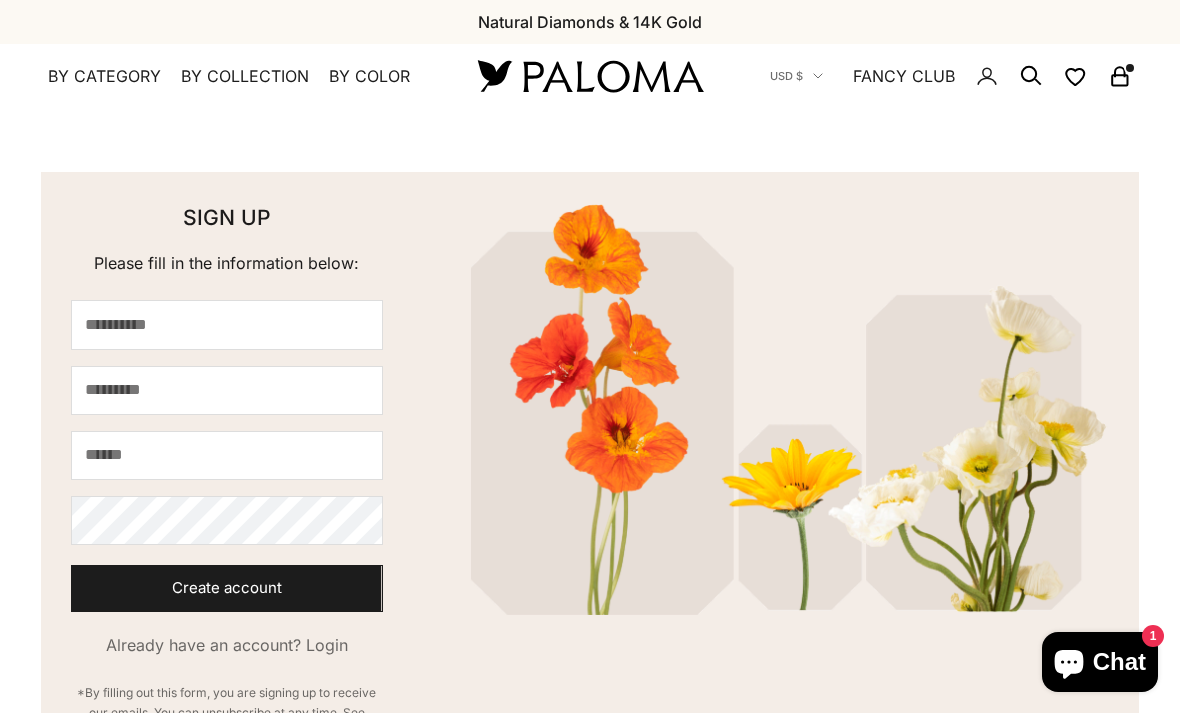 click on "By Category" at bounding box center (104, 77) 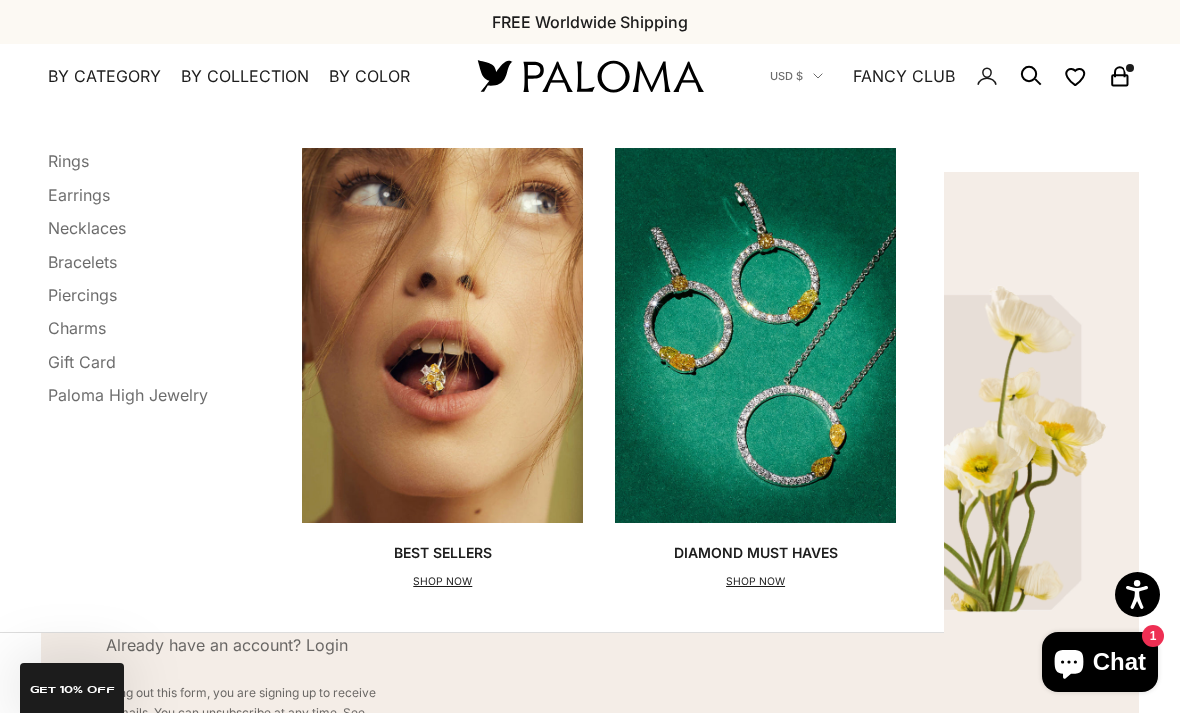 click at bounding box center (755, 335) 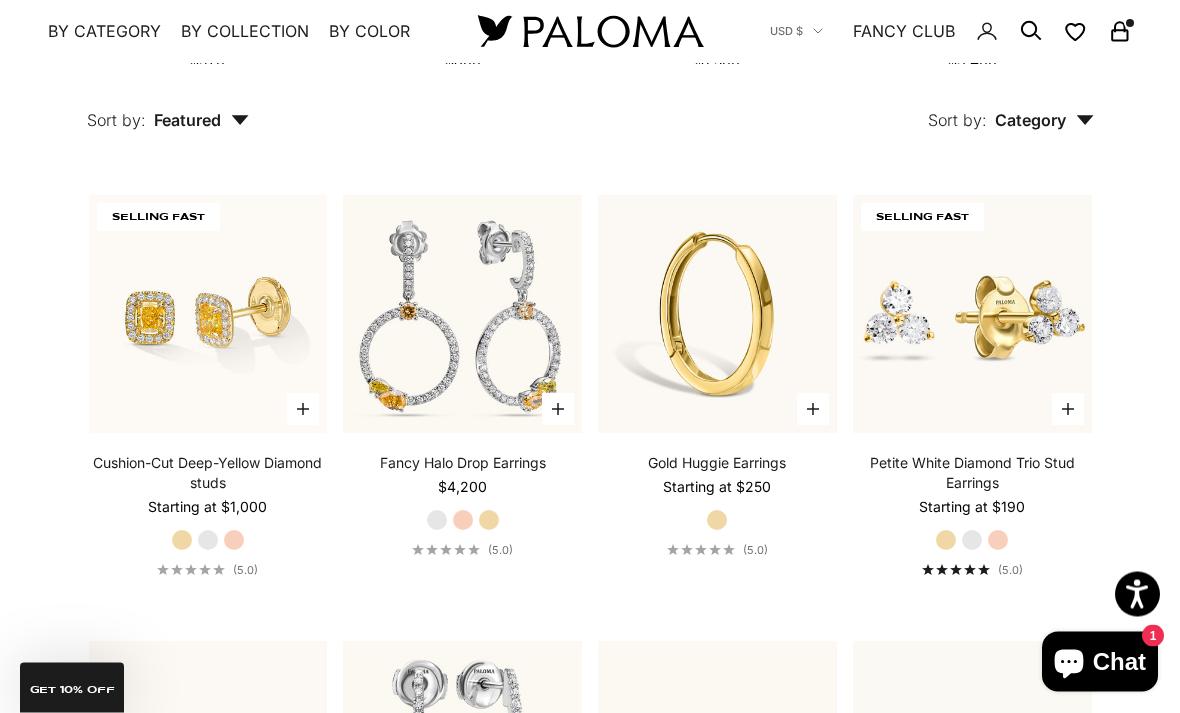 scroll, scrollTop: 4383, scrollLeft: 0, axis: vertical 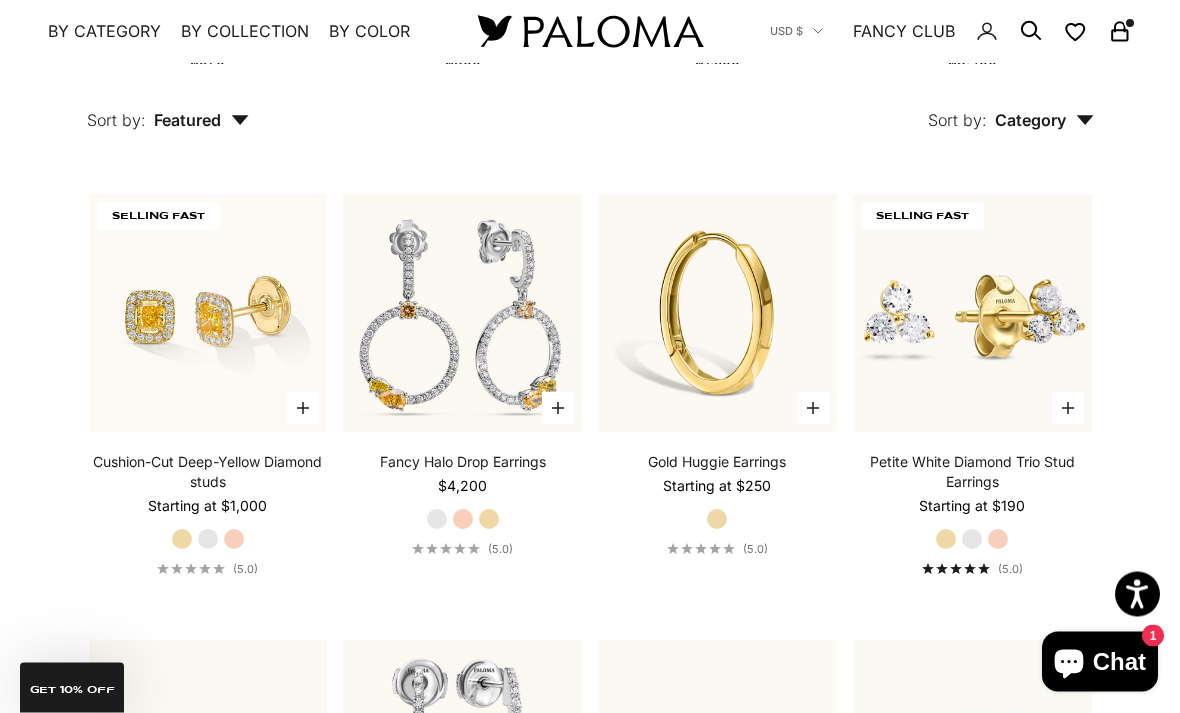 click 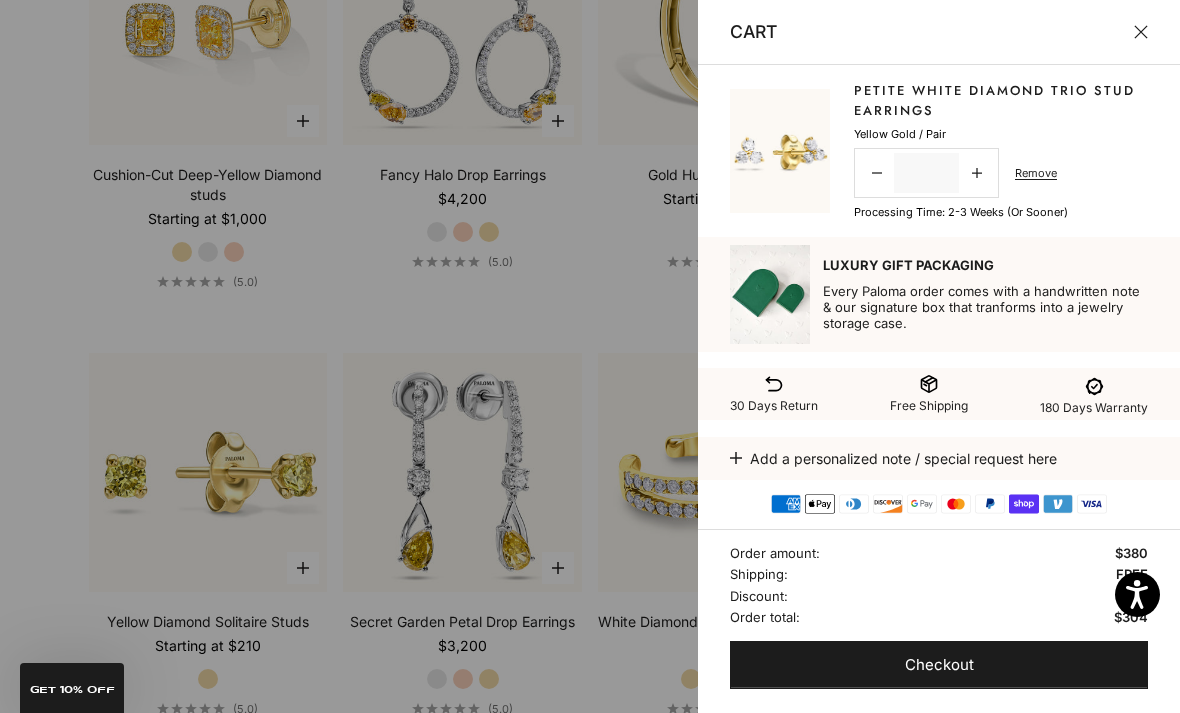 scroll, scrollTop: 4703, scrollLeft: 0, axis: vertical 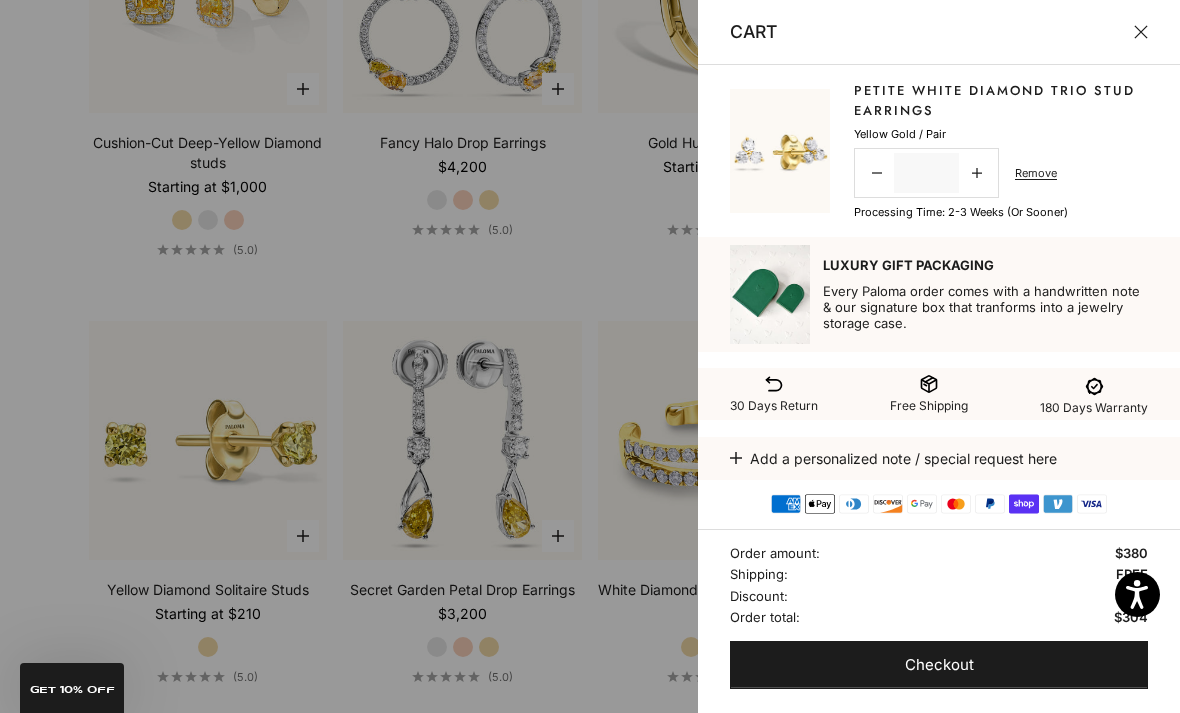 click at bounding box center [1141, 32] 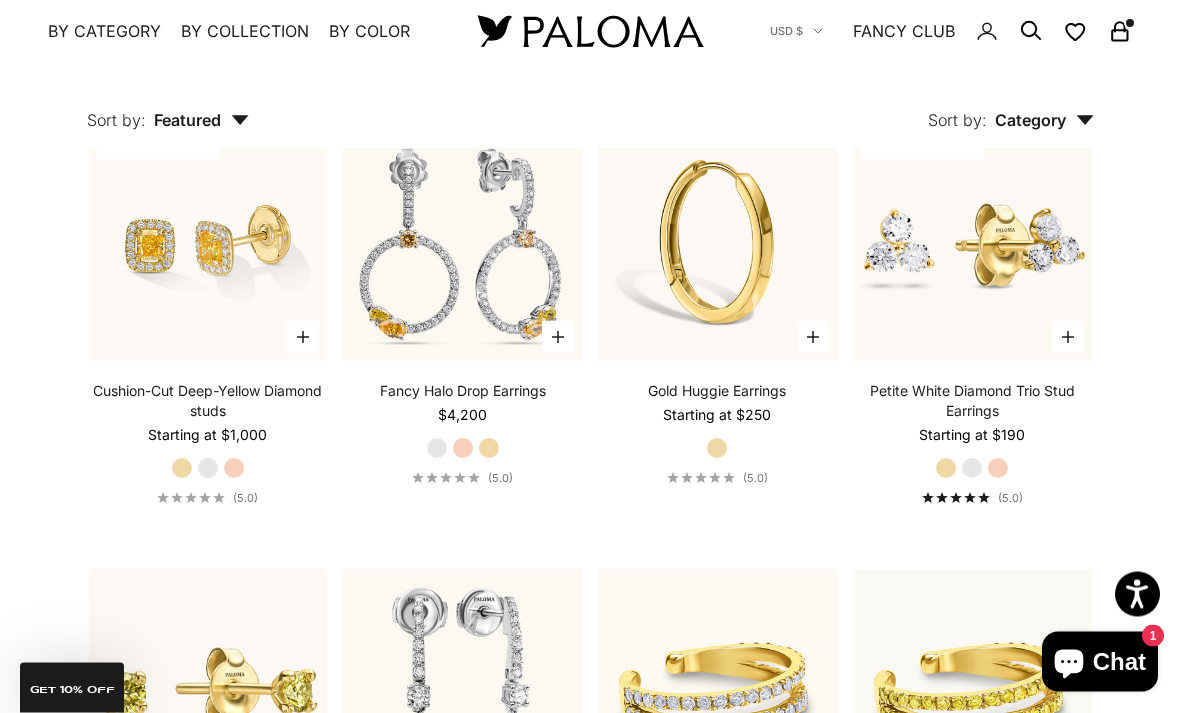 scroll, scrollTop: 4465, scrollLeft: 0, axis: vertical 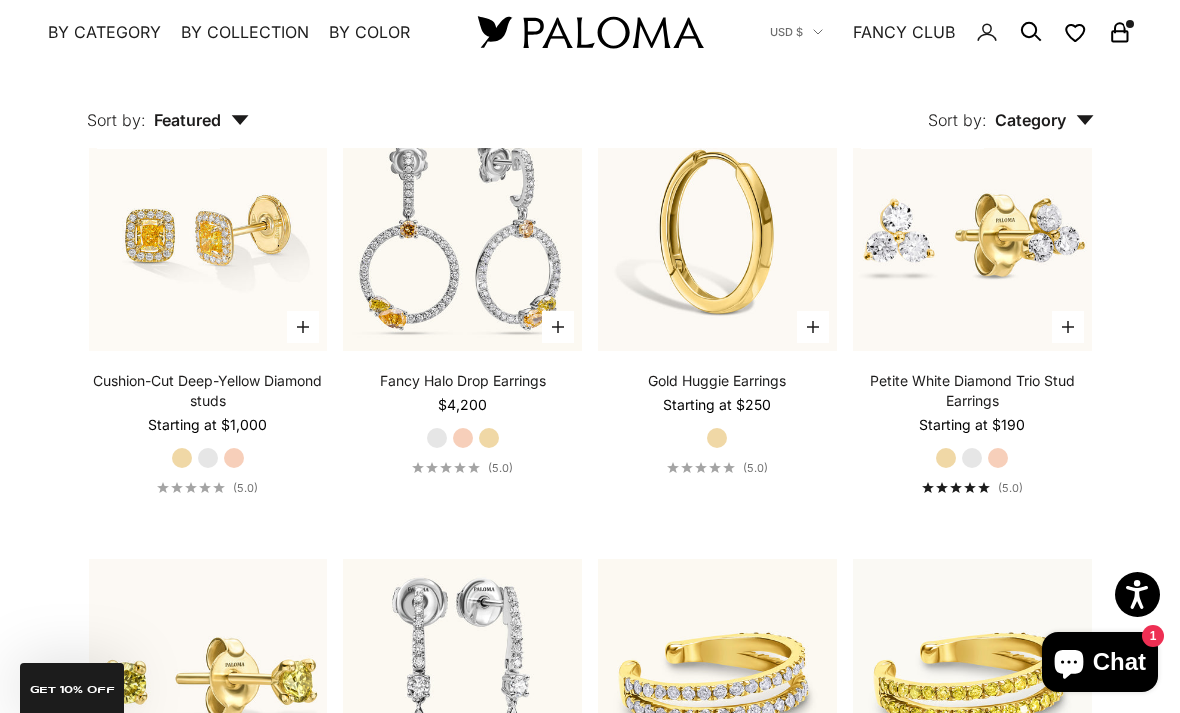 click at bounding box center (972, 232) 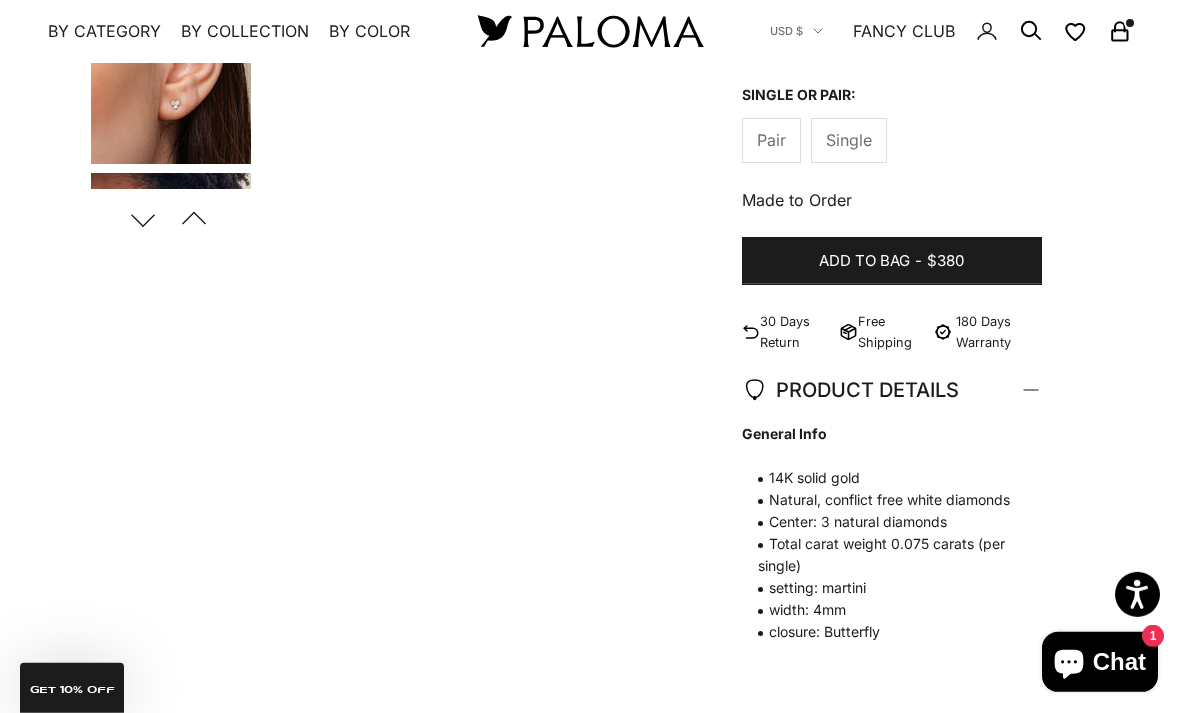 scroll, scrollTop: 638, scrollLeft: 0, axis: vertical 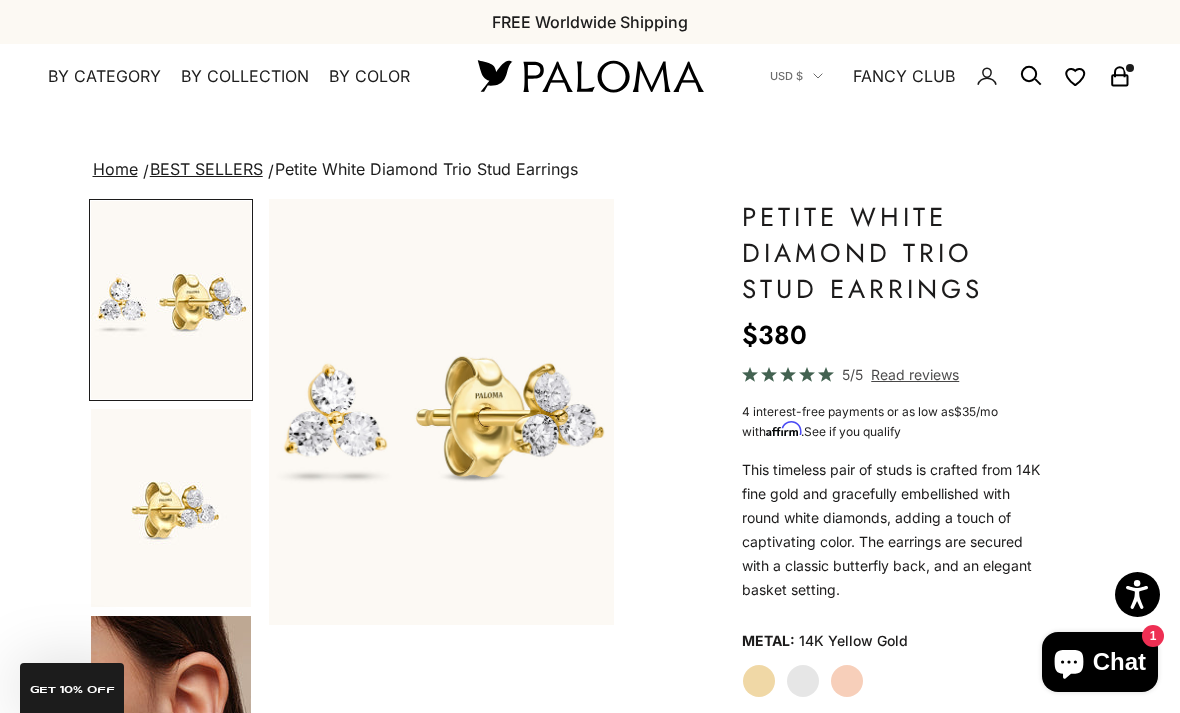click 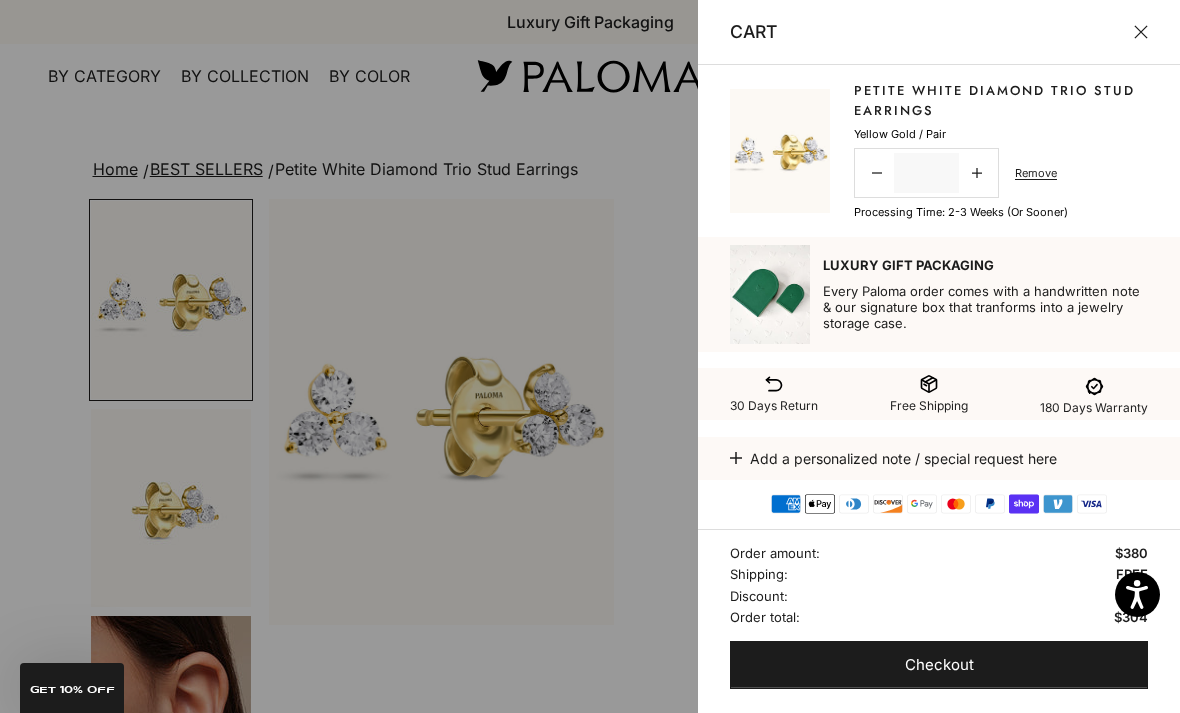 click on "Checkout" at bounding box center (939, 665) 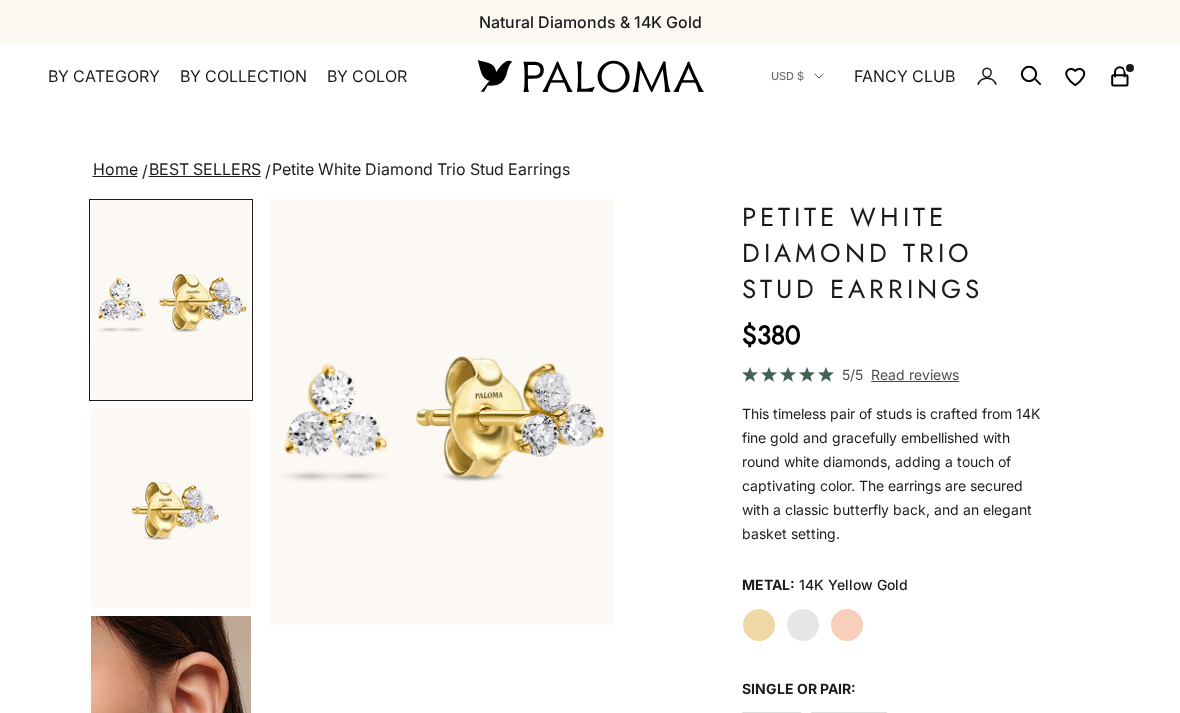 scroll, scrollTop: 0, scrollLeft: 0, axis: both 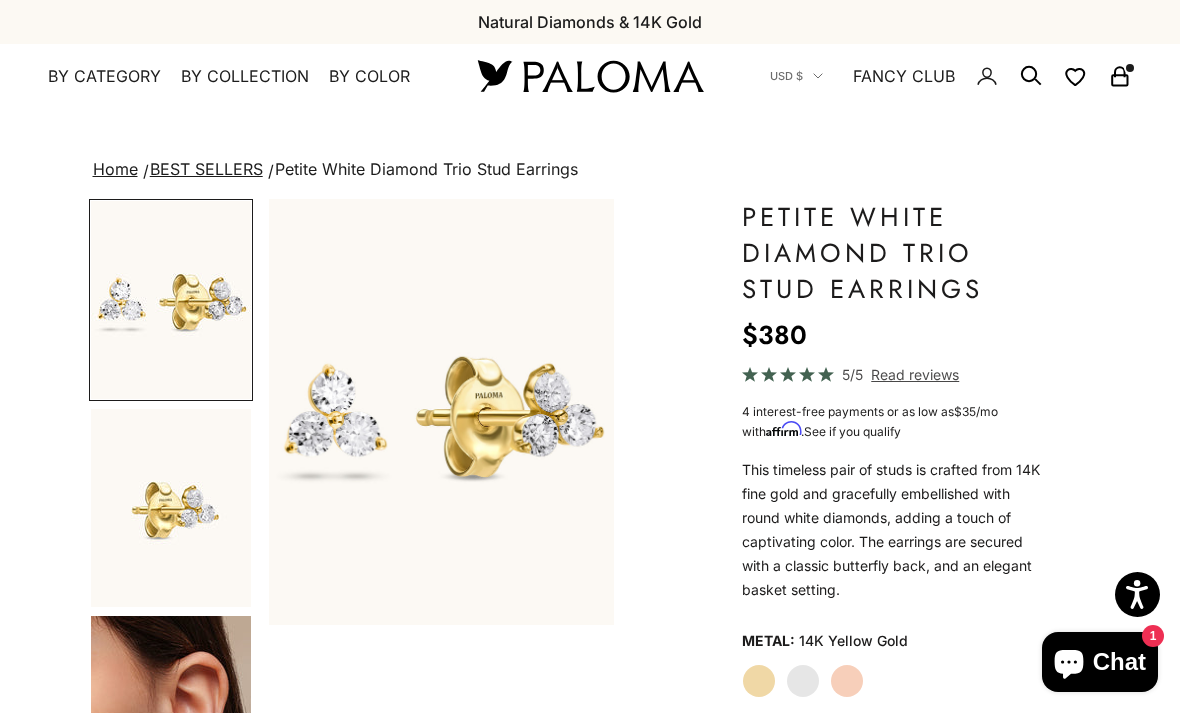click on "Open account page" at bounding box center (987, 76) 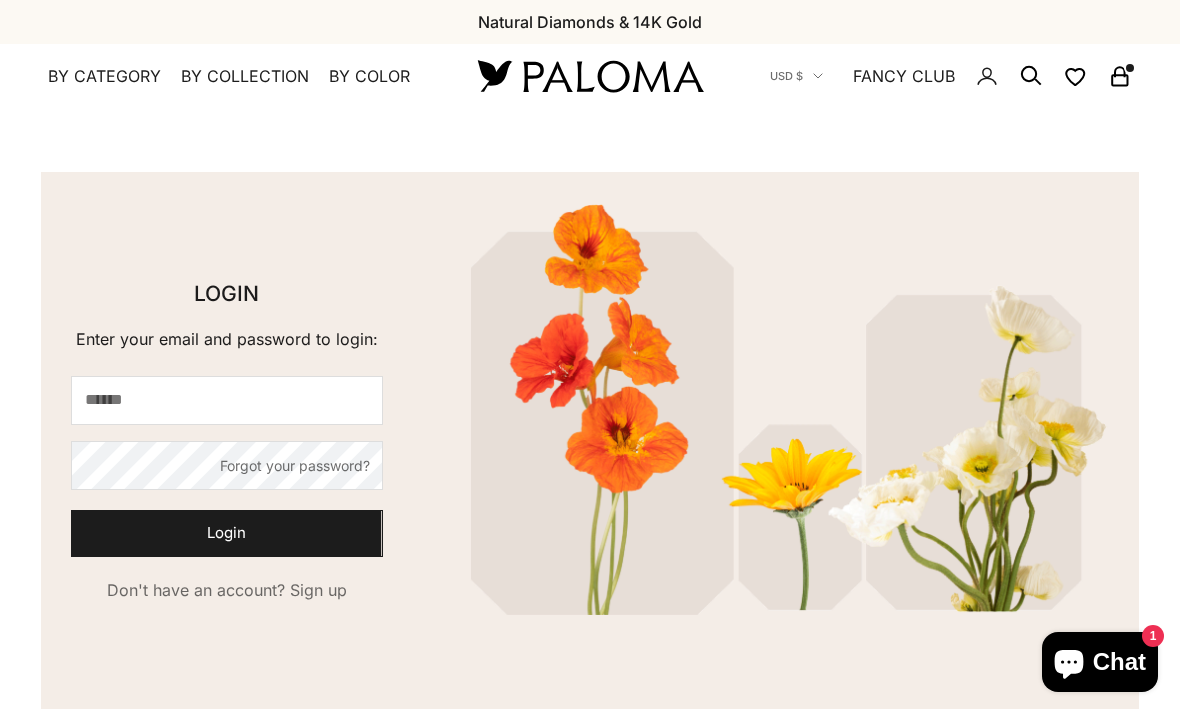 scroll, scrollTop: 0, scrollLeft: 0, axis: both 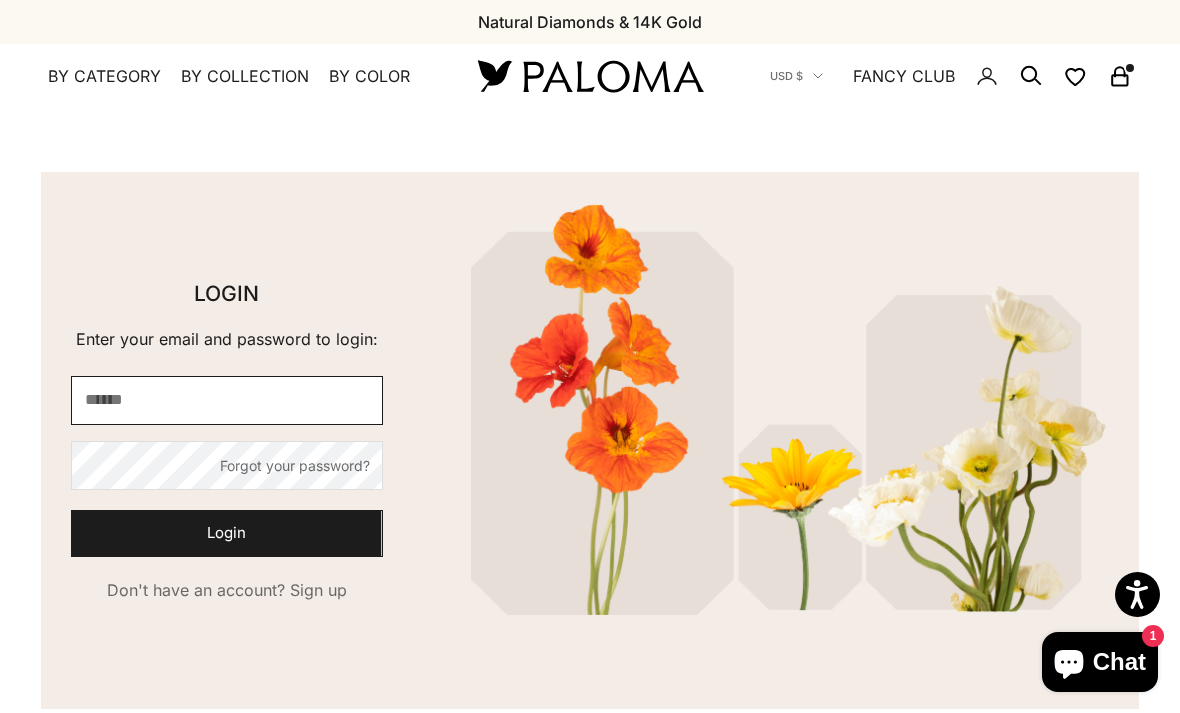 click on "E-mail" at bounding box center [226, 400] 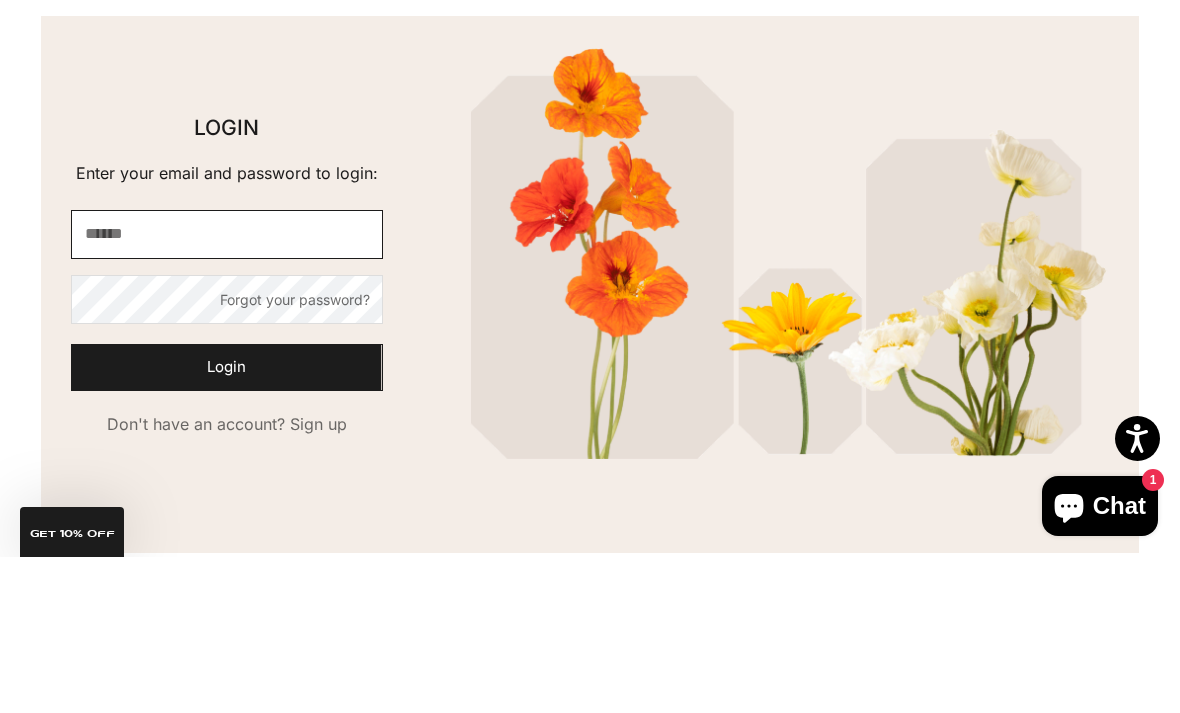 scroll, scrollTop: 47, scrollLeft: 0, axis: vertical 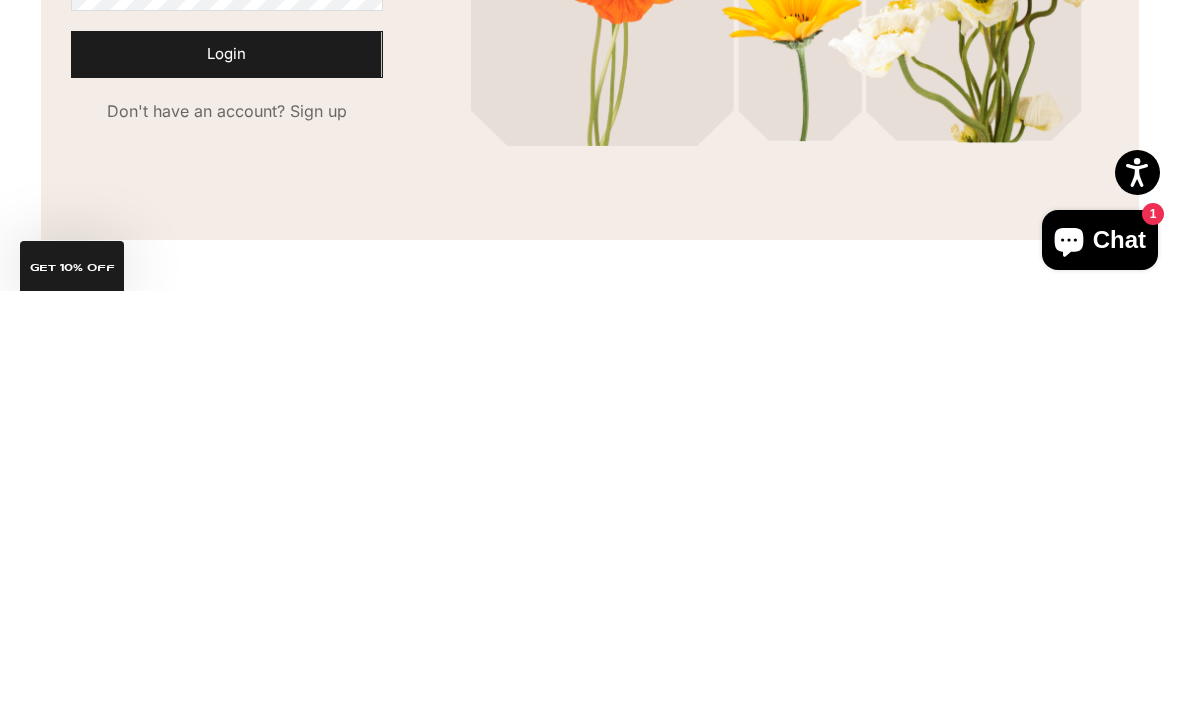 click on "Sign up" at bounding box center (318, 533) 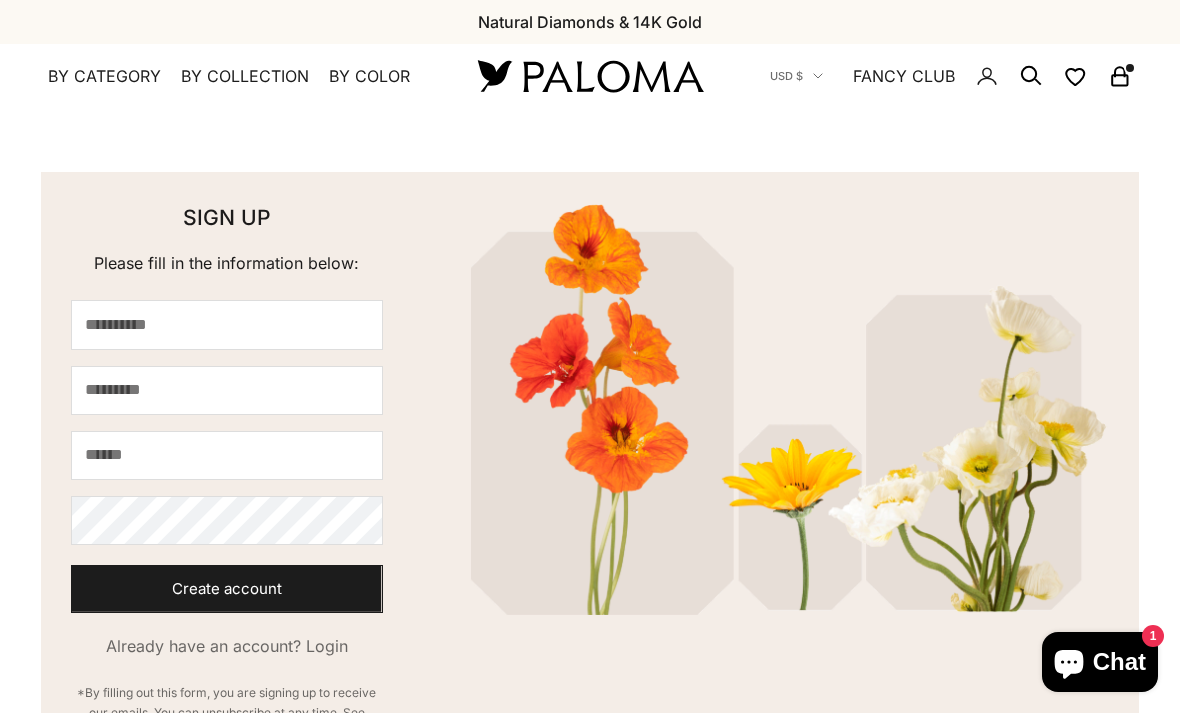 scroll, scrollTop: 0, scrollLeft: 0, axis: both 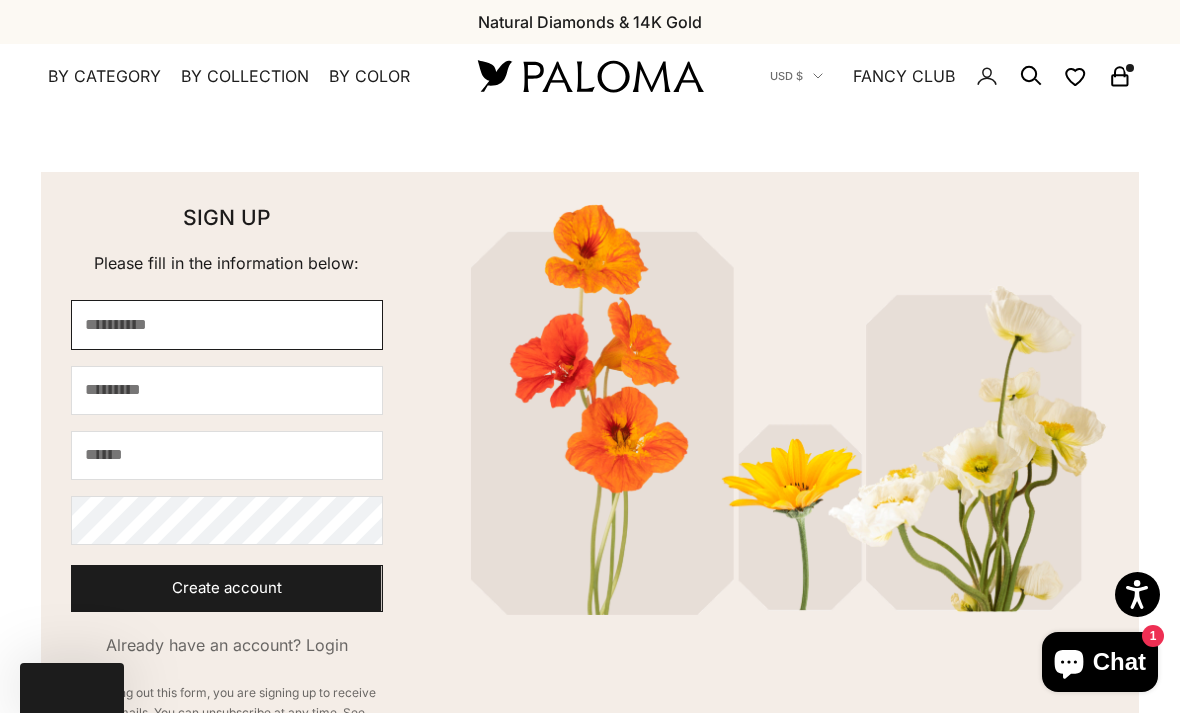 click on "First name" at bounding box center (226, 324) 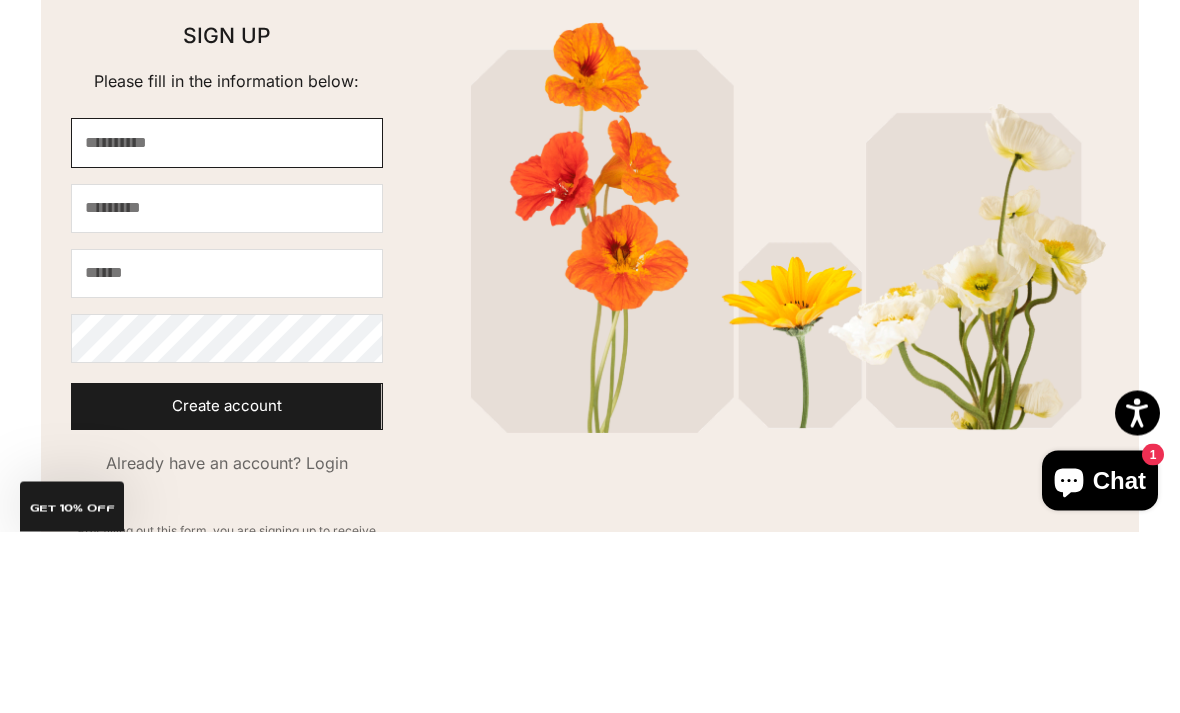 type on "****" 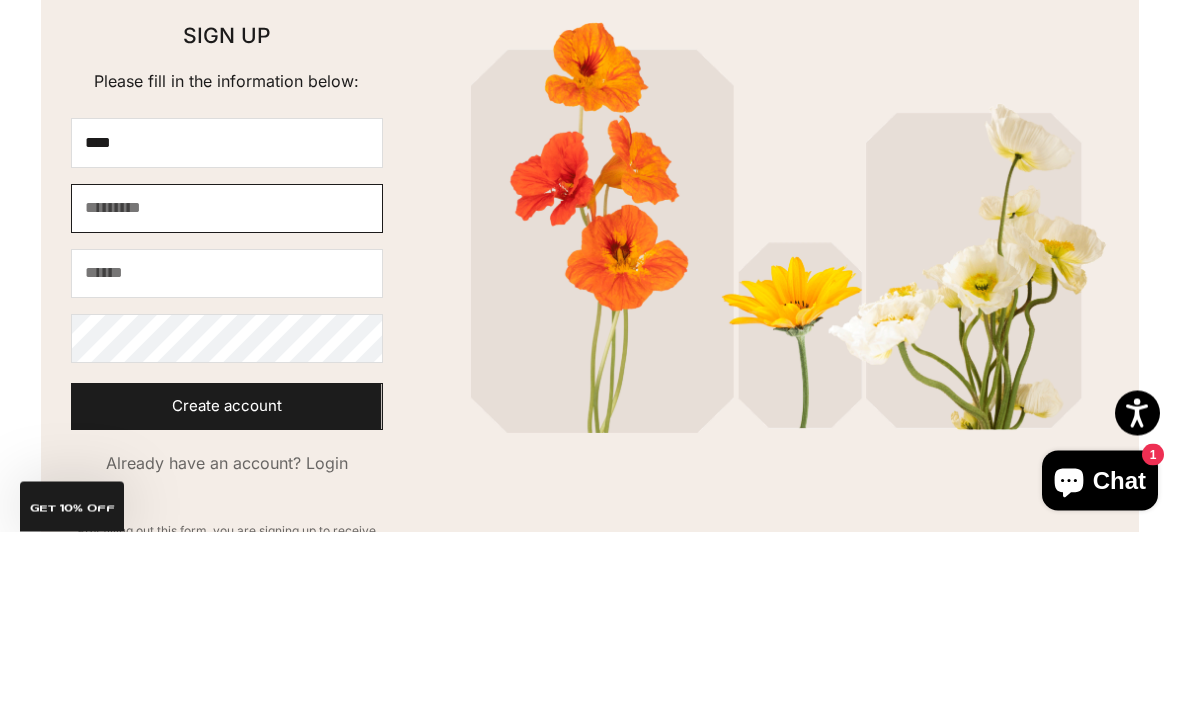 type on "****" 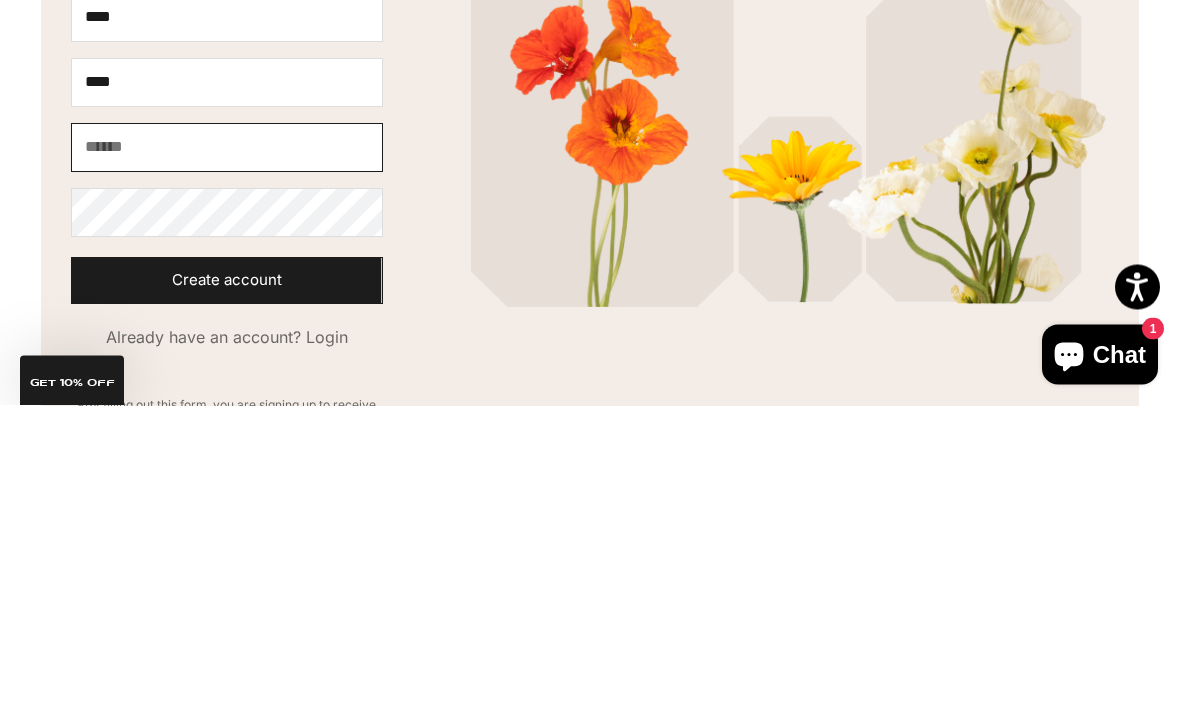 type on "**********" 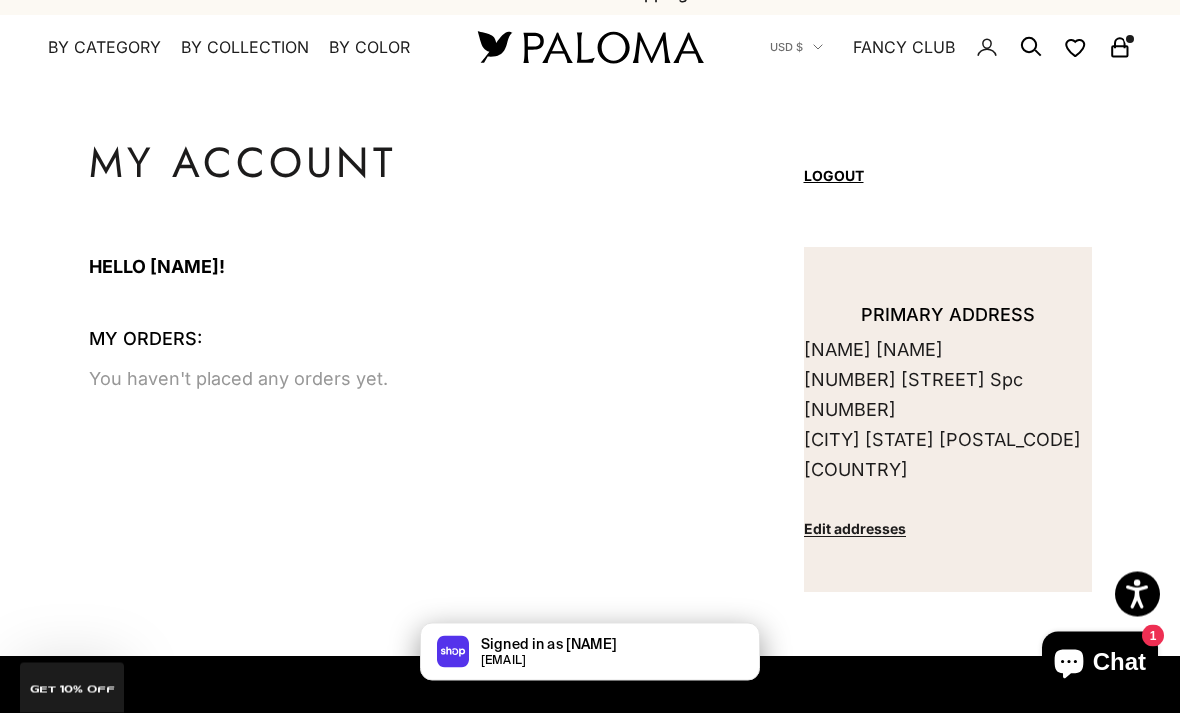 scroll, scrollTop: 0, scrollLeft: 0, axis: both 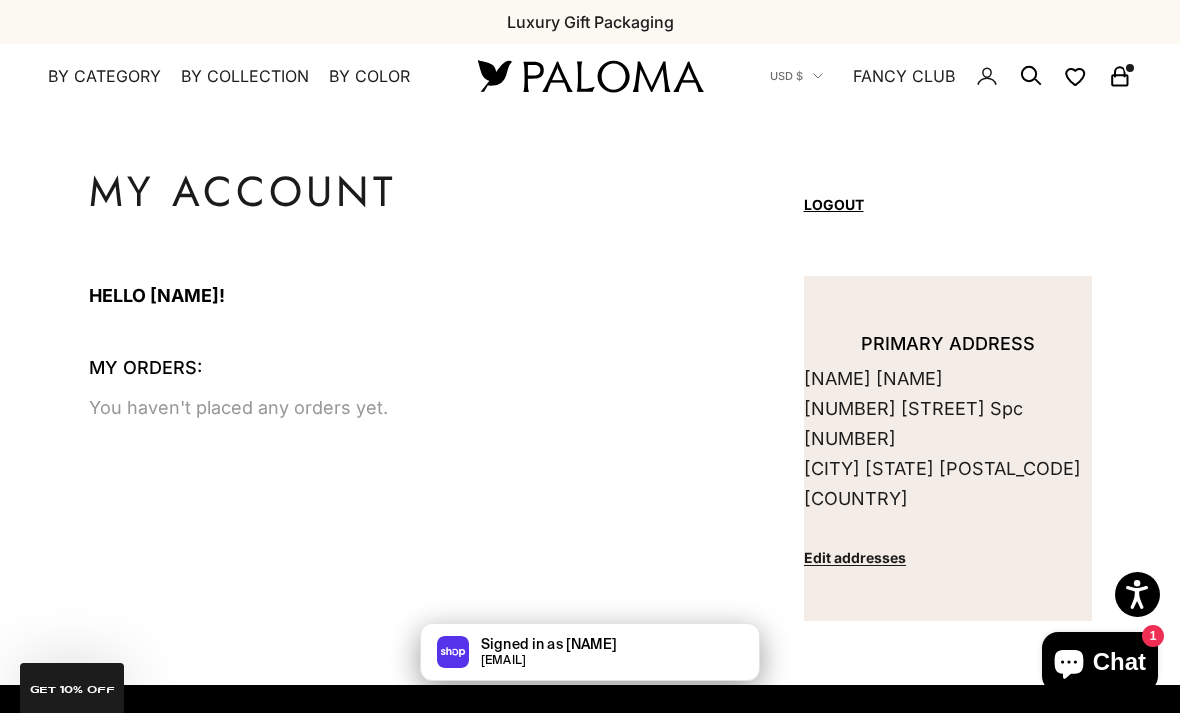 click on "FANCY CLUB" at bounding box center [904, 76] 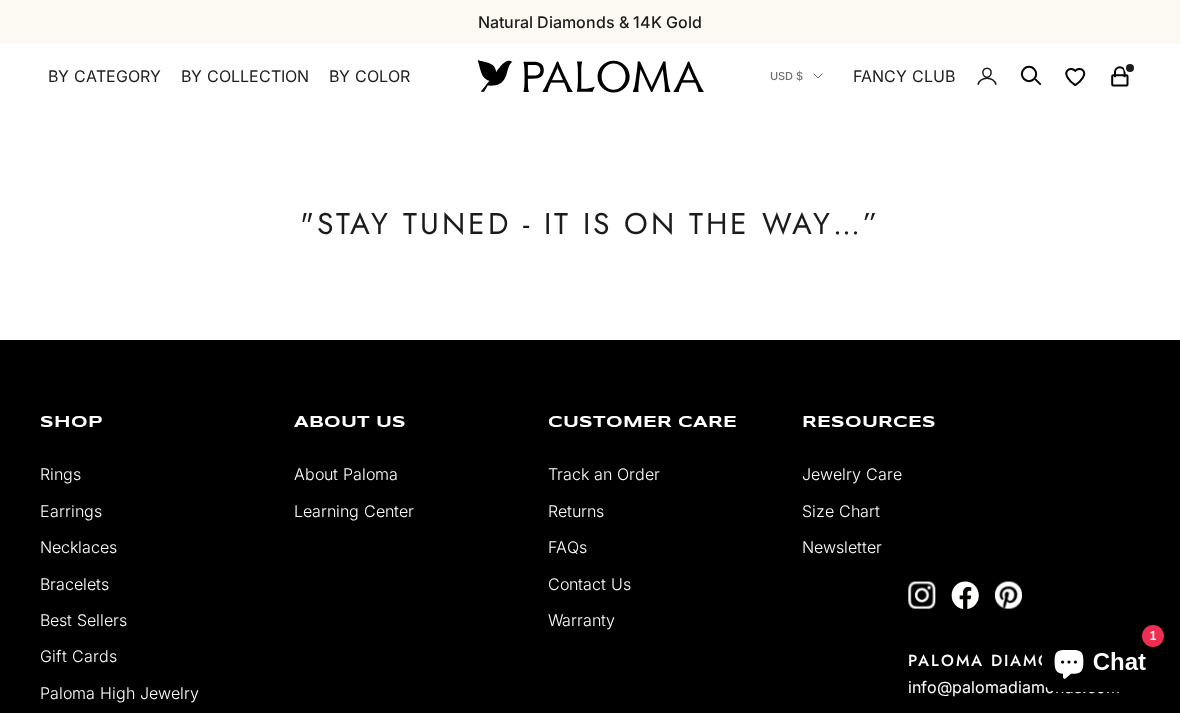 scroll, scrollTop: 0, scrollLeft: 0, axis: both 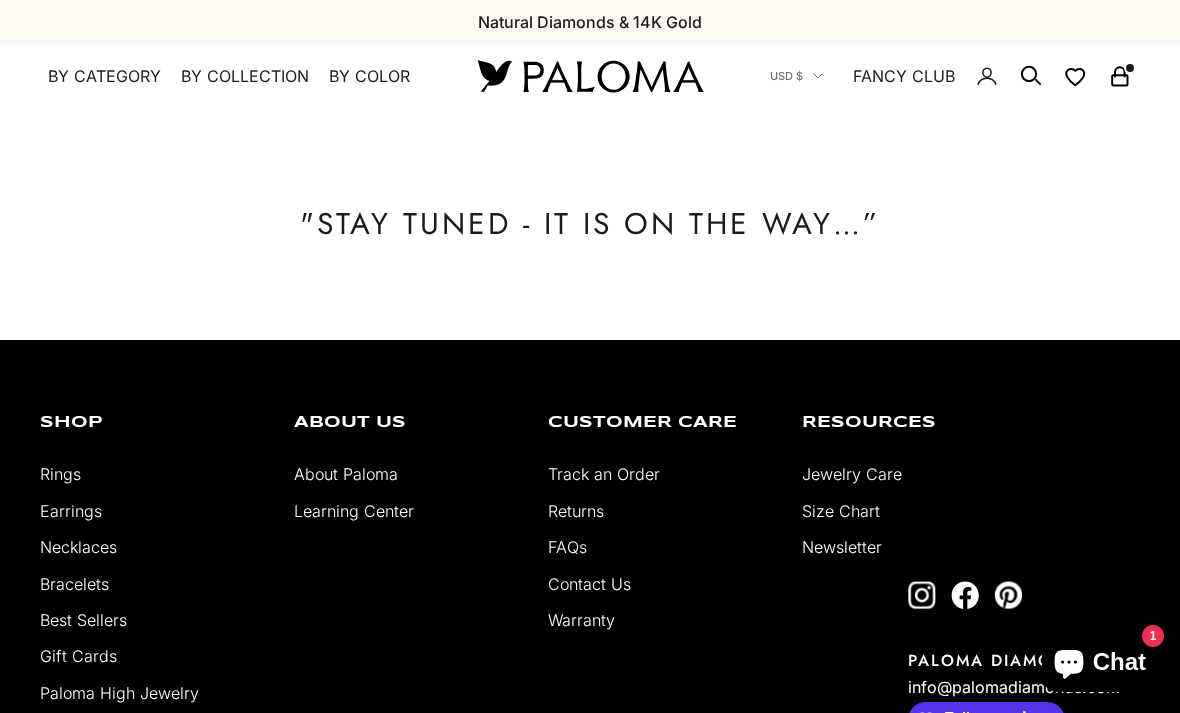 click 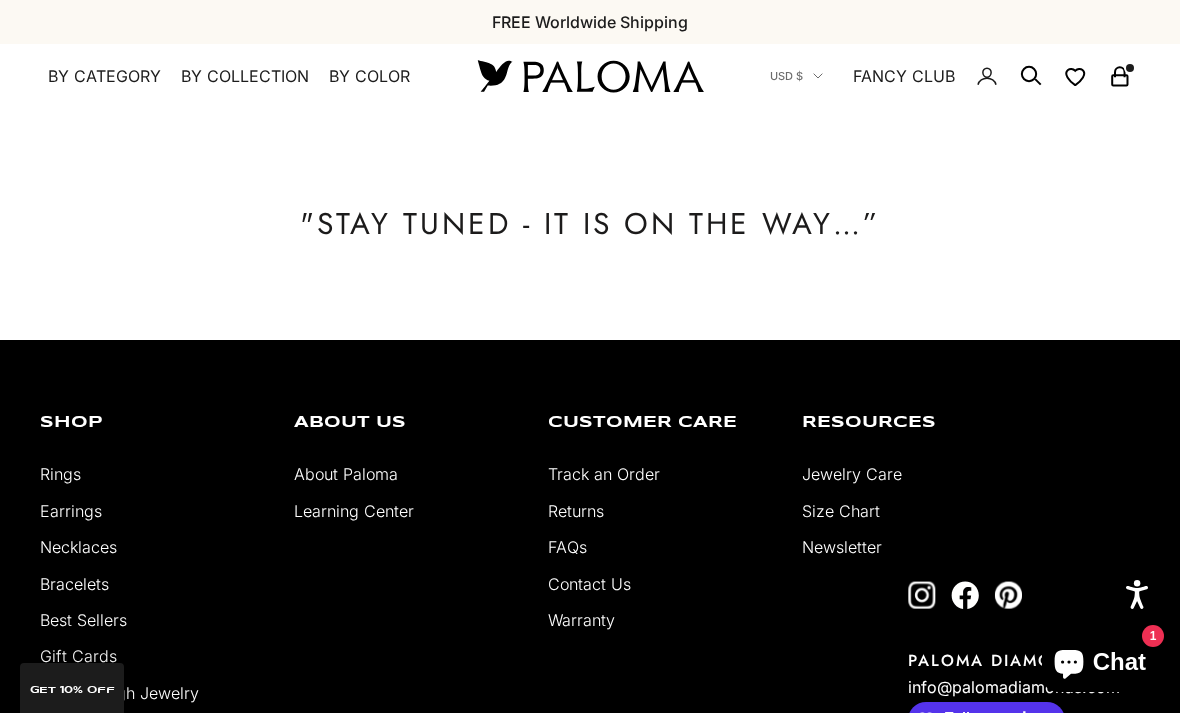 click on "FREE Worldwide Shipping" at bounding box center (590, 22) 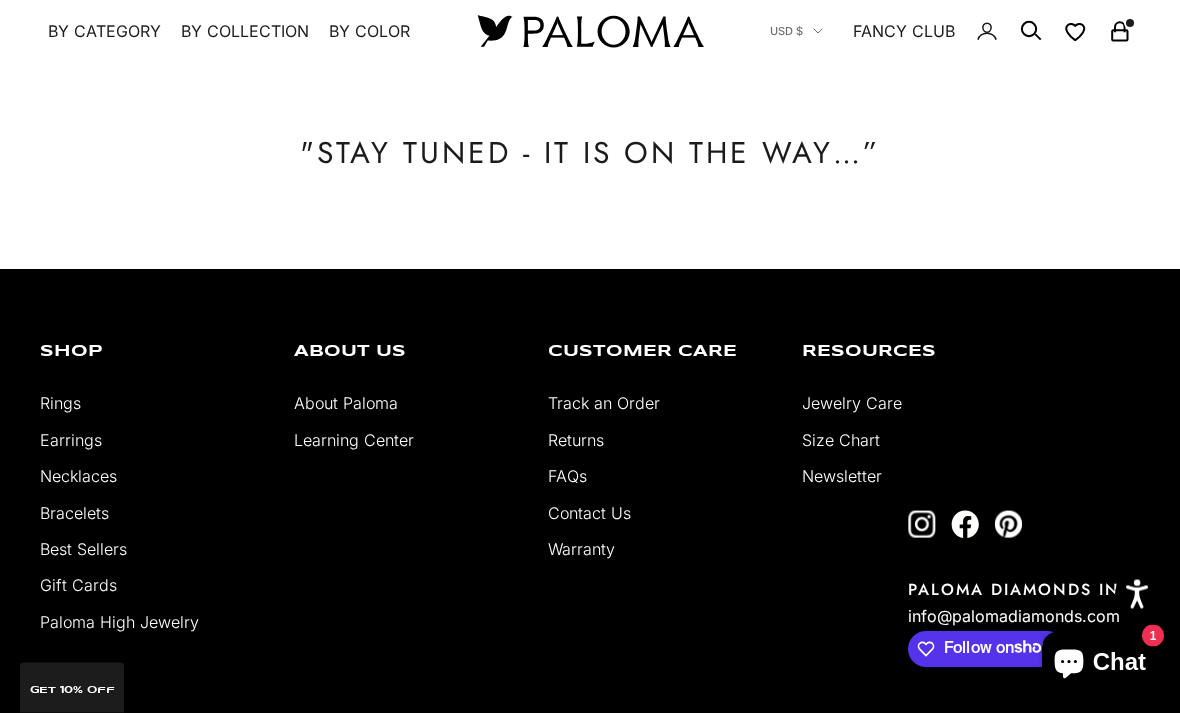 scroll, scrollTop: 92, scrollLeft: 0, axis: vertical 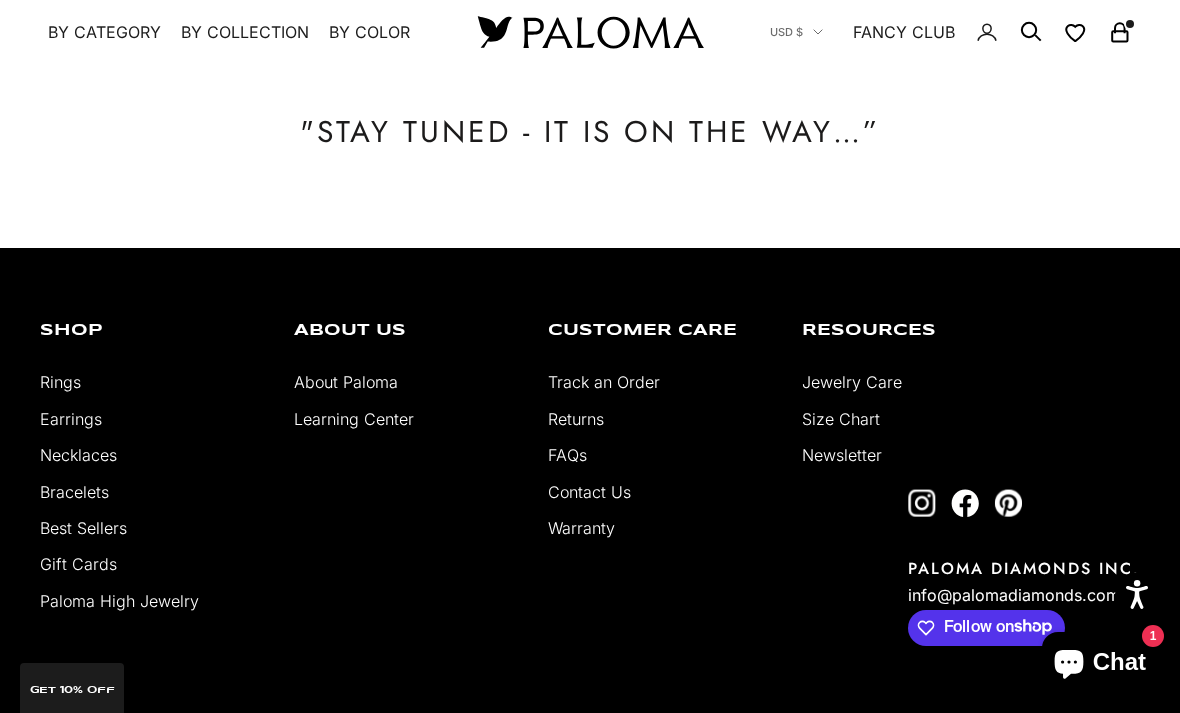 click on "About Paloma" at bounding box center [346, 382] 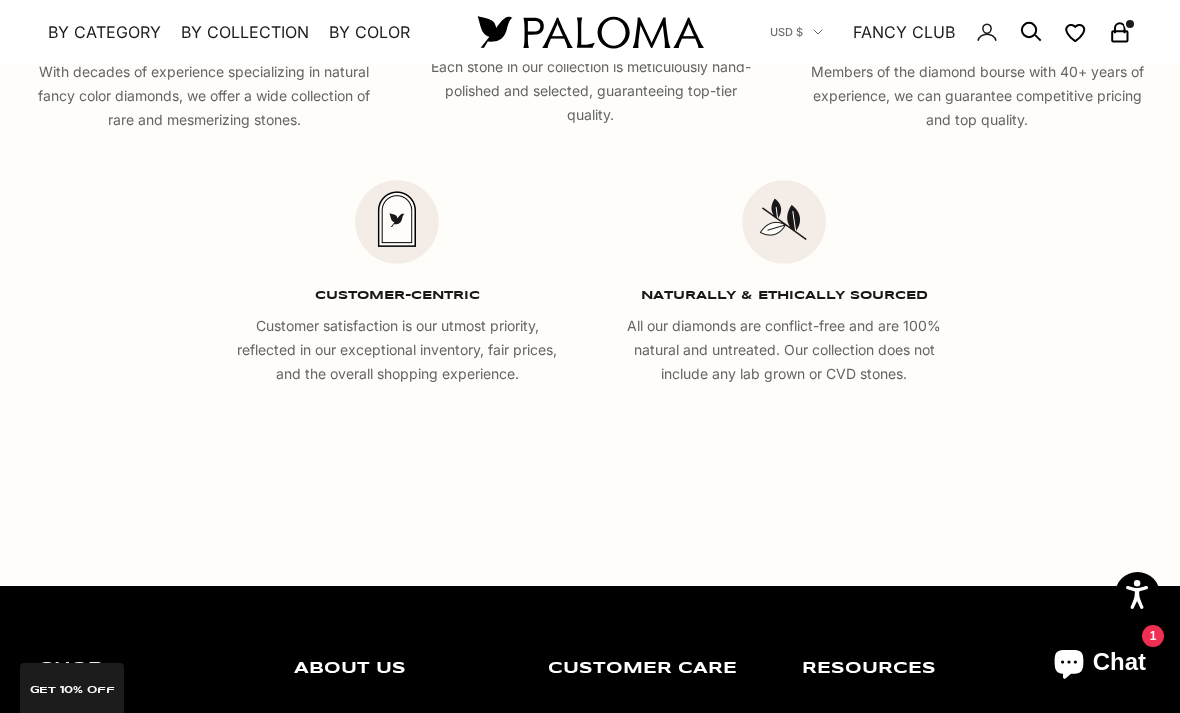 scroll, scrollTop: 3030, scrollLeft: 0, axis: vertical 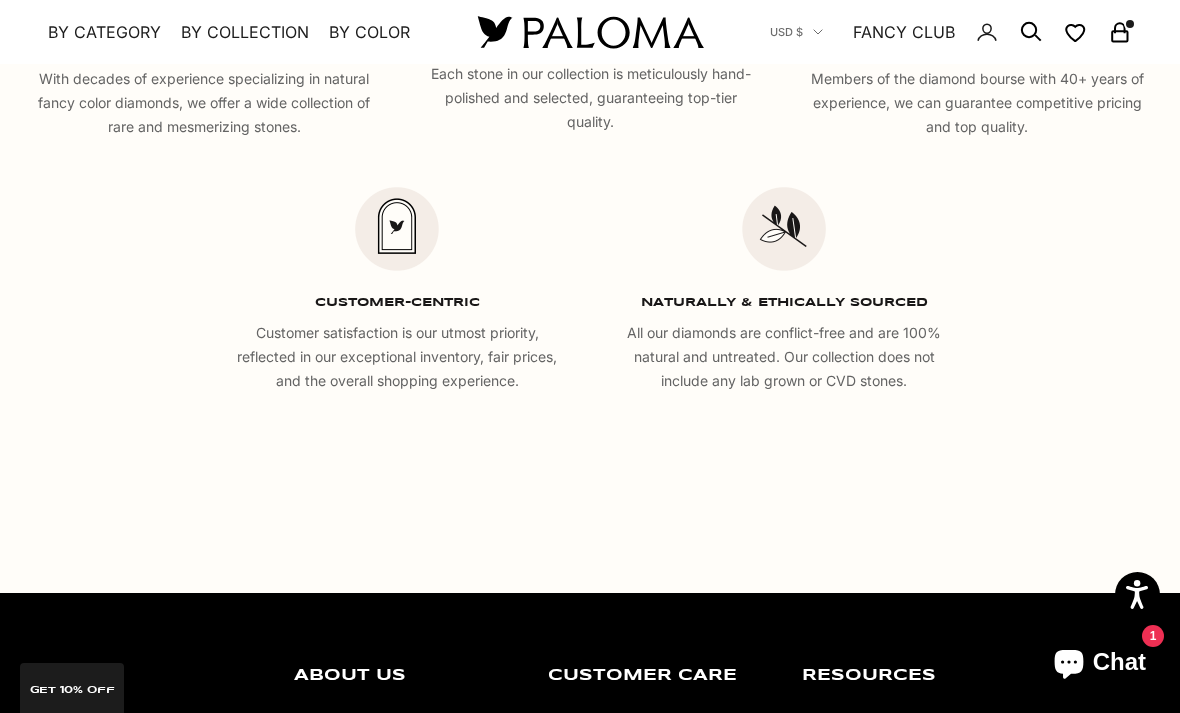 click at bounding box center [1130, 24] 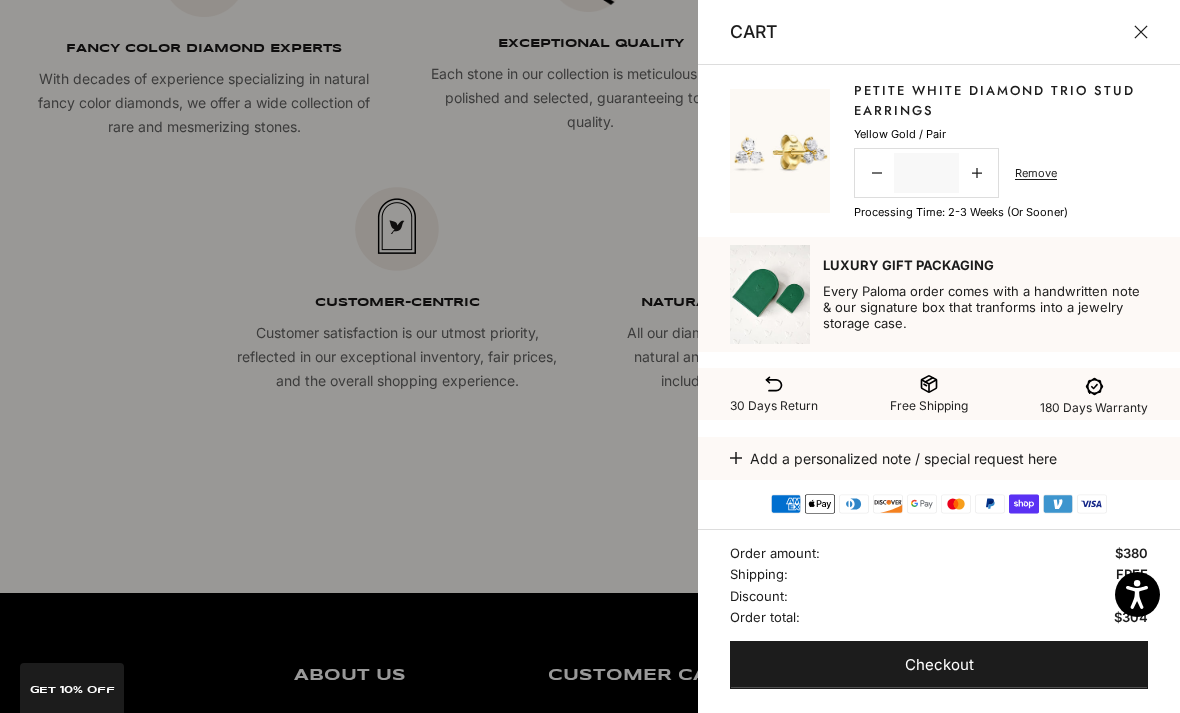 click on "Checkout" at bounding box center (939, 665) 